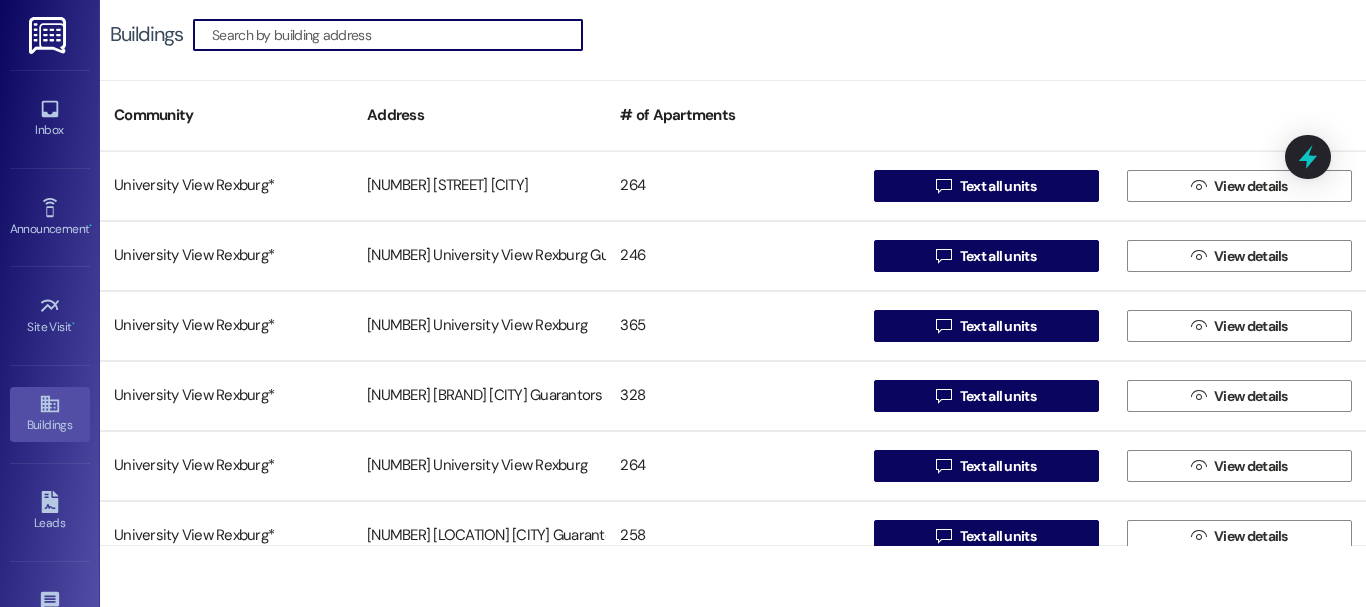 scroll, scrollTop: 0, scrollLeft: 0, axis: both 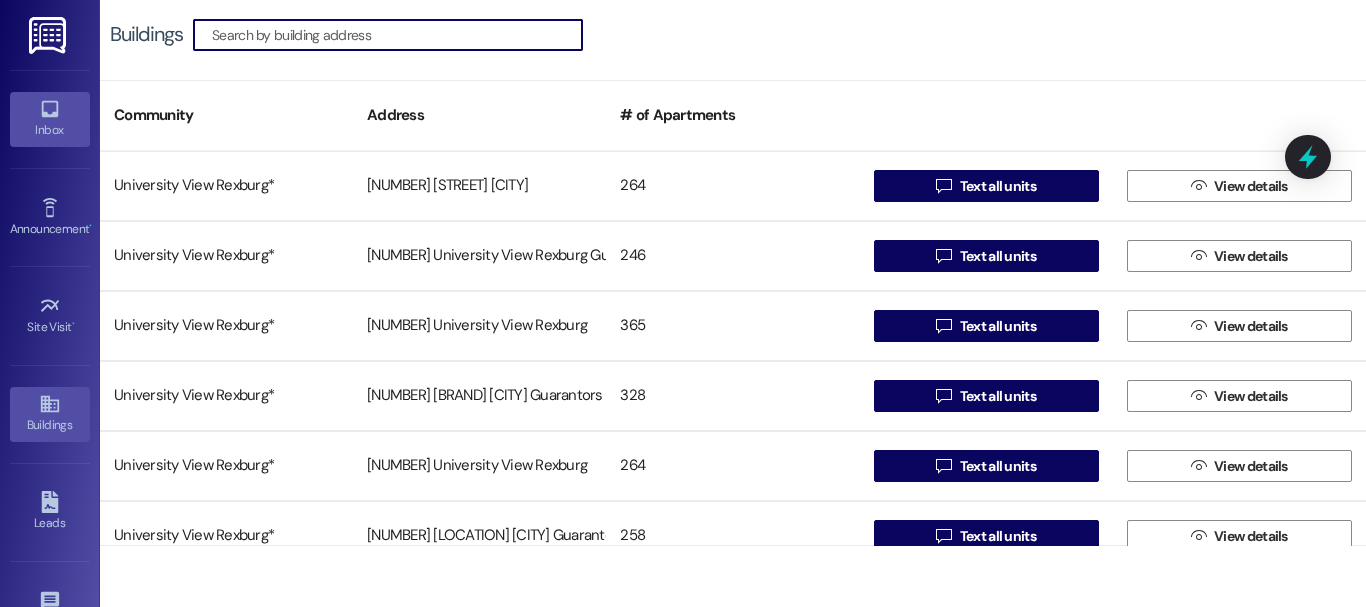 click on "Inbox" at bounding box center [50, 119] 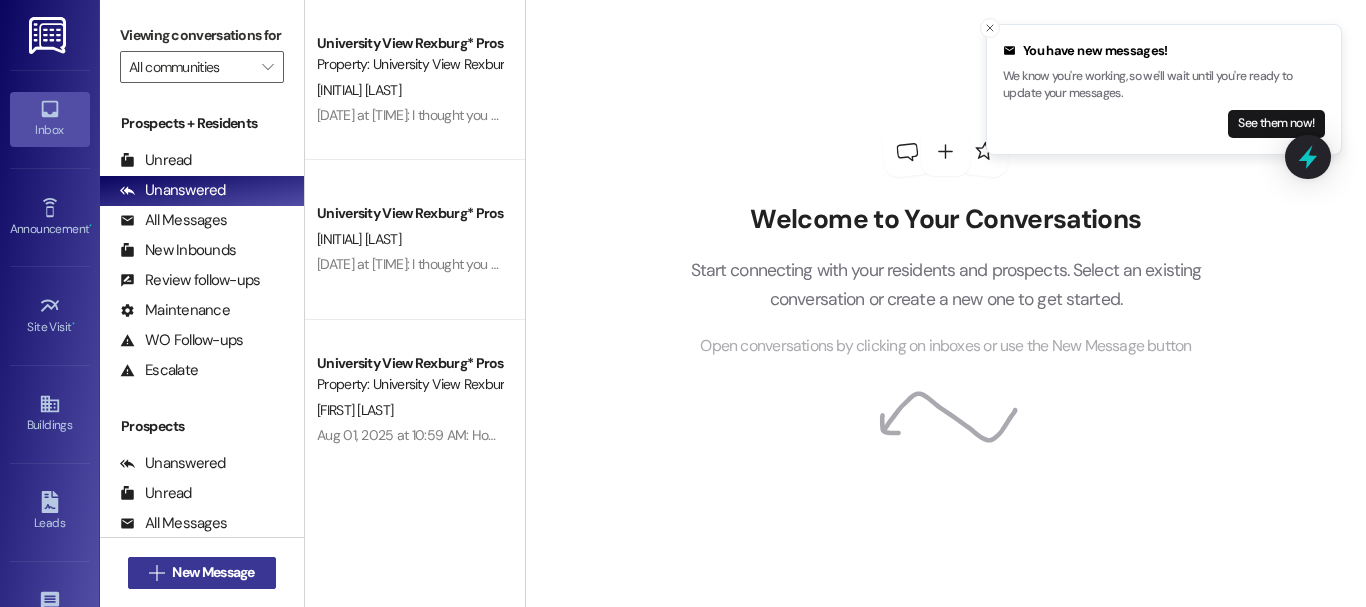 click on "New Message" at bounding box center (213, 572) 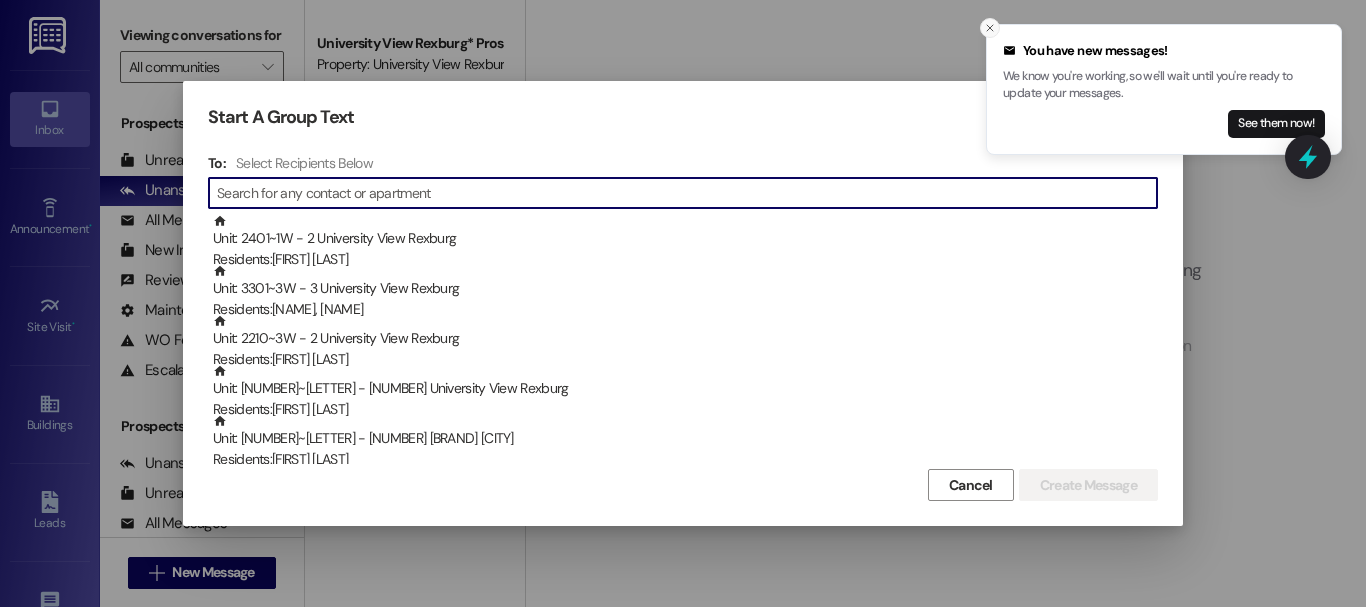 click 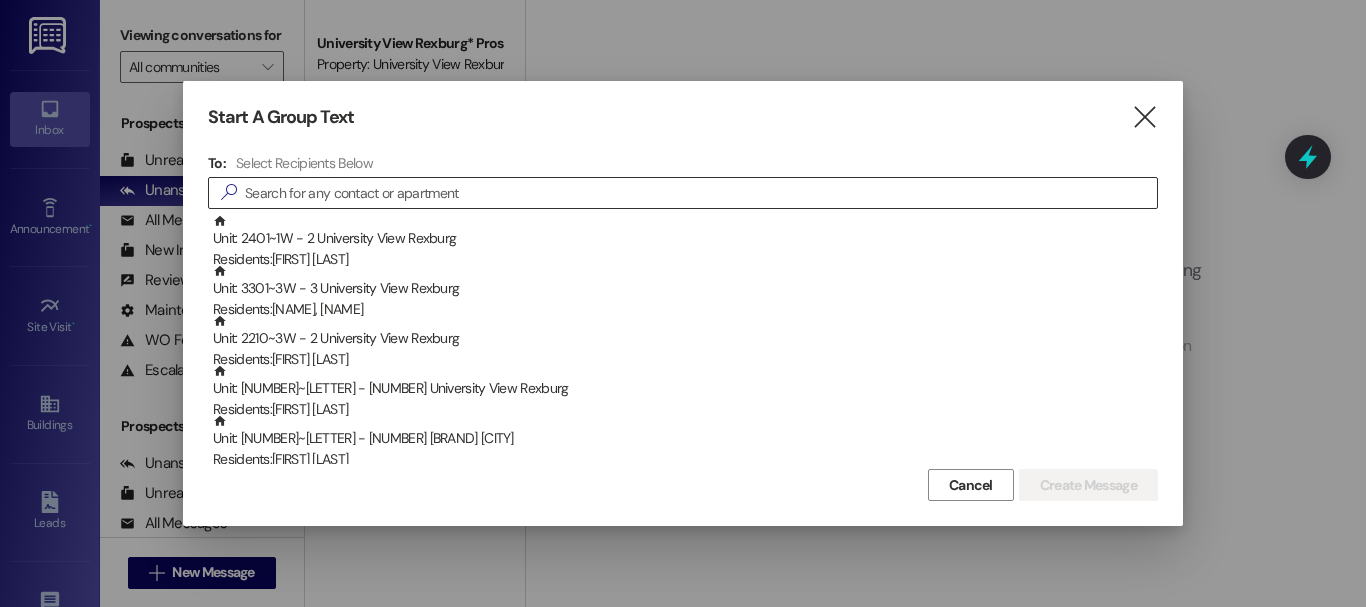 click on "" at bounding box center [683, 193] 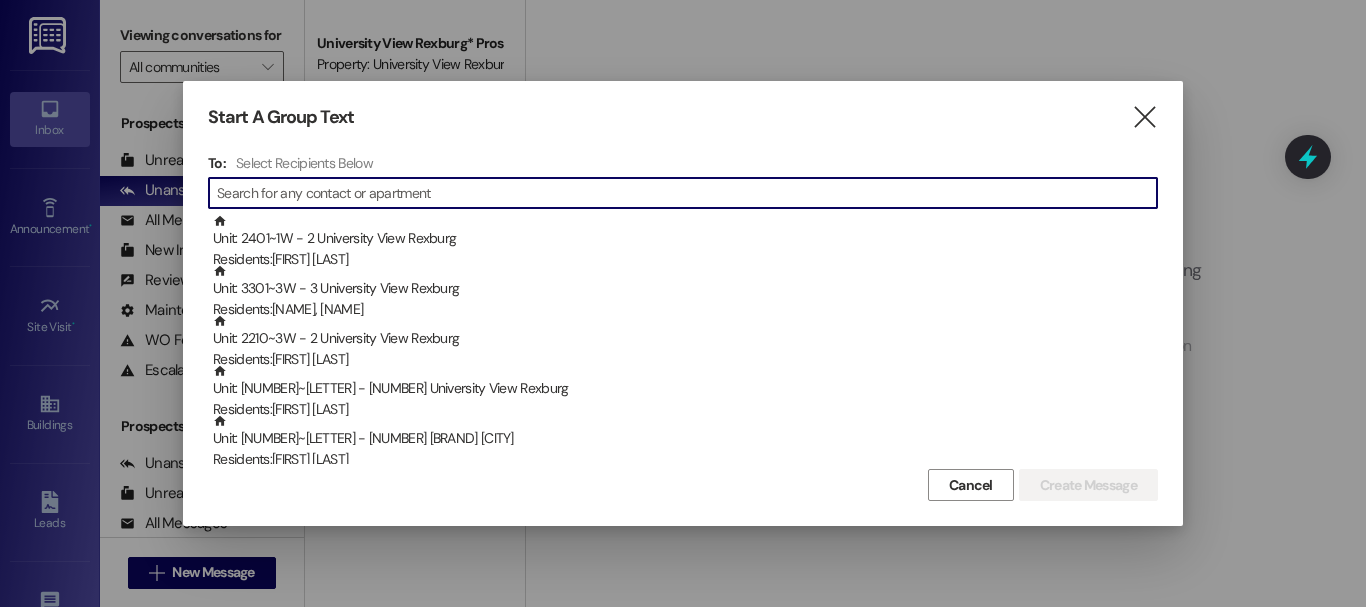 click at bounding box center [687, 193] 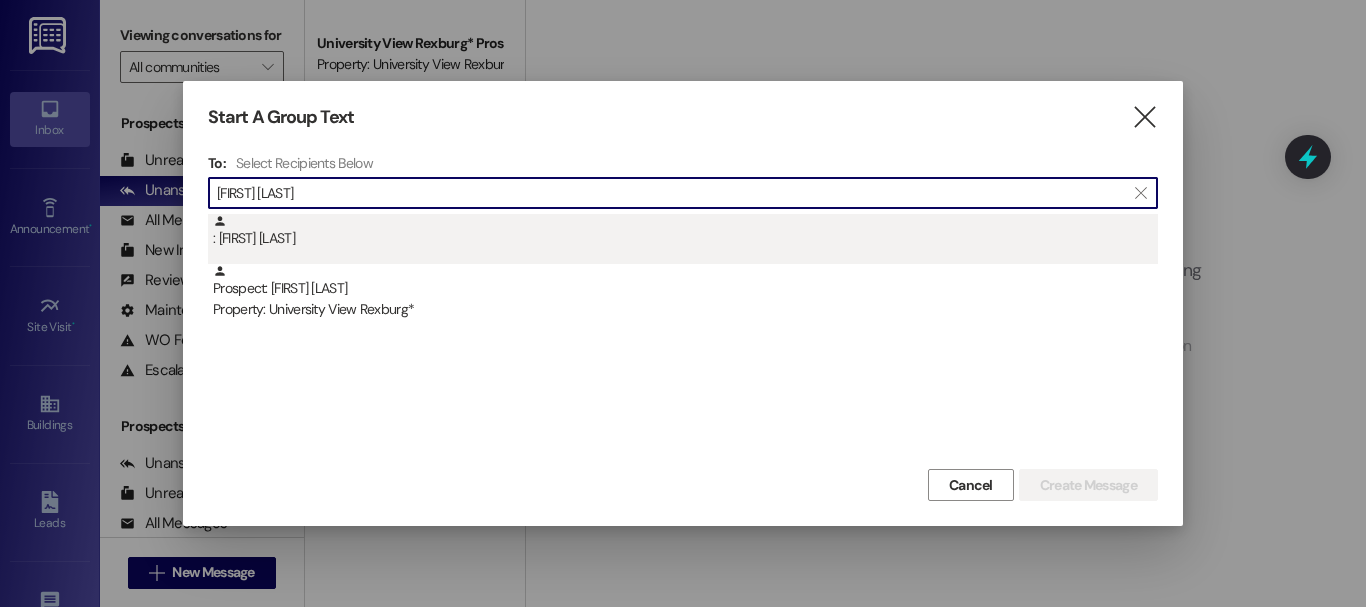 type on "[FIRST] [LAST]" 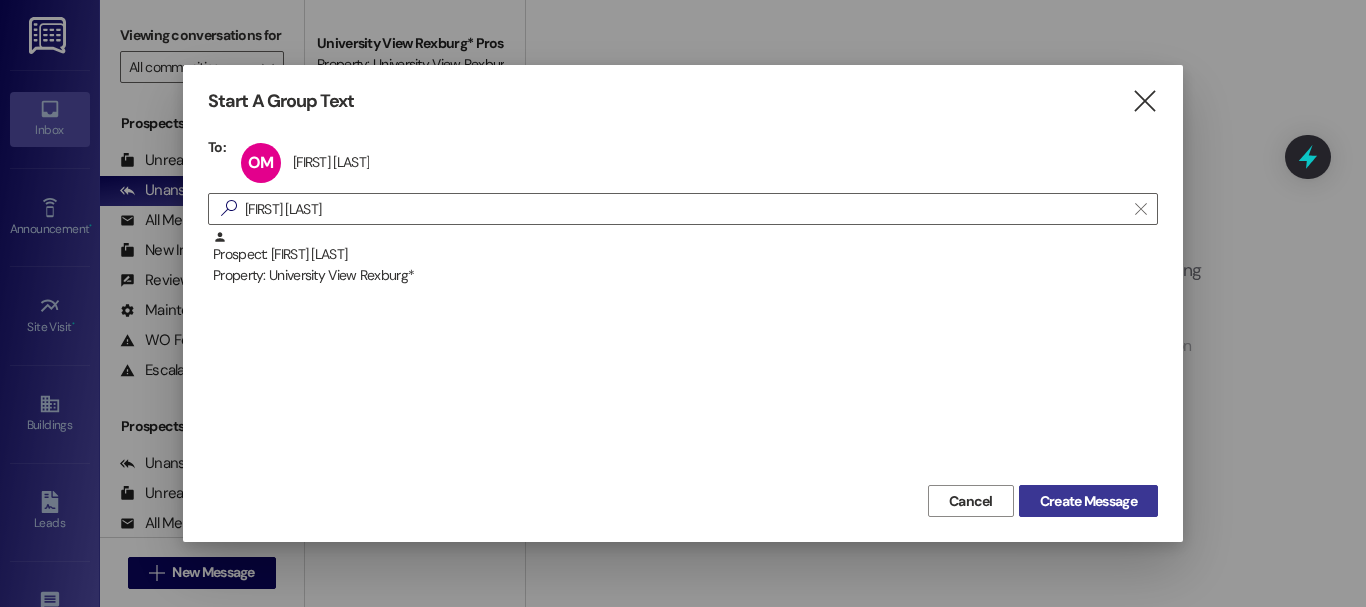click on "Create Message" at bounding box center [1088, 501] 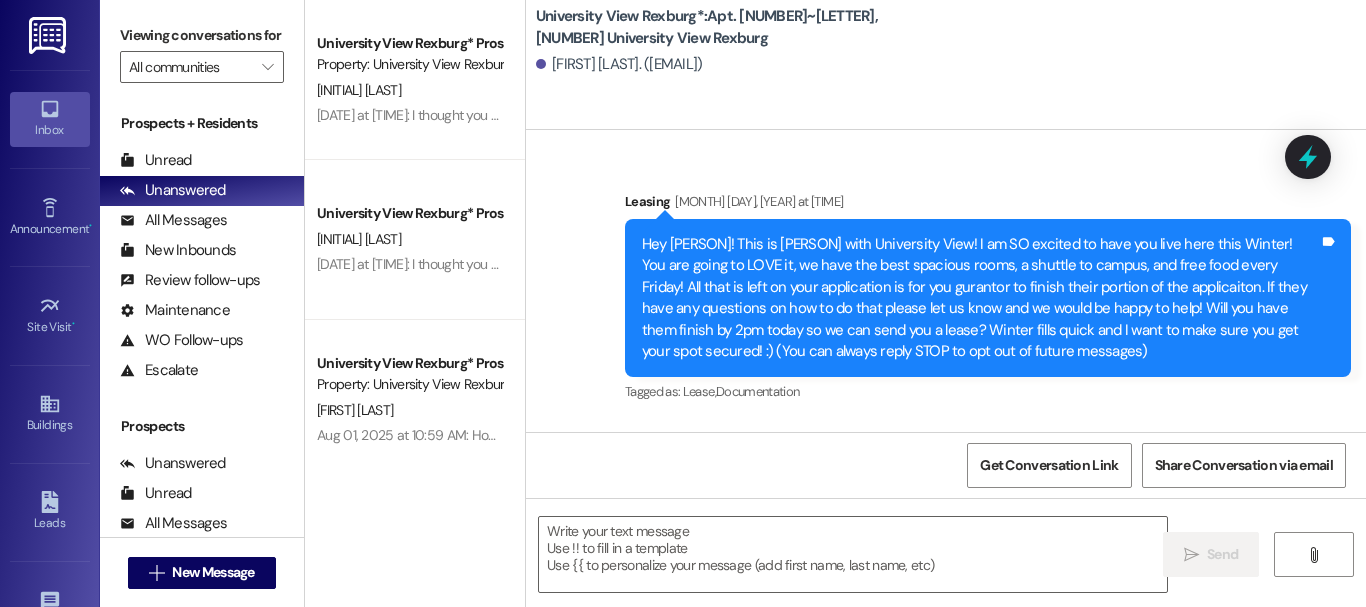 click at bounding box center (853, 554) 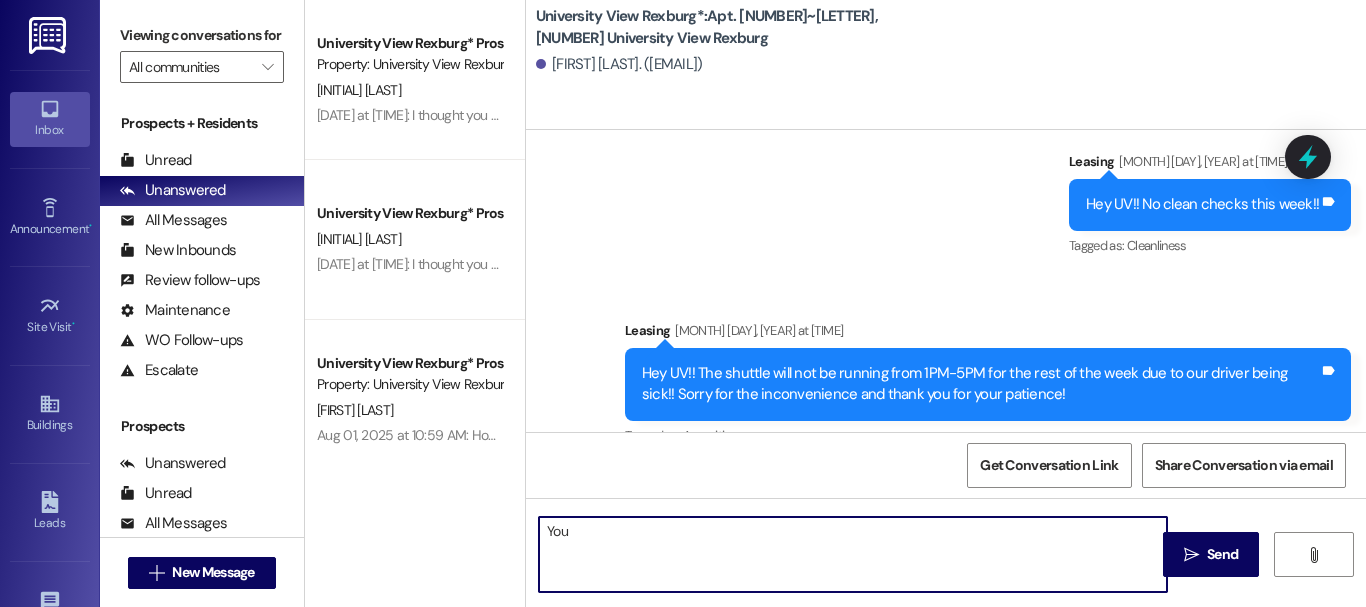 scroll, scrollTop: 41130, scrollLeft: 0, axis: vertical 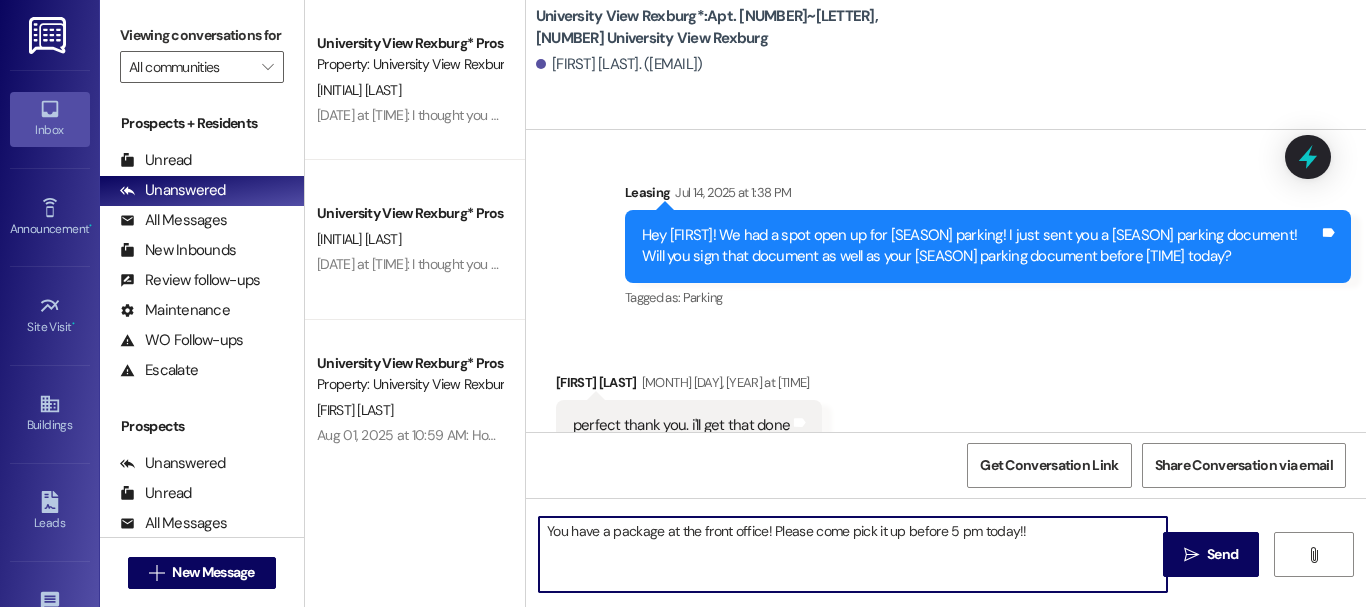 click on "You have a package at the front office! Please come pick it up before 5 pm today!!" at bounding box center [853, 554] 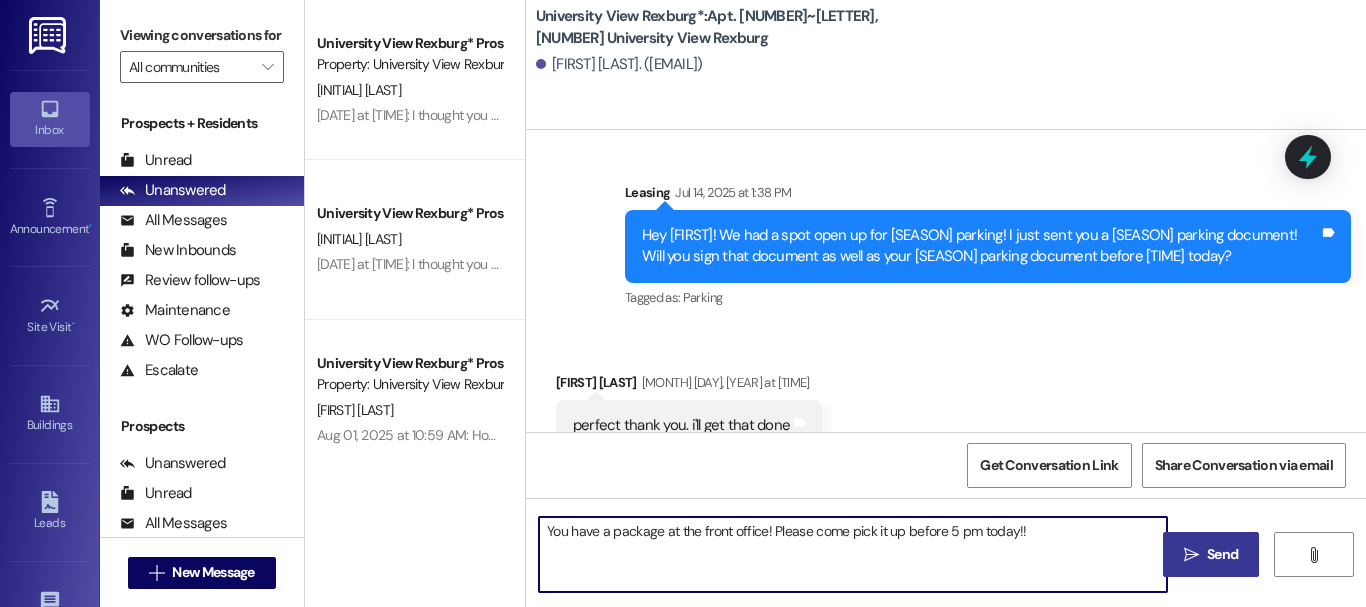 type on "You have a package at the front office! Please come pick it up before 5 pm today!!" 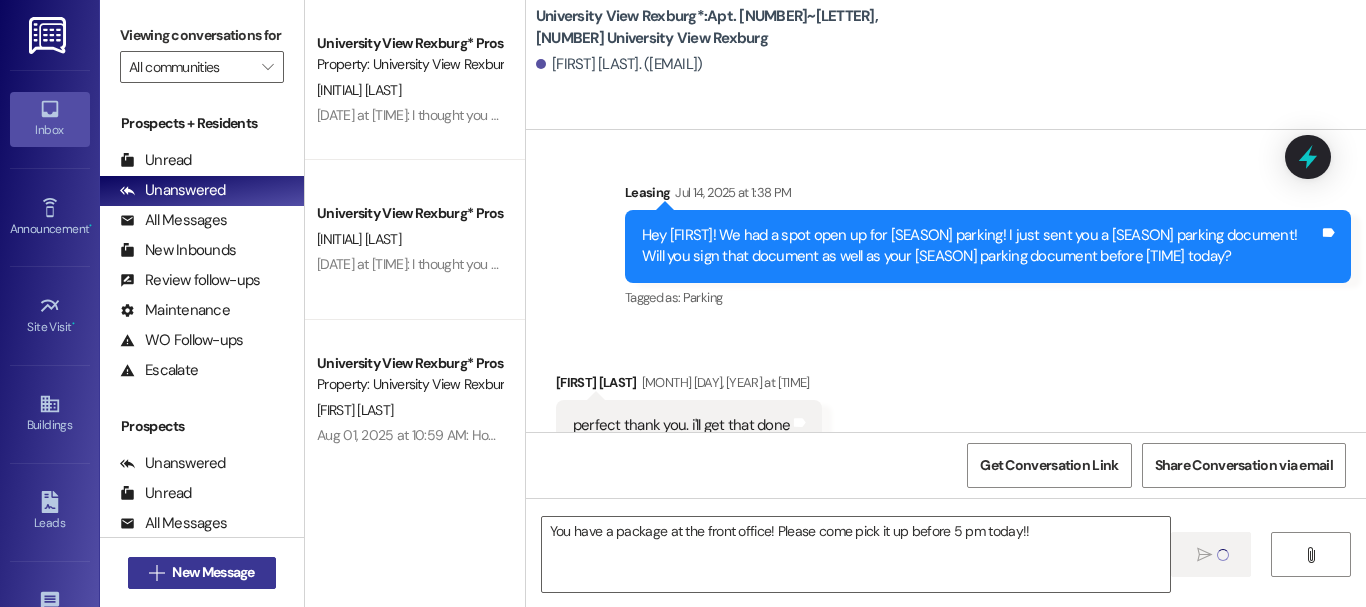 type 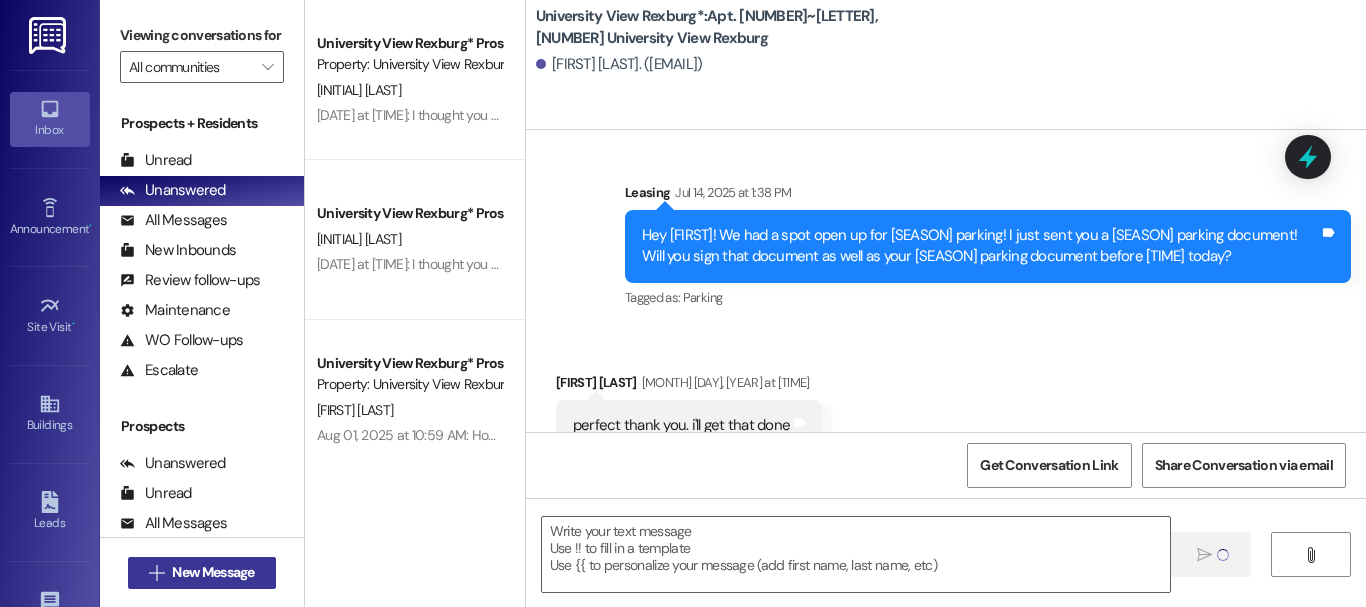 click on "New Message" at bounding box center [213, 572] 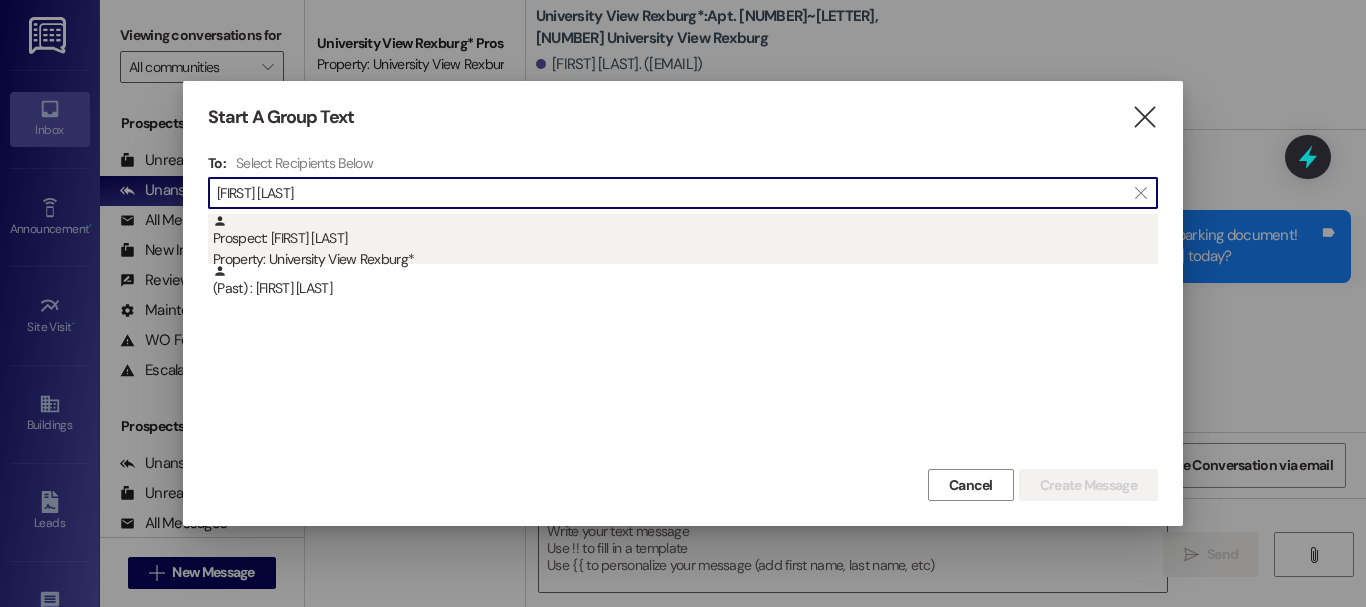 type on "[FIRST] [LAST]" 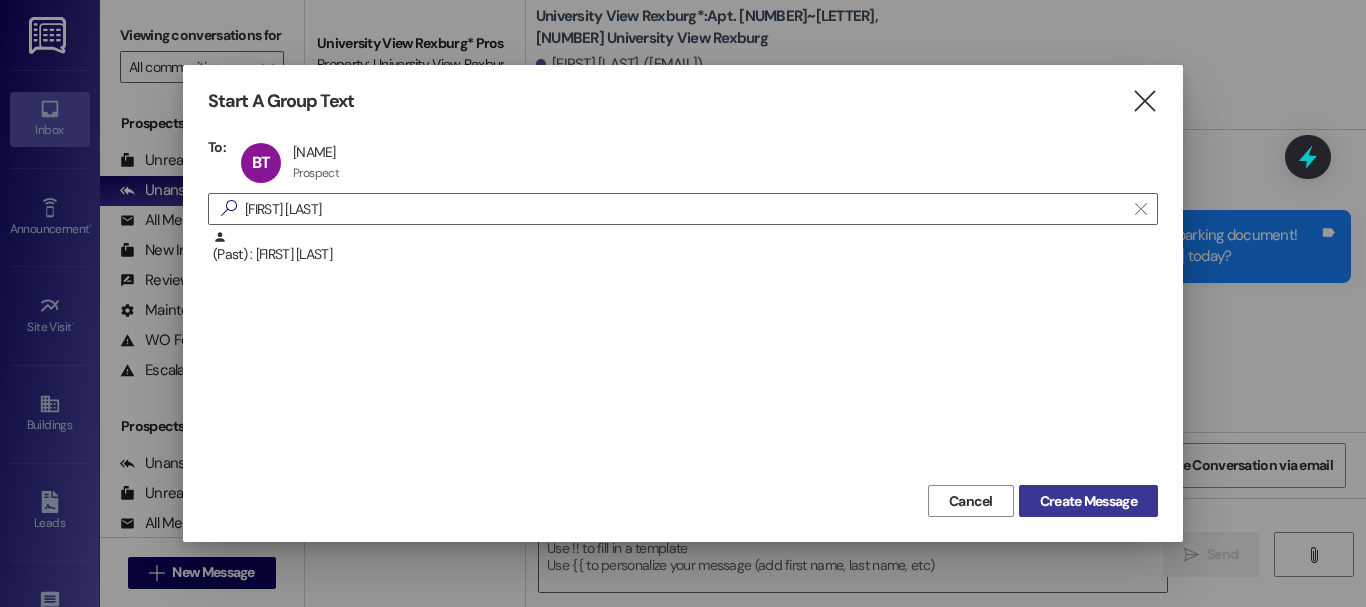 click on "Create Message" at bounding box center [1088, 501] 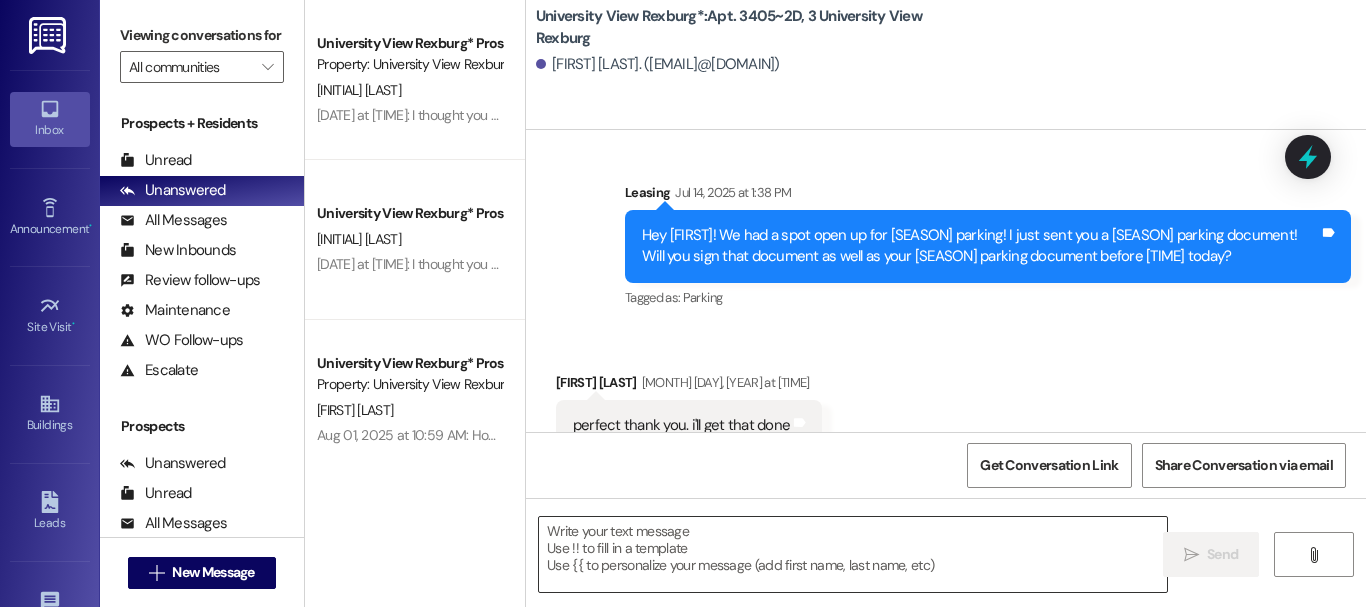 click at bounding box center (853, 554) 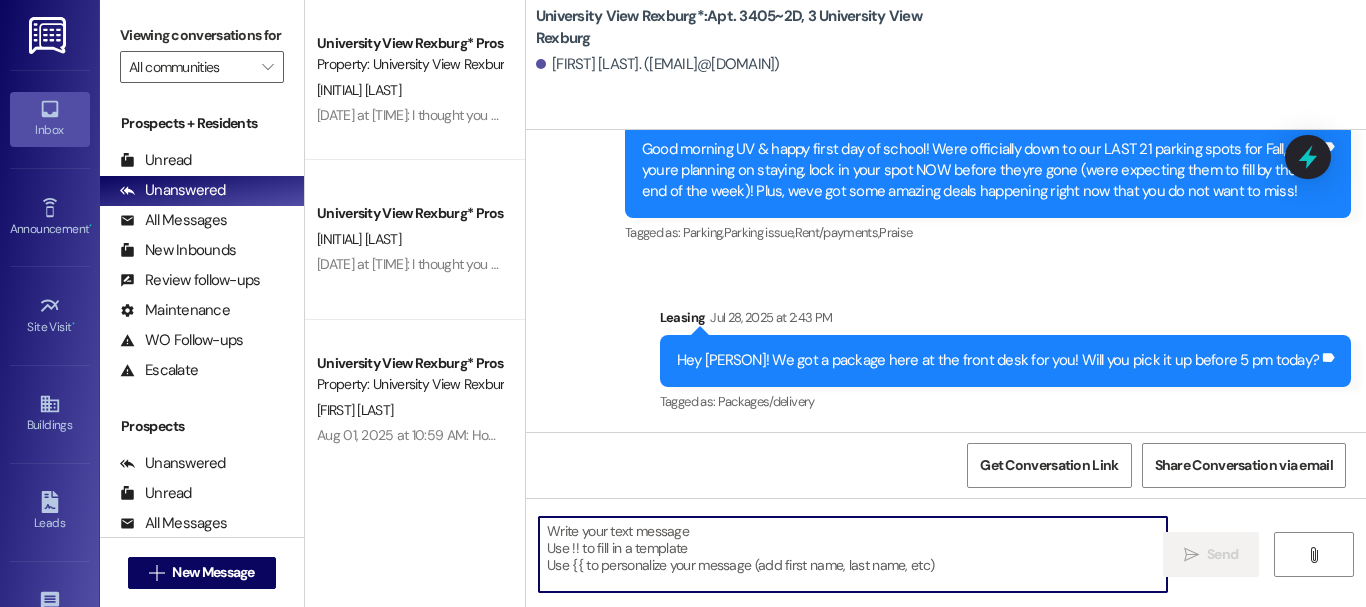 paste on "You have a package at the front office! Please come pick it up before 5 pm today!!" 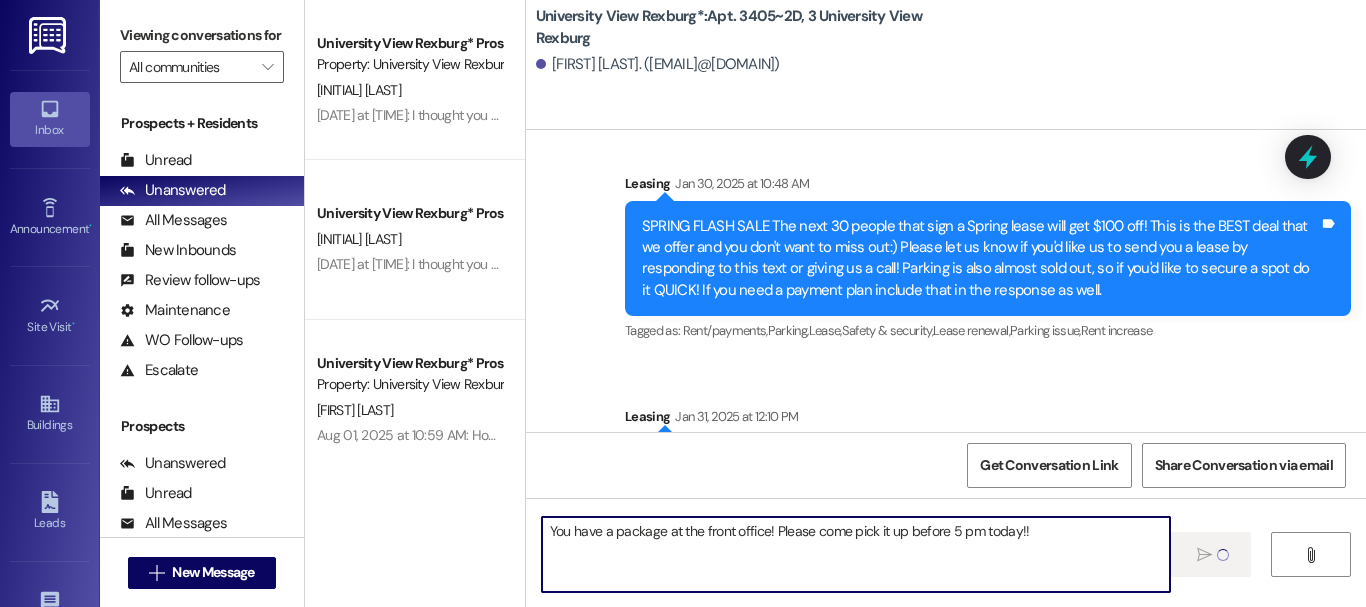 scroll, scrollTop: 4837, scrollLeft: 0, axis: vertical 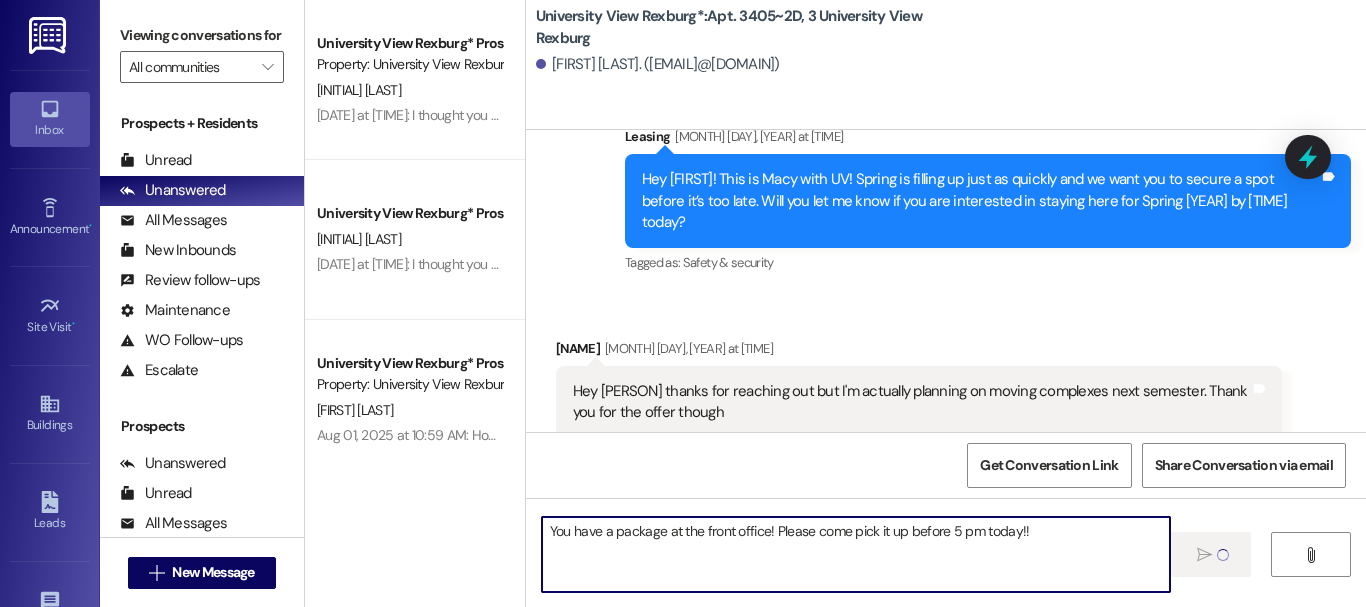 type 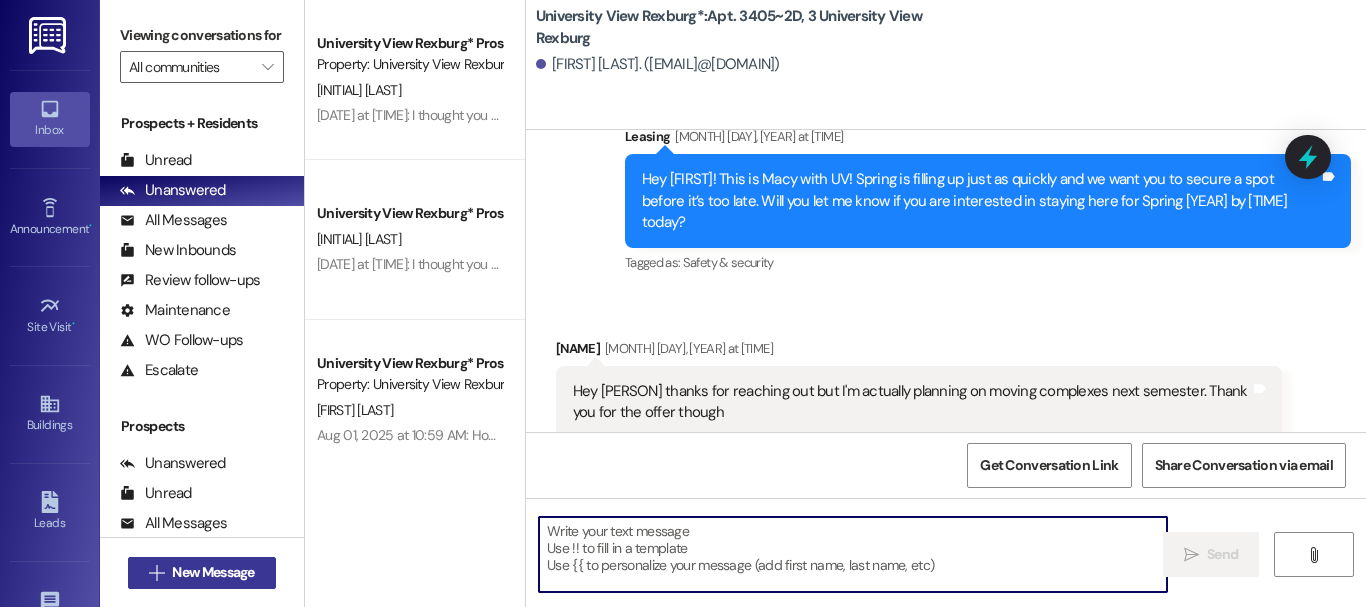 click on "New Message" at bounding box center [213, 572] 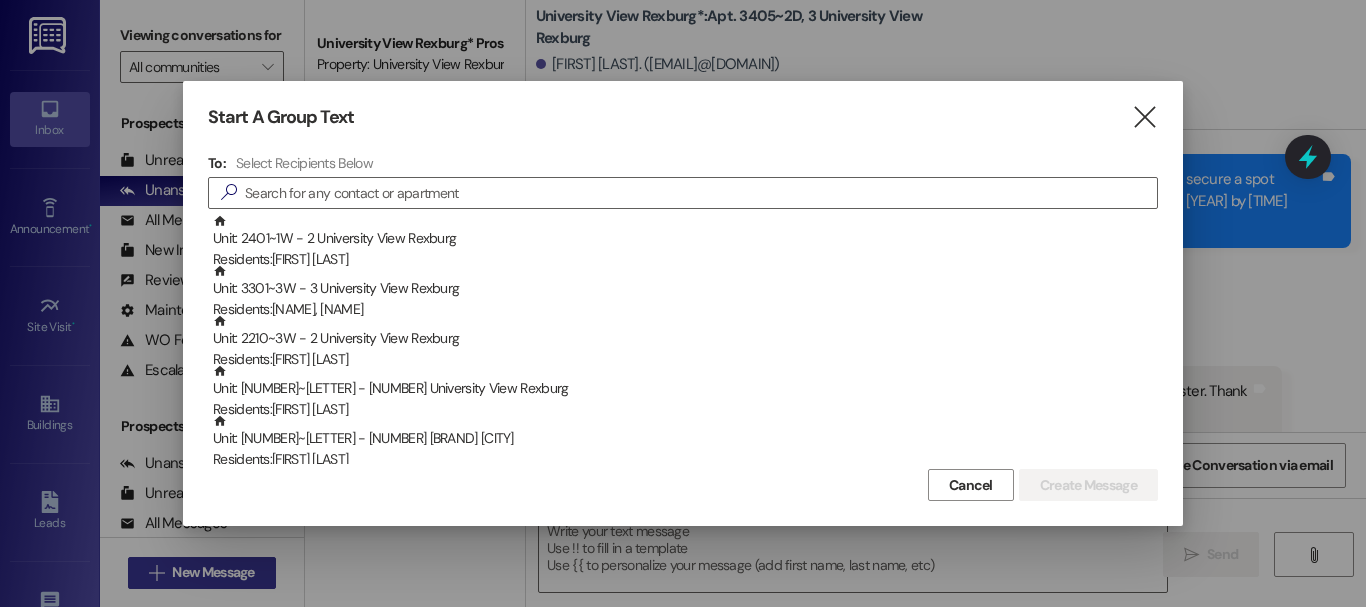click at bounding box center [683, 303] 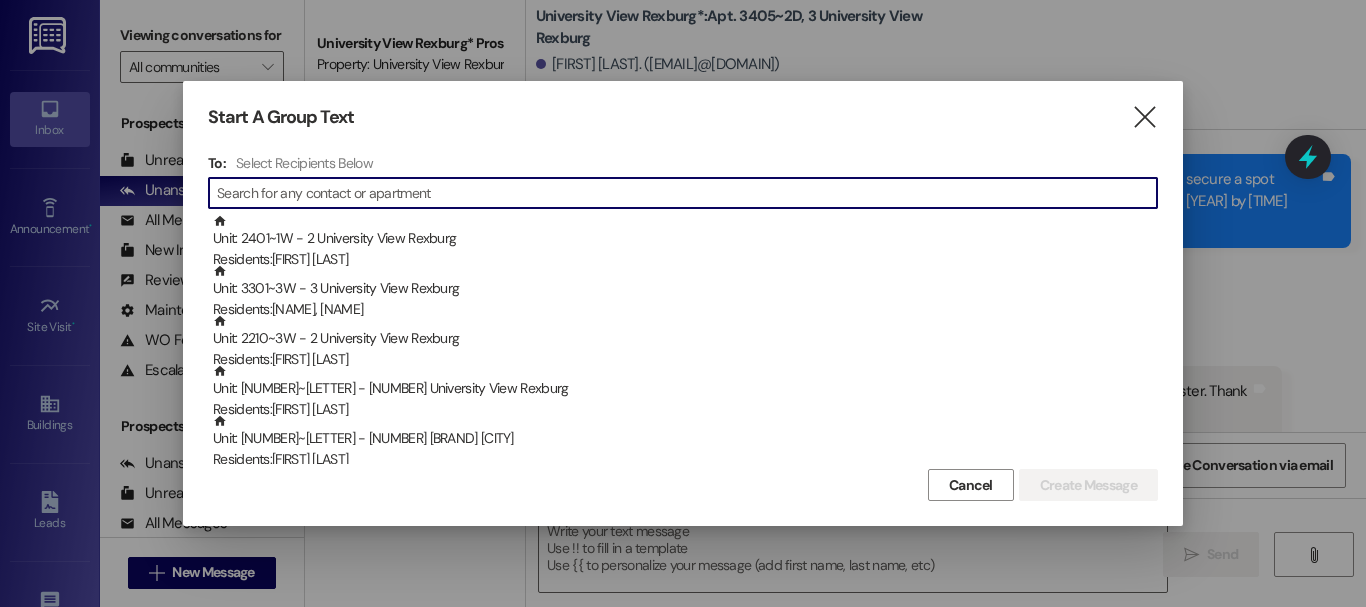 click at bounding box center [687, 193] 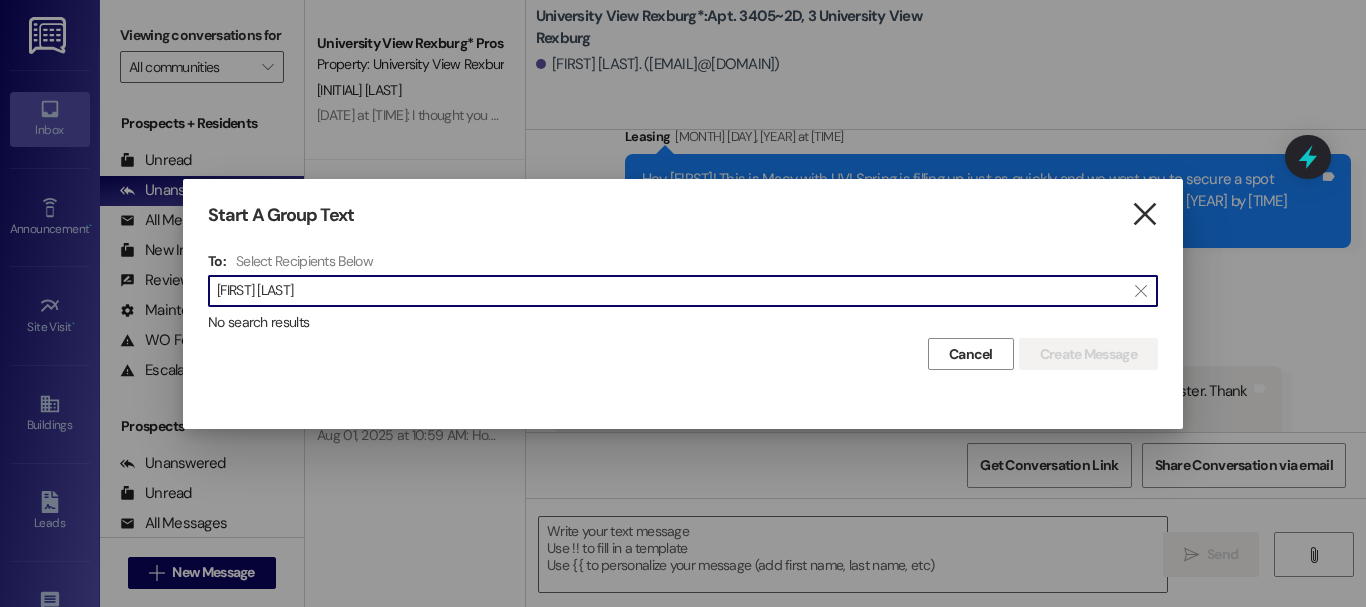 type on "[FIRST] [LAST]" 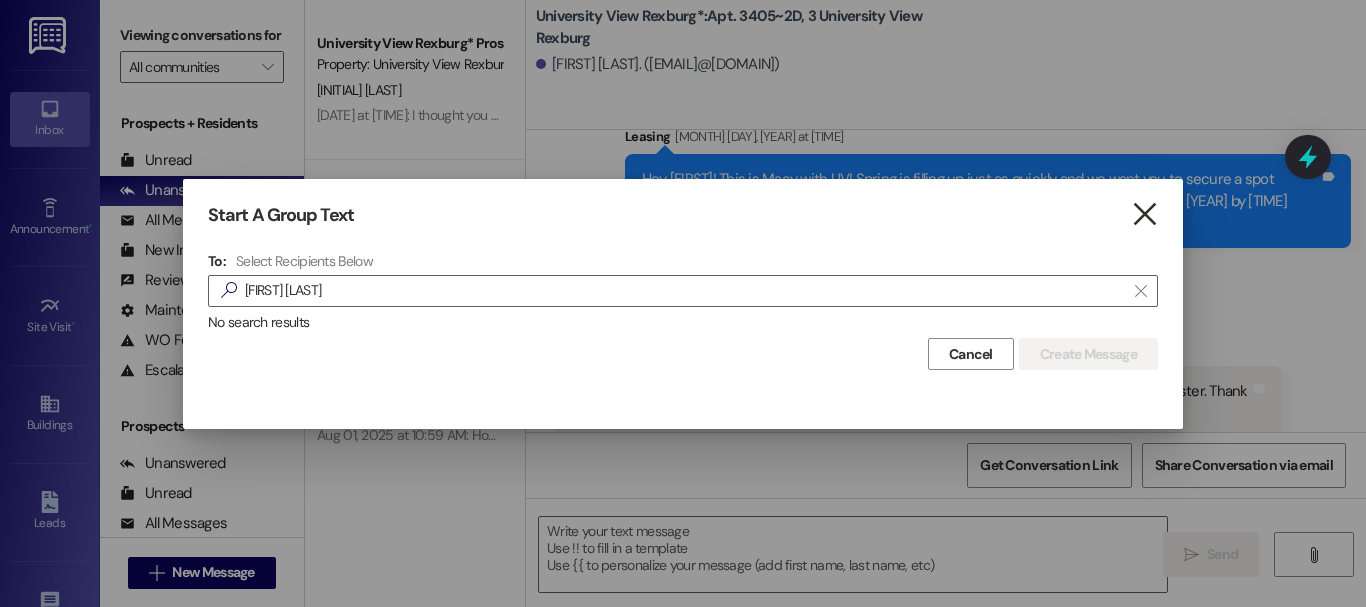 click on "" at bounding box center [1144, 214] 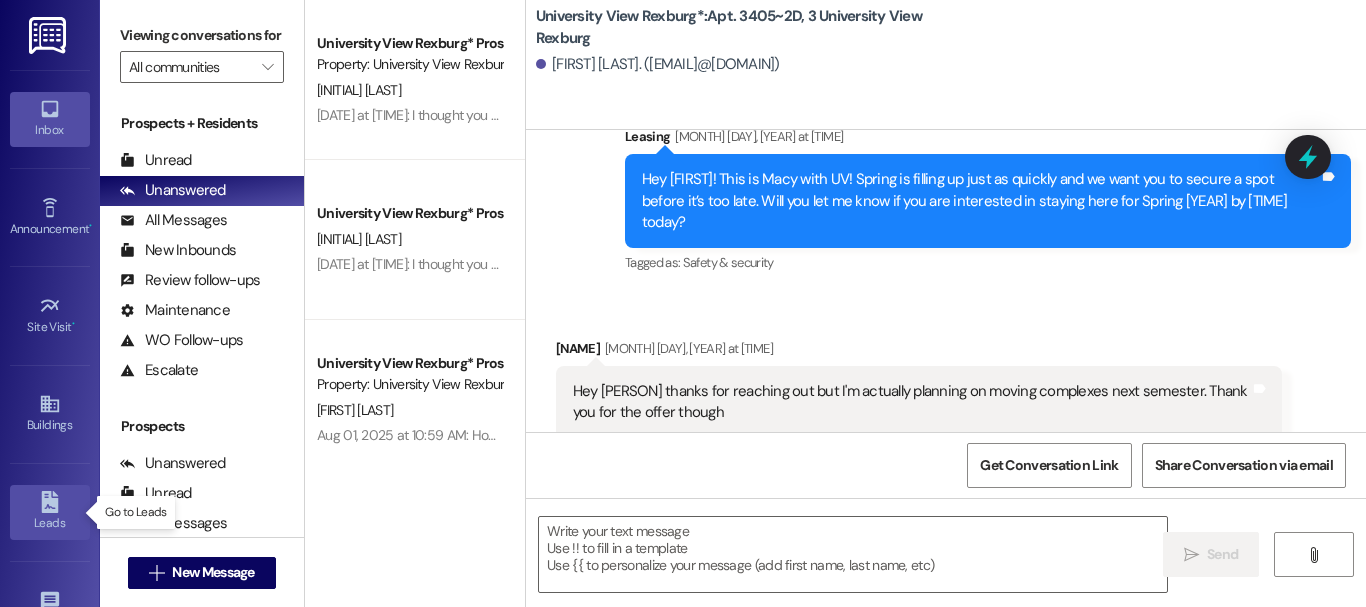 click on "Leads" at bounding box center [50, 512] 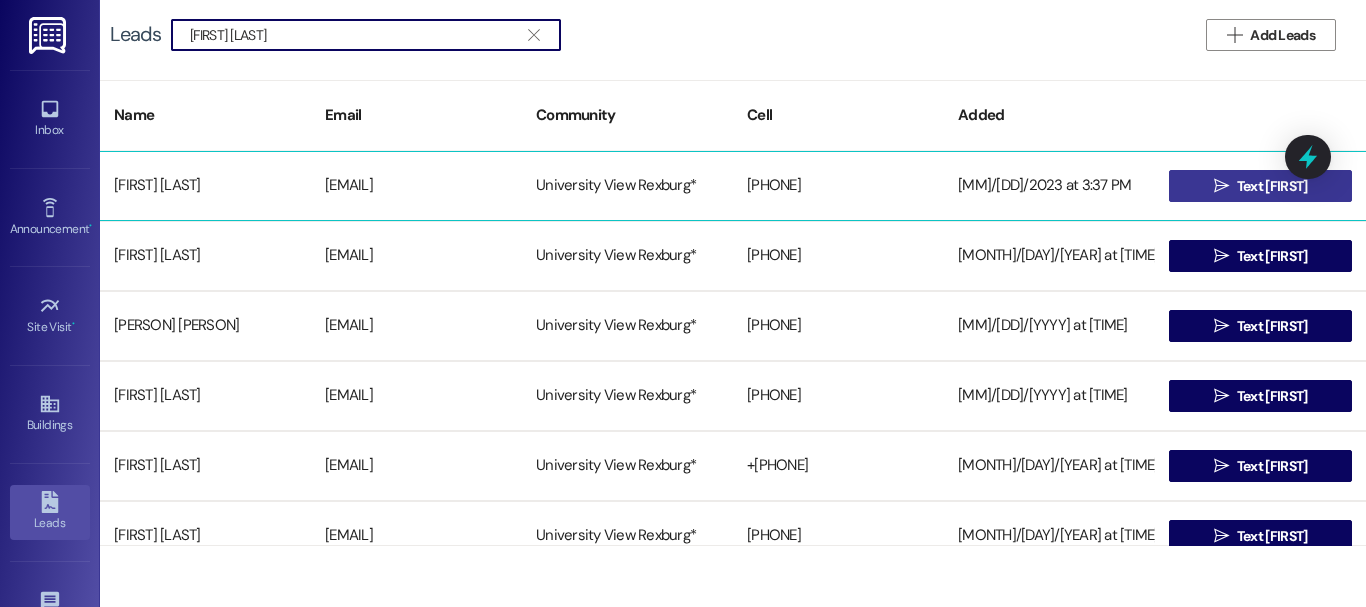 type on "[FIRST] [LAST]" 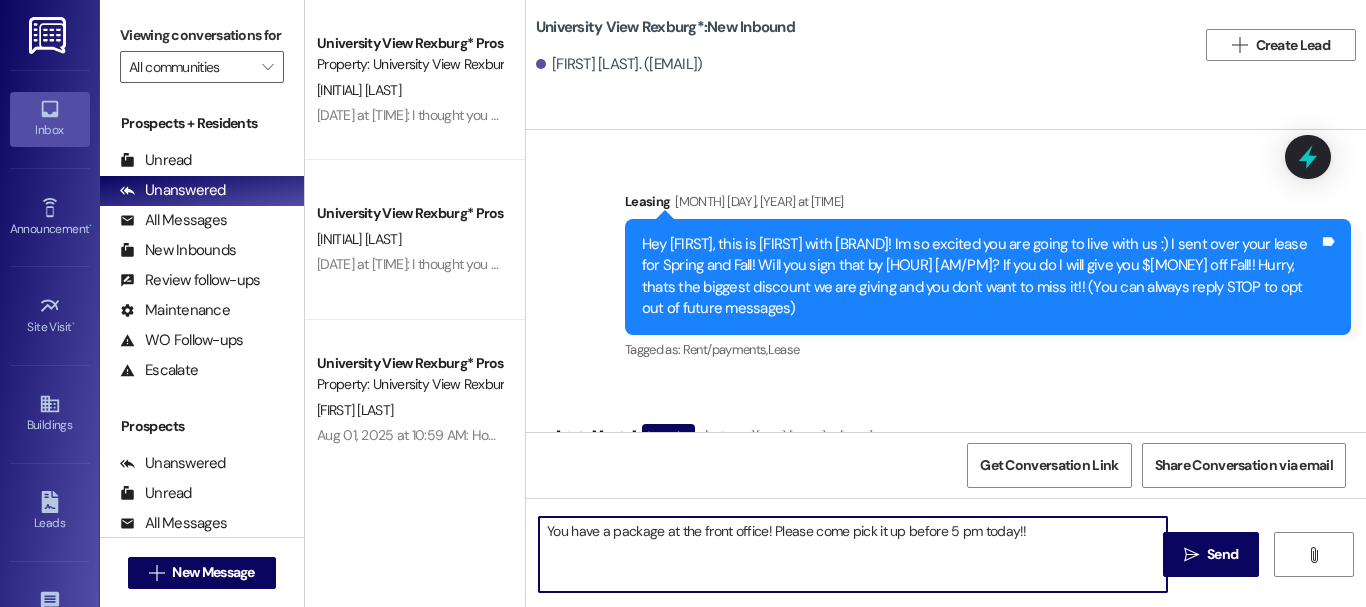 type on "You have a package at the front office! Please come pick it up before 5 pm today!!" 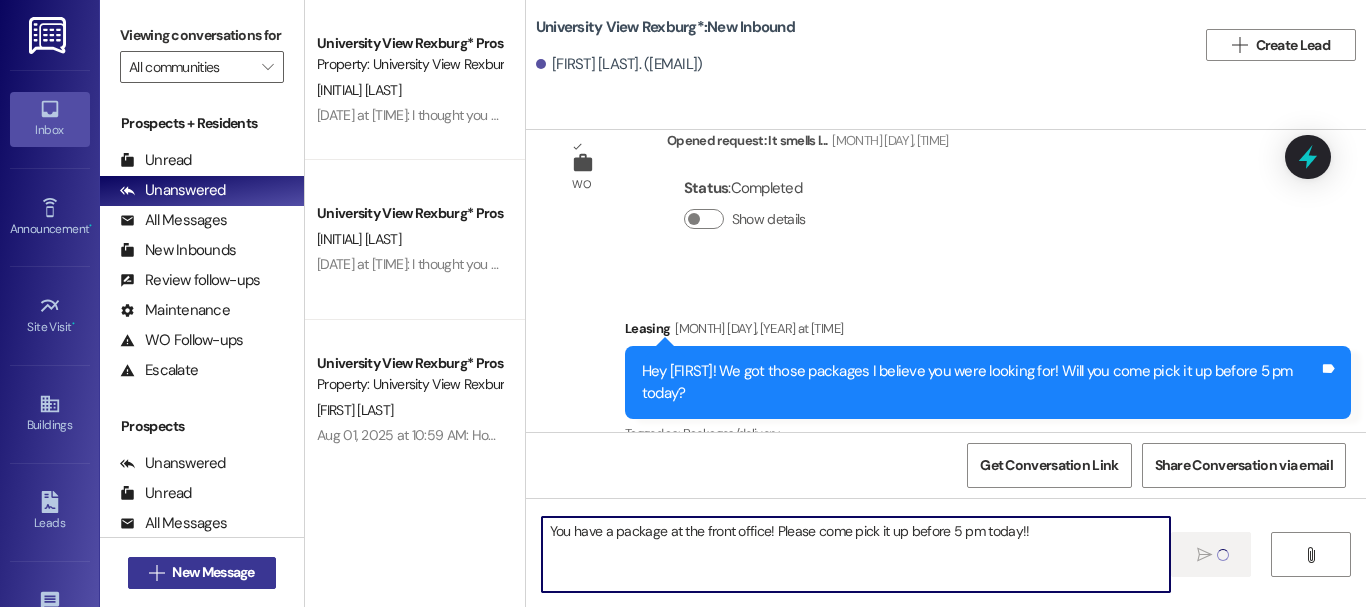 type 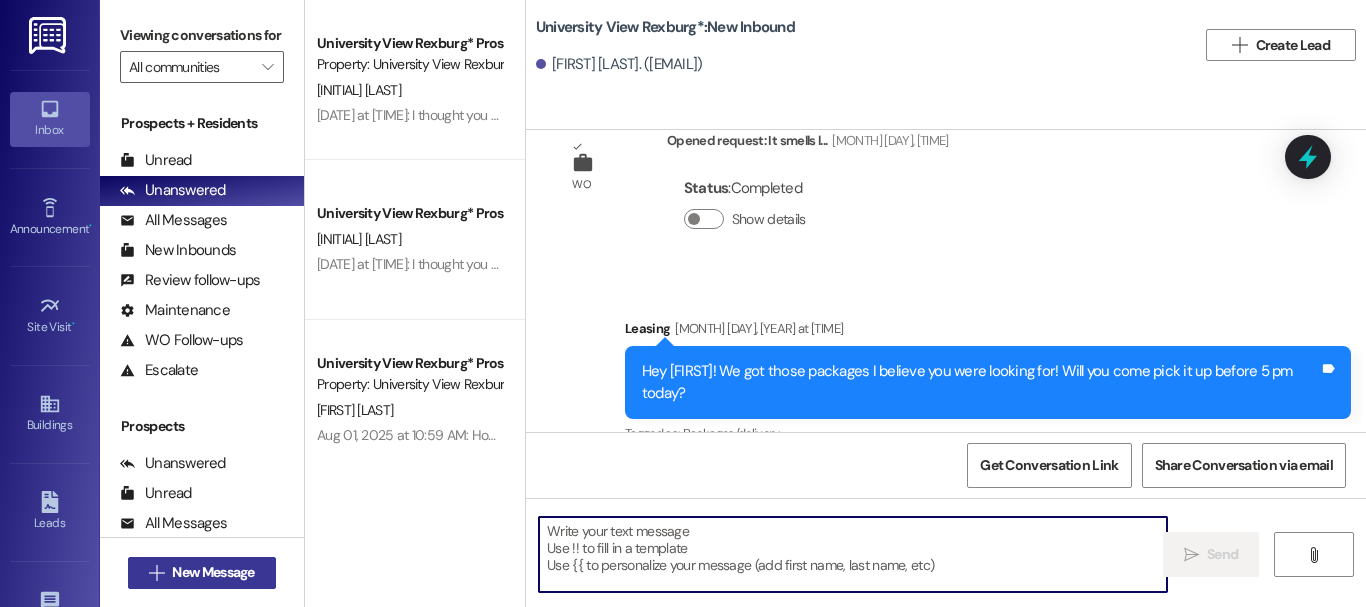 click on "New Message" at bounding box center [213, 572] 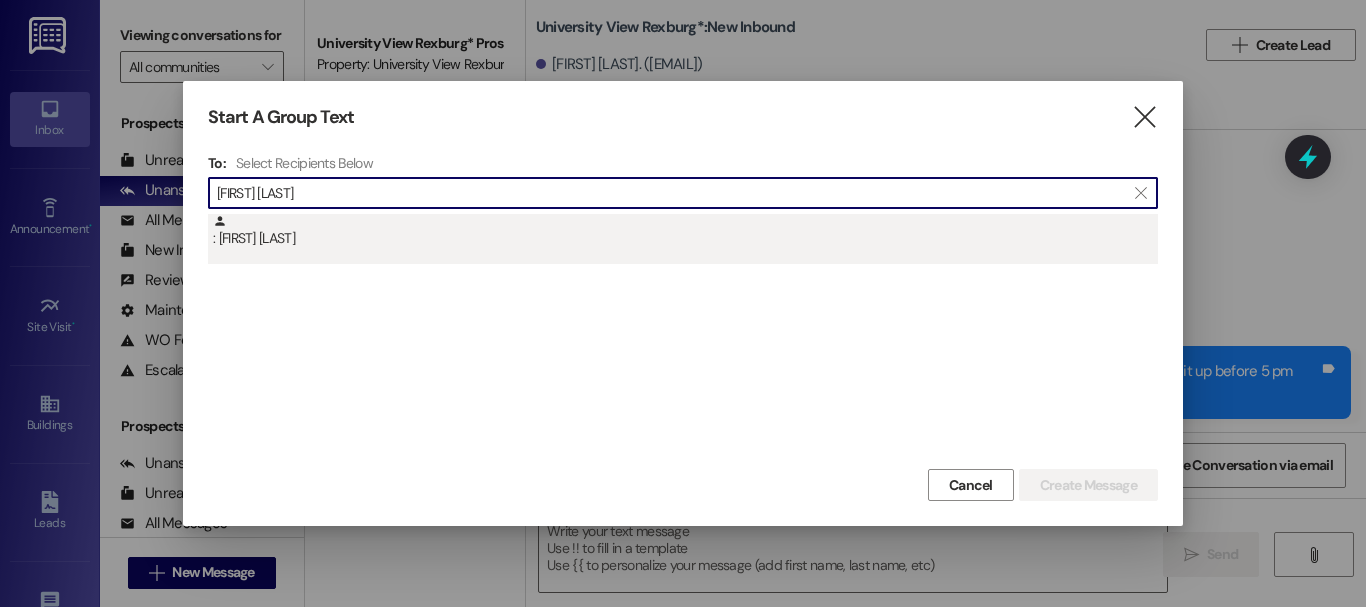 type on "[FIRST] [LAST]" 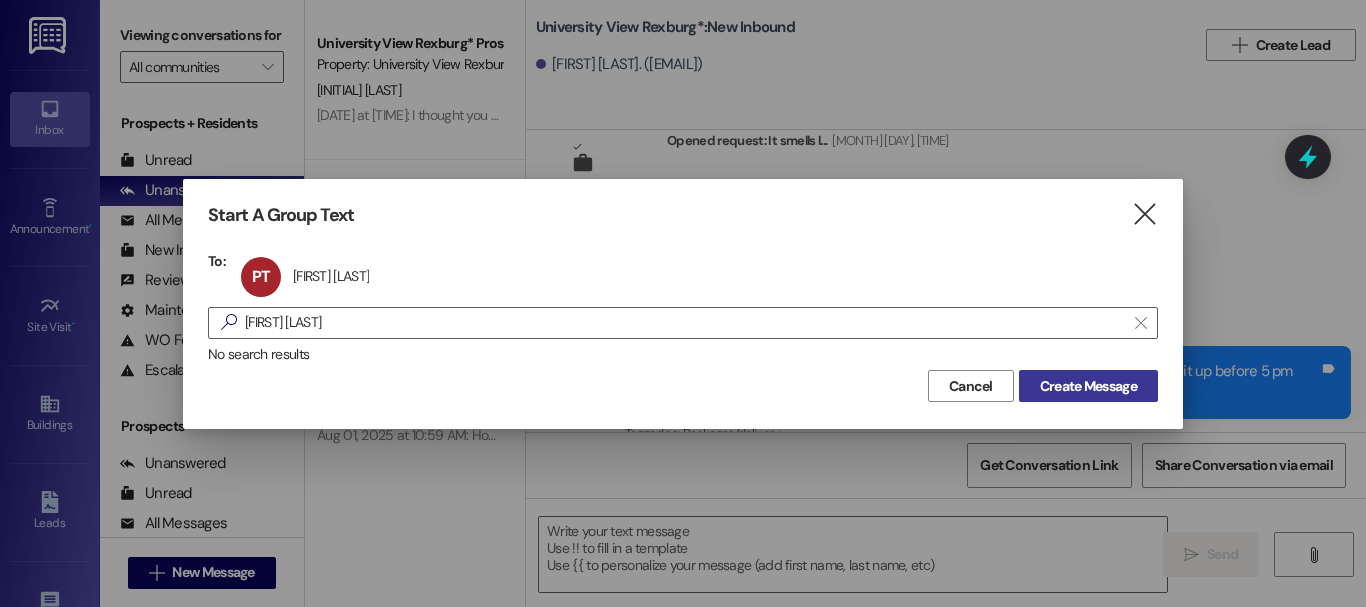 click on "Create Message" at bounding box center (1088, 386) 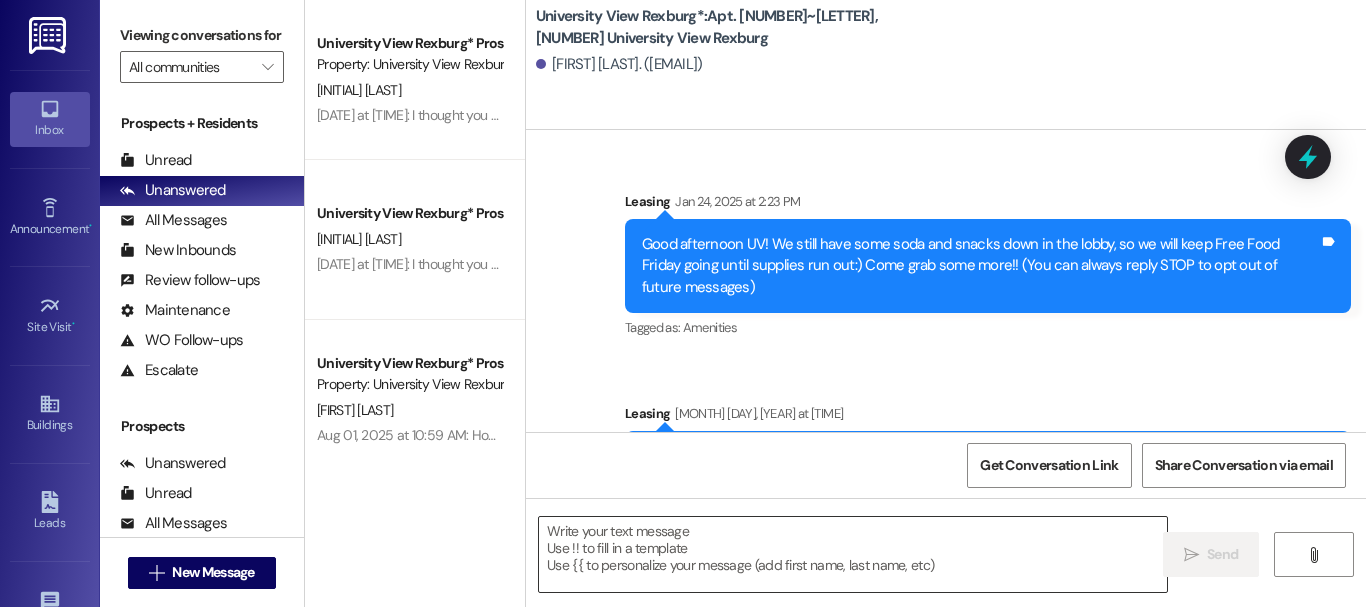 click at bounding box center (853, 554) 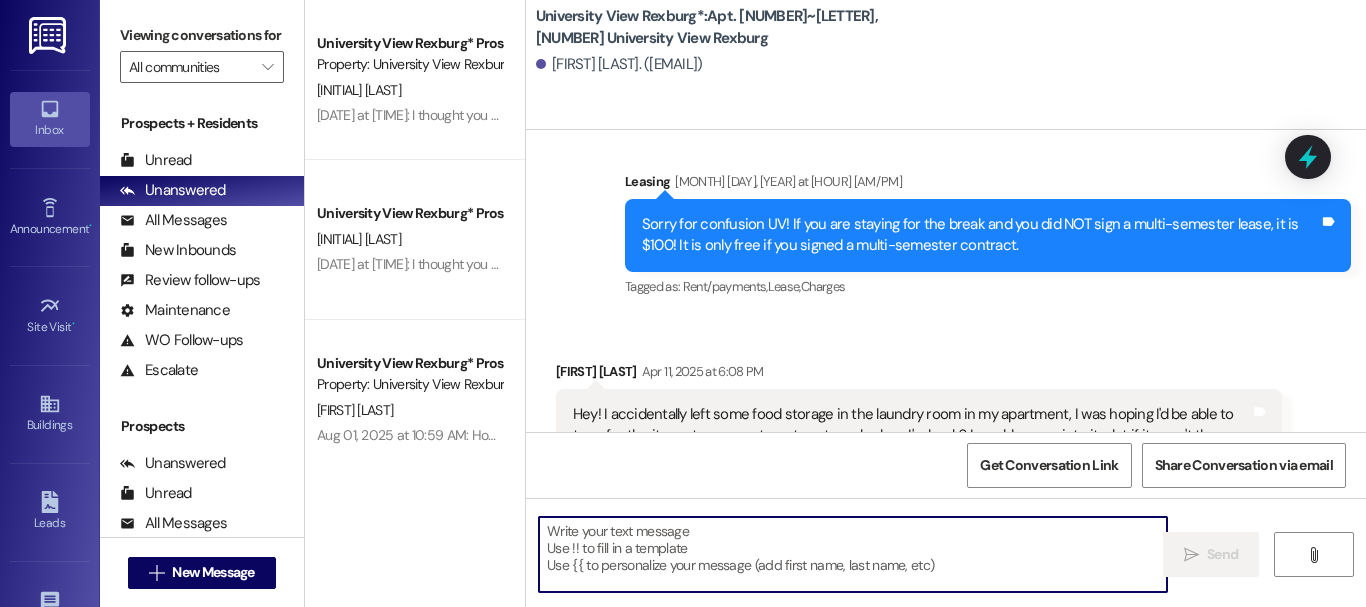 paste on "You have a package at the front office! Please come pick it up before 5 pm today!!" 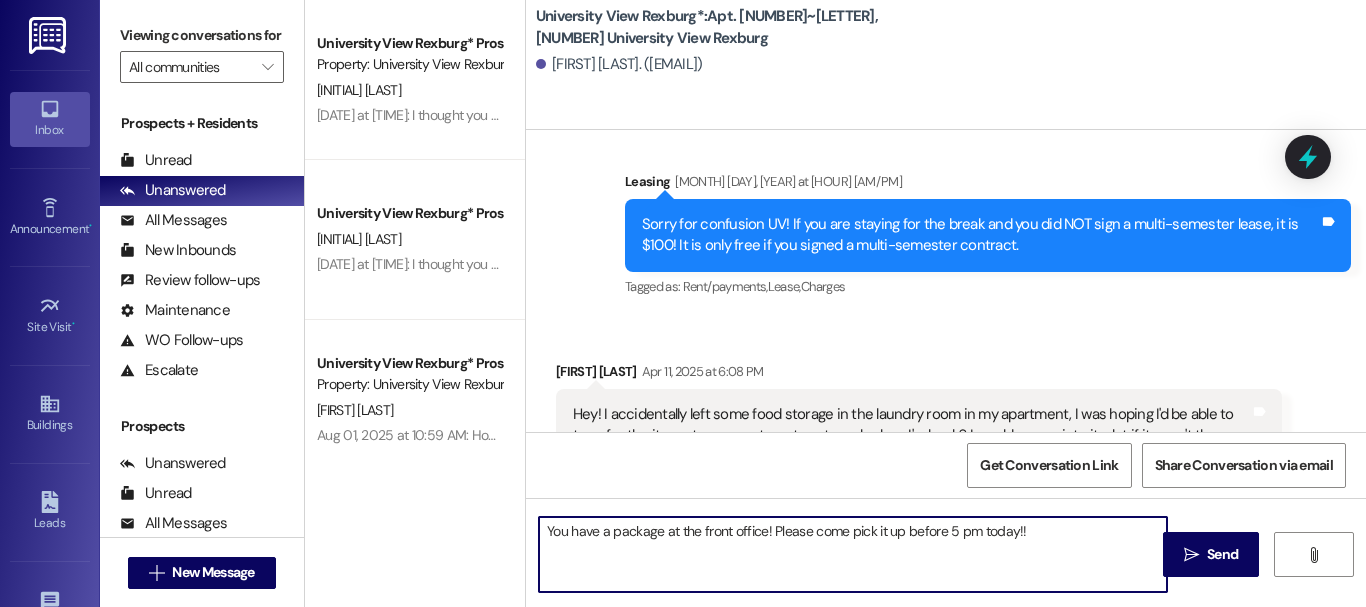 scroll, scrollTop: 16712, scrollLeft: 0, axis: vertical 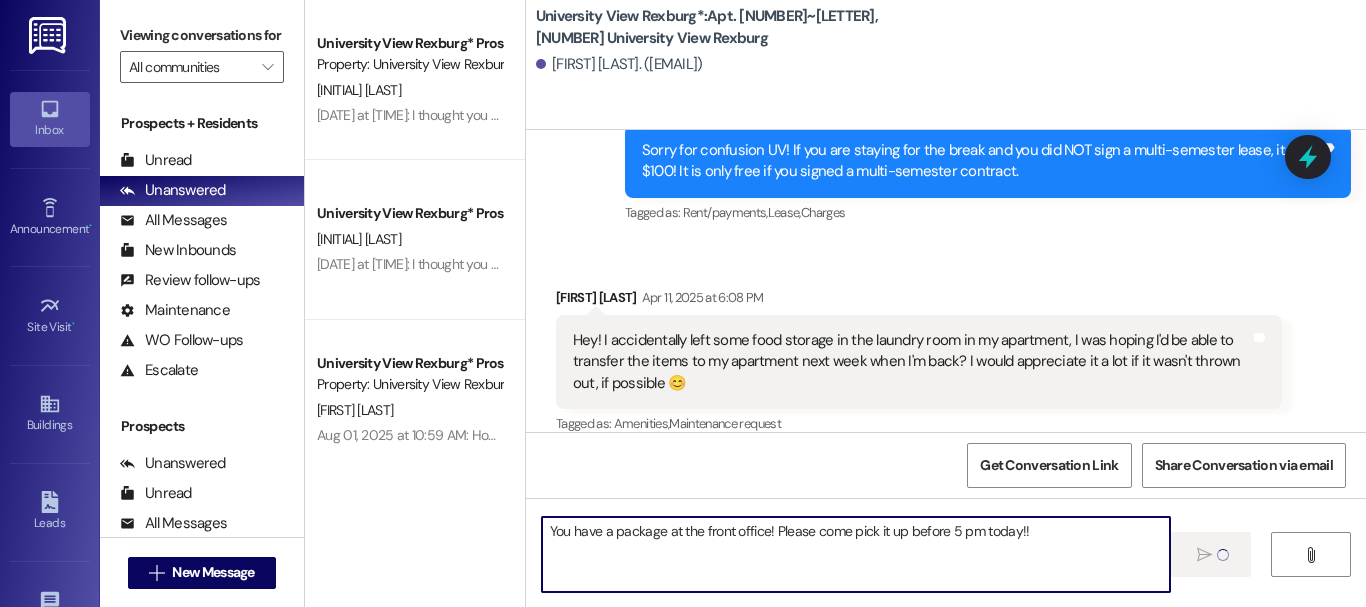type 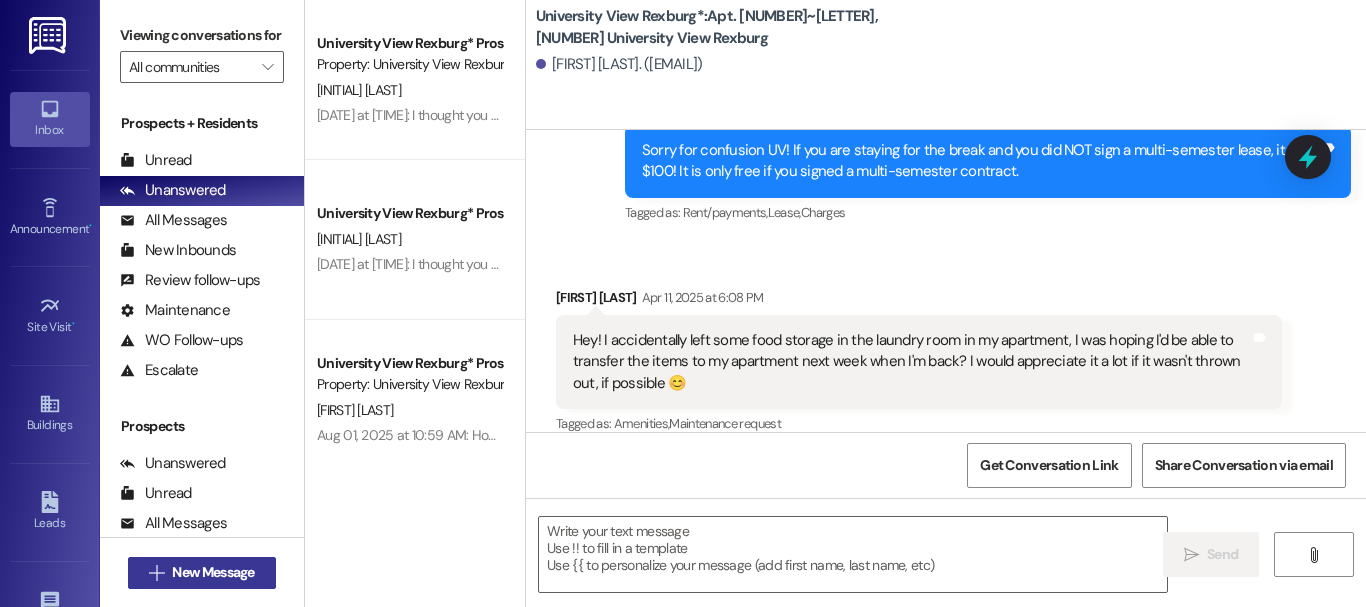 click on "New Message" at bounding box center [213, 572] 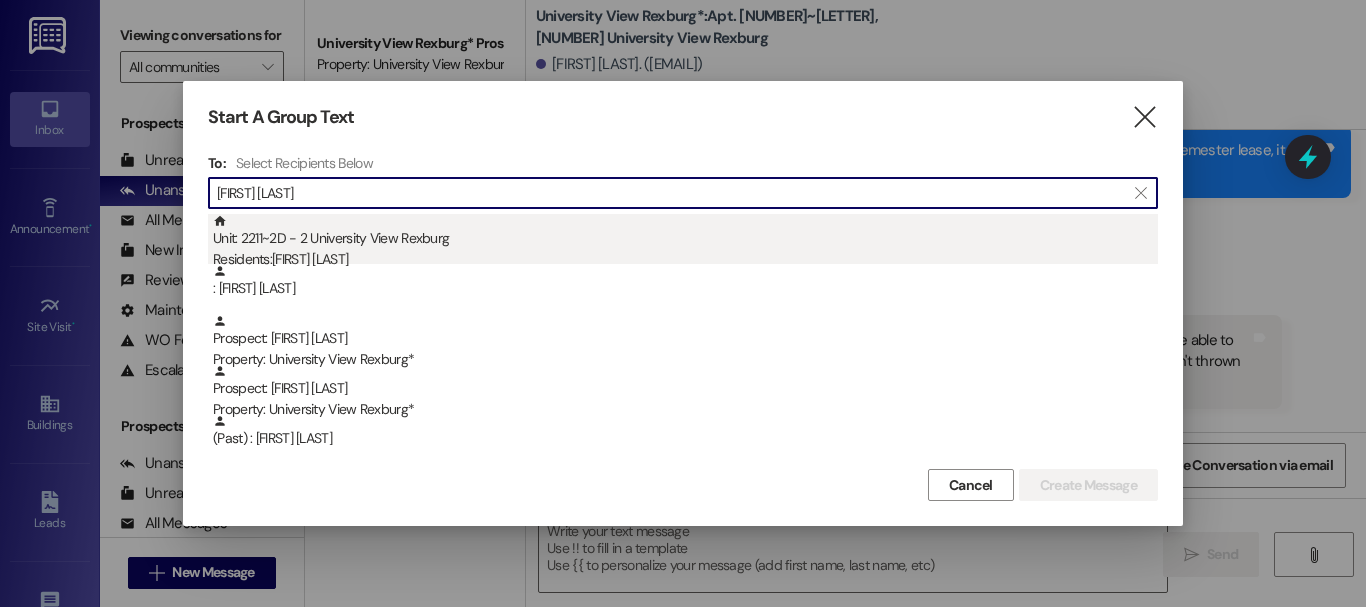 type on "[FIRST] [LAST]" 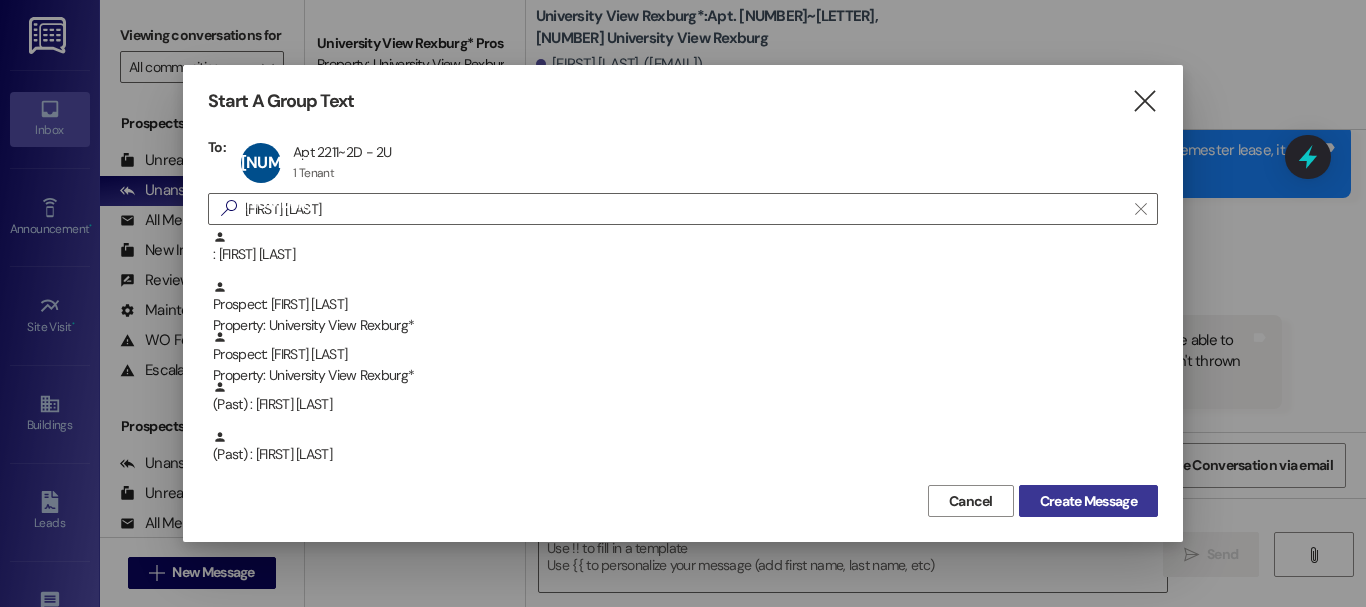 click on "Create Message" at bounding box center (1088, 501) 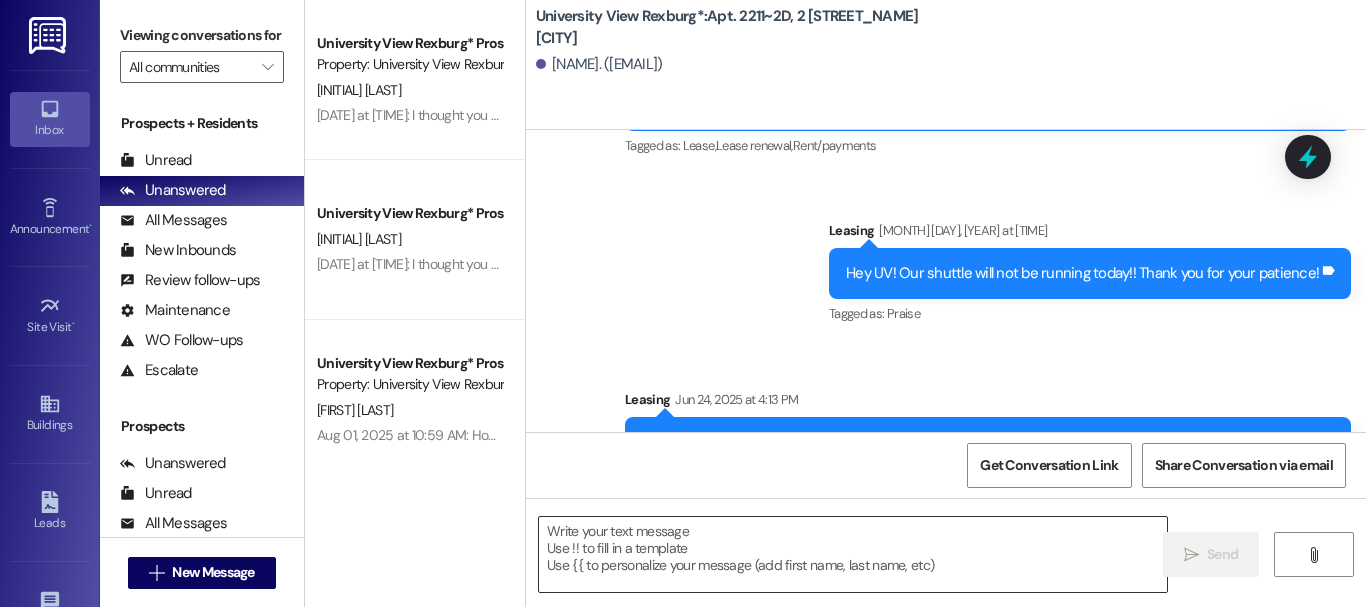 click at bounding box center [853, 554] 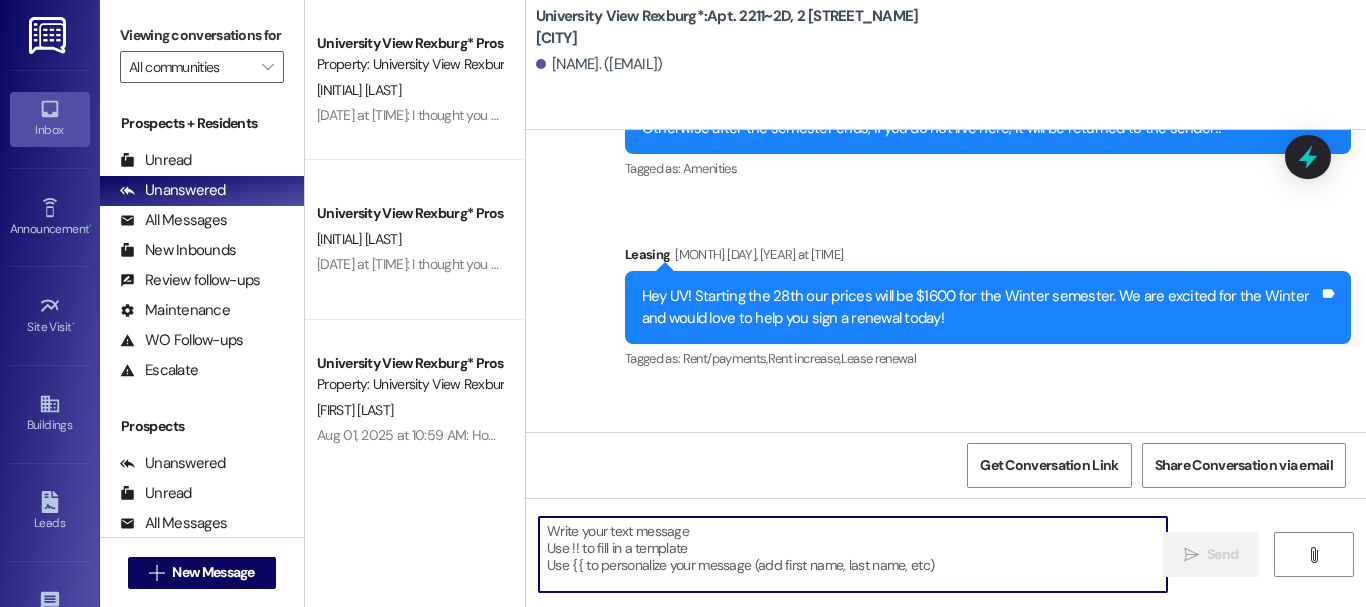 scroll, scrollTop: 14729, scrollLeft: 0, axis: vertical 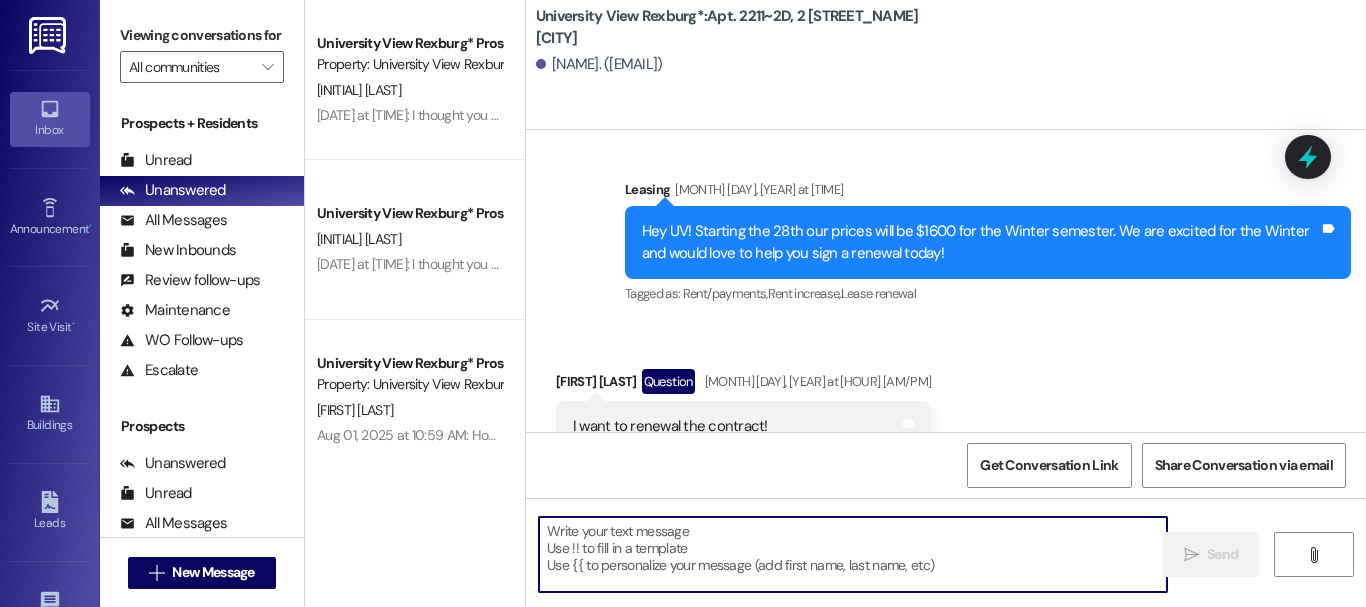 click at bounding box center [853, 554] 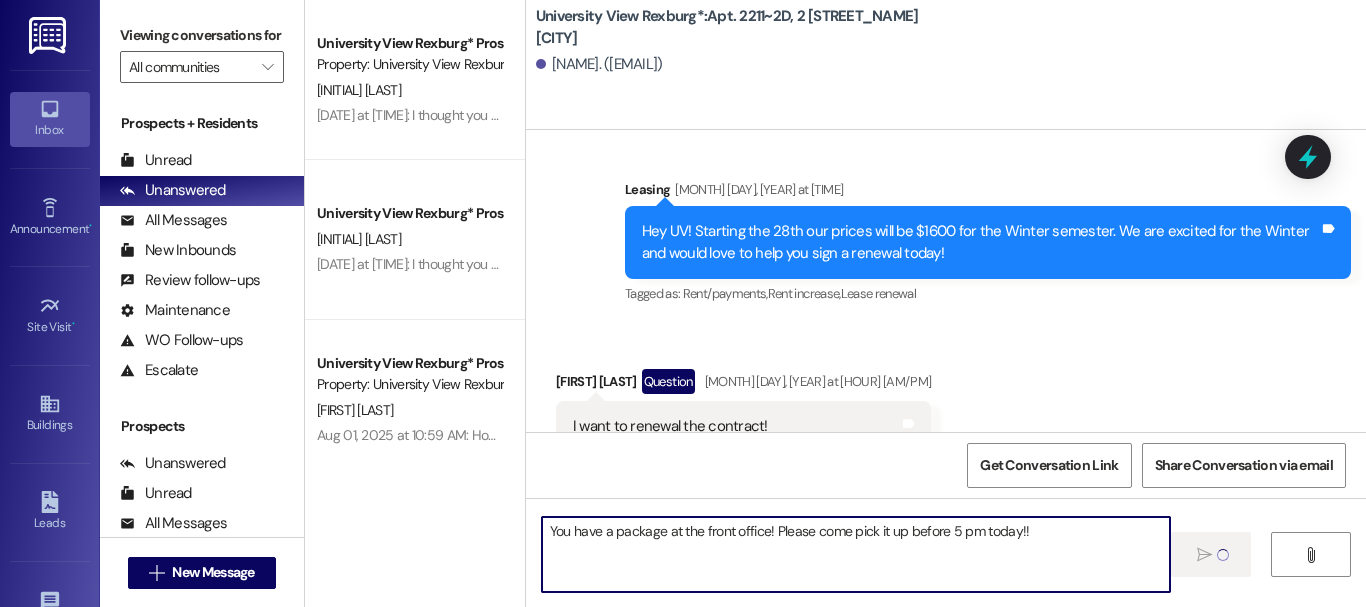 type 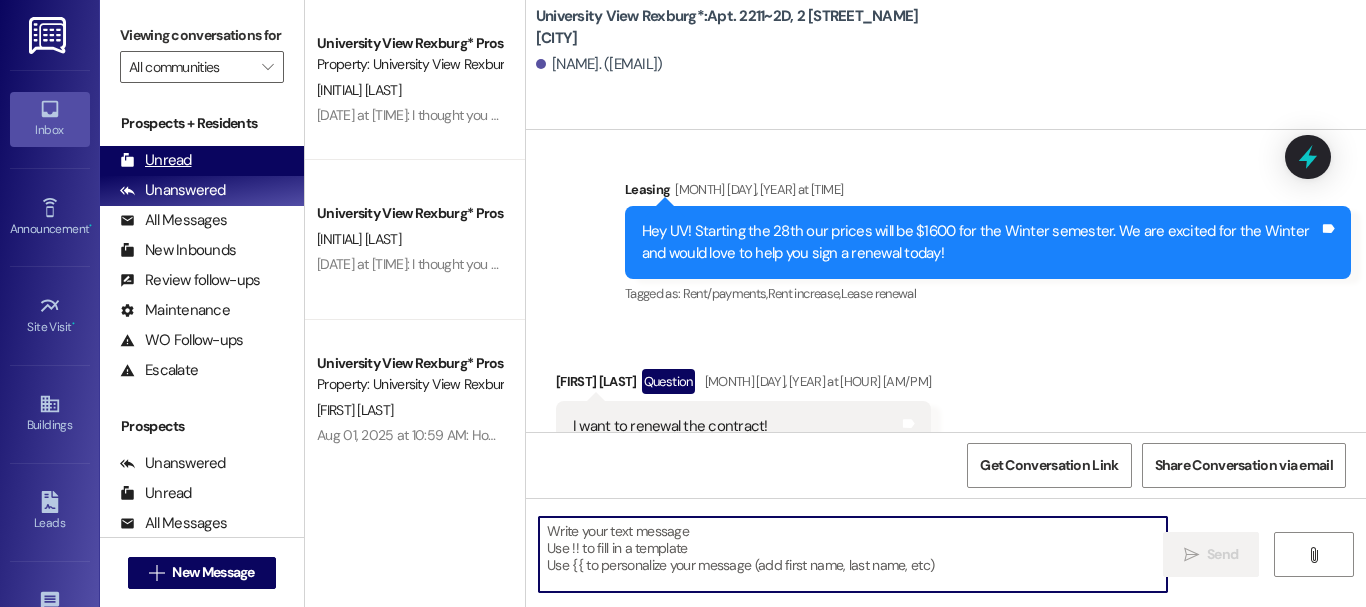 click on "Unread (0)" at bounding box center [202, 161] 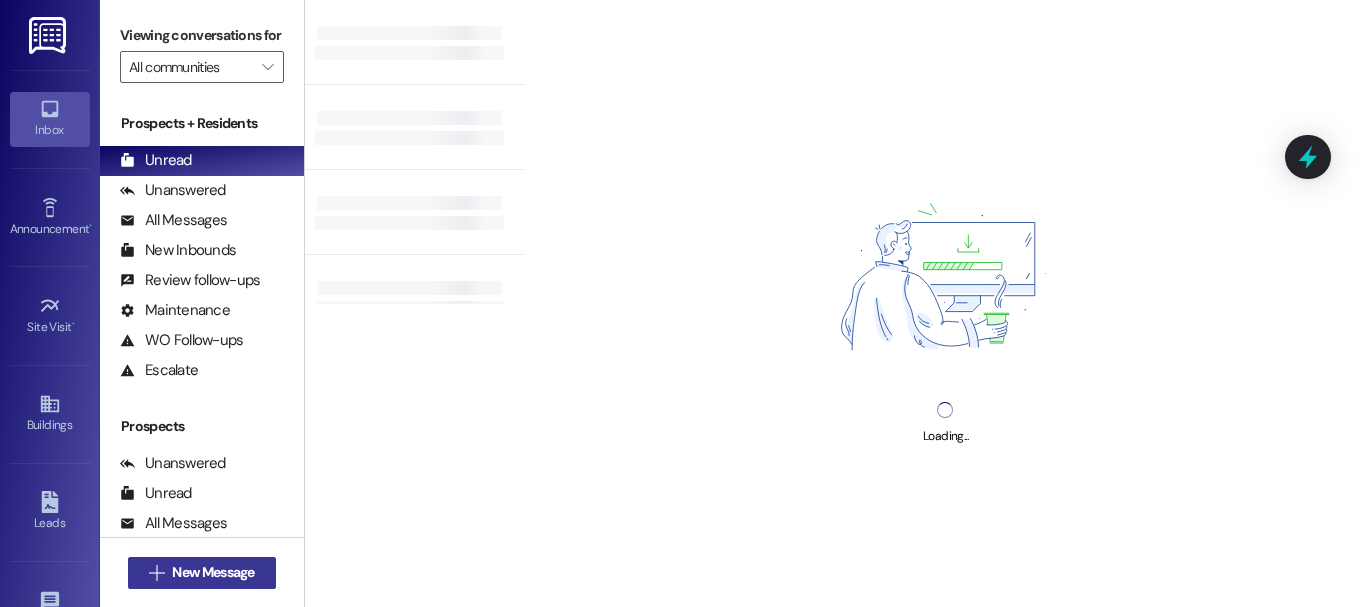 click on "New Message" at bounding box center [213, 572] 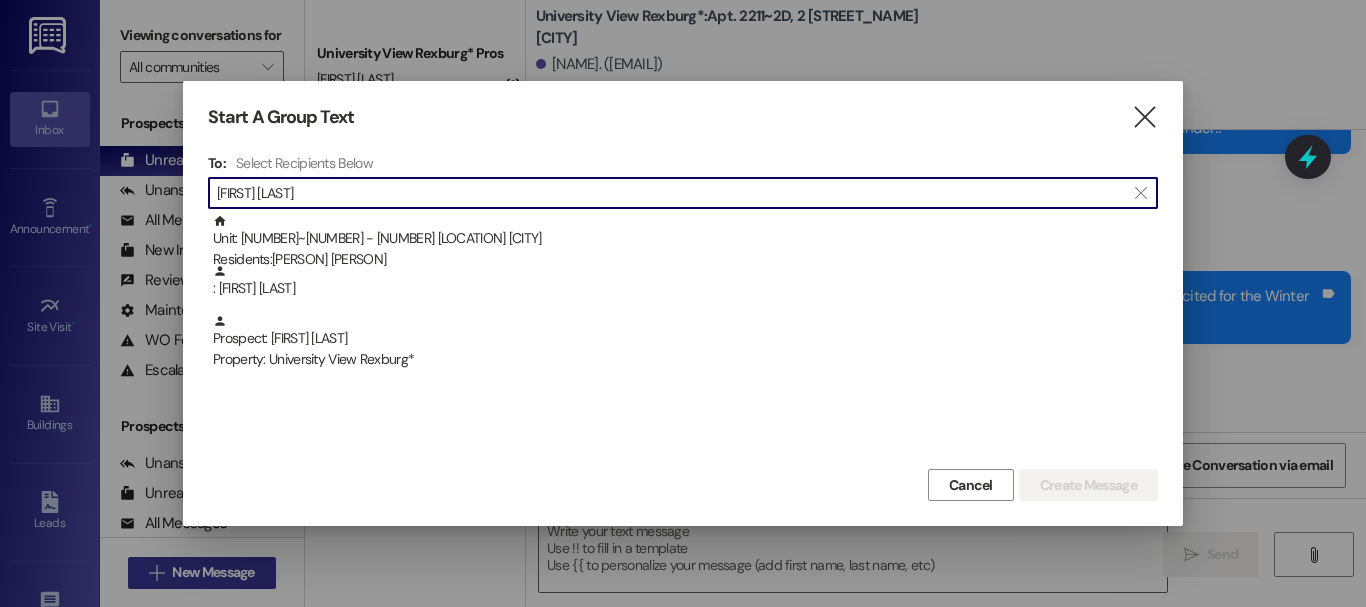 scroll, scrollTop: 14729, scrollLeft: 0, axis: vertical 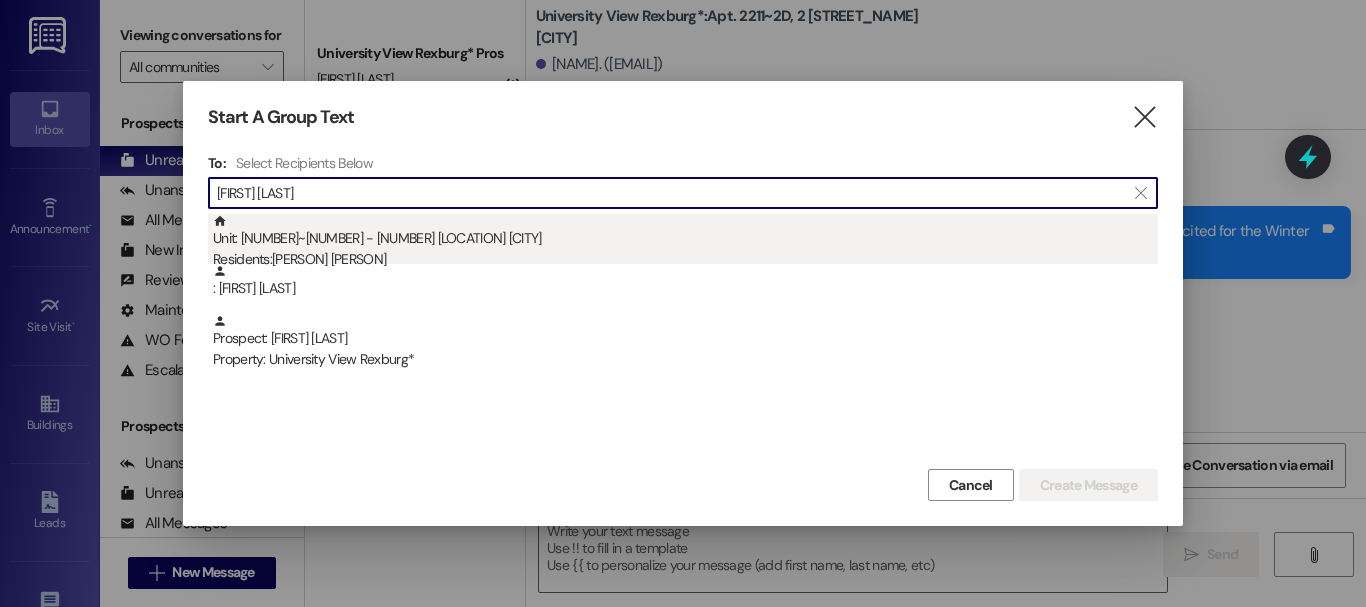 type on "[FIRST] [LAST]" 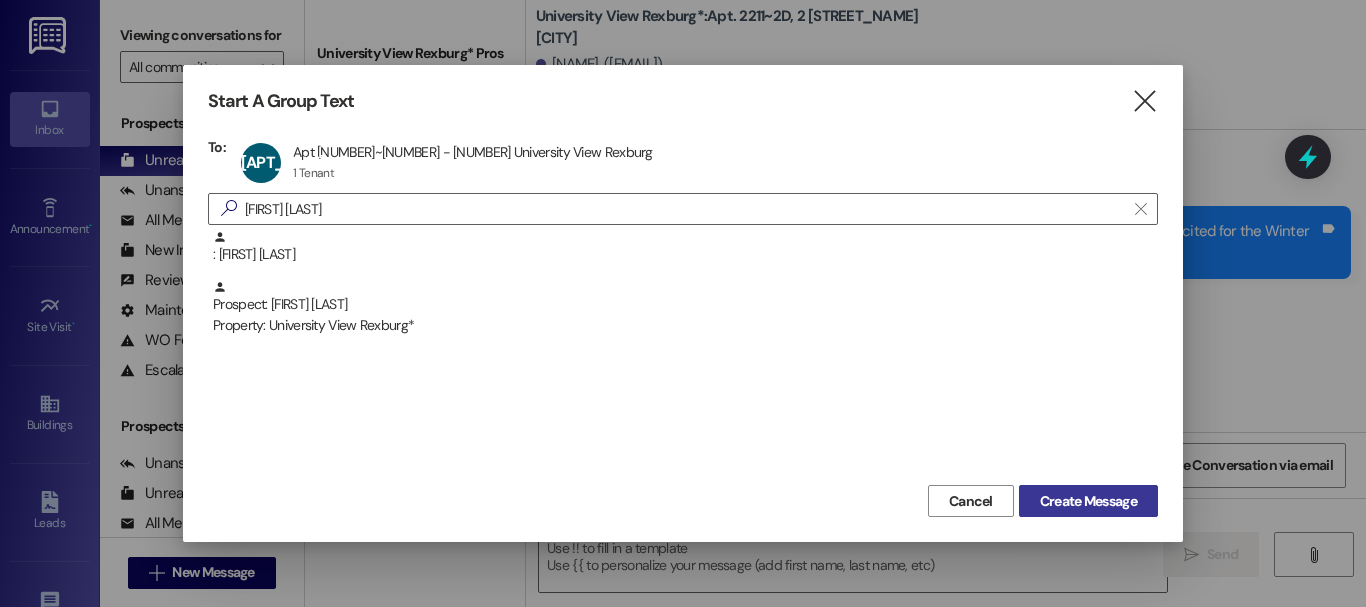 click on "Create Message" at bounding box center [1088, 501] 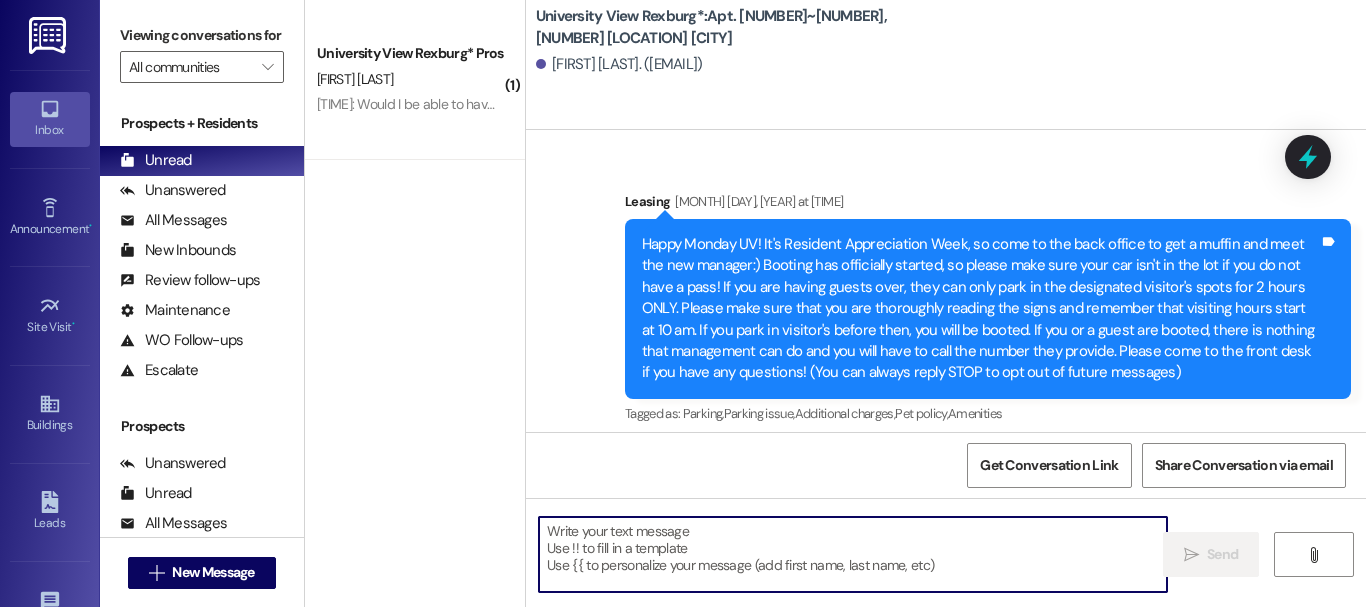 type on "You have a package at the front office! Please come pick it up before 5 pm today!!" 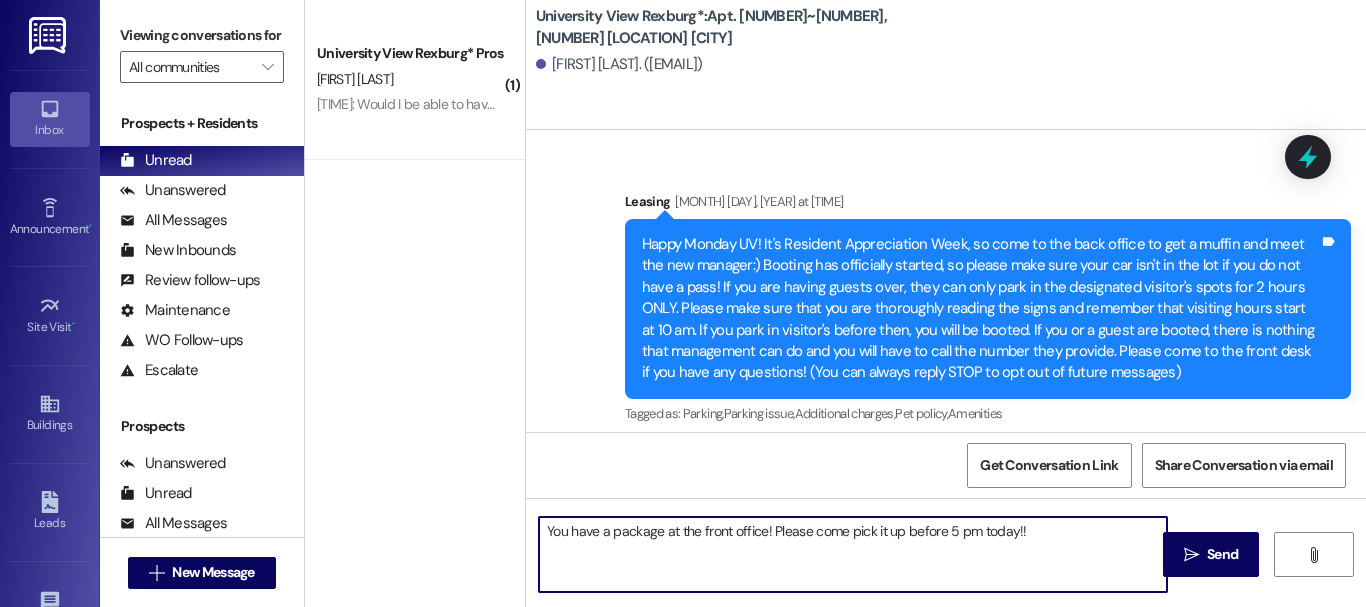 scroll, scrollTop: 52182, scrollLeft: 0, axis: vertical 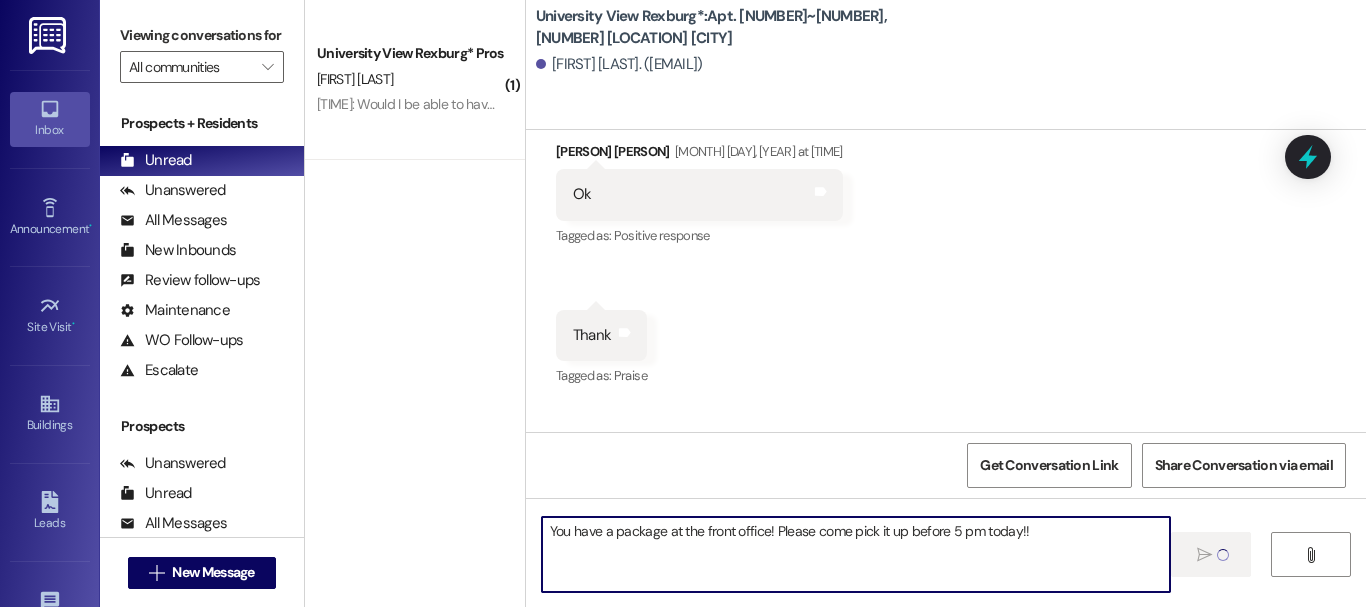 type 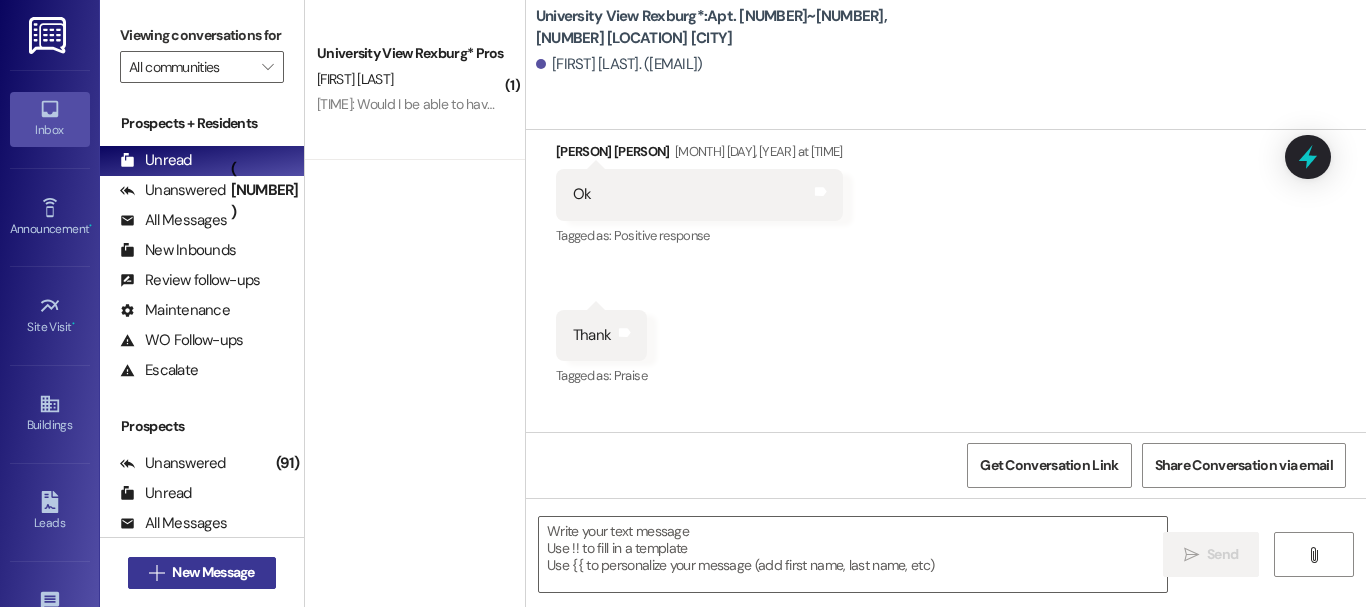 click on "New Message" at bounding box center [213, 572] 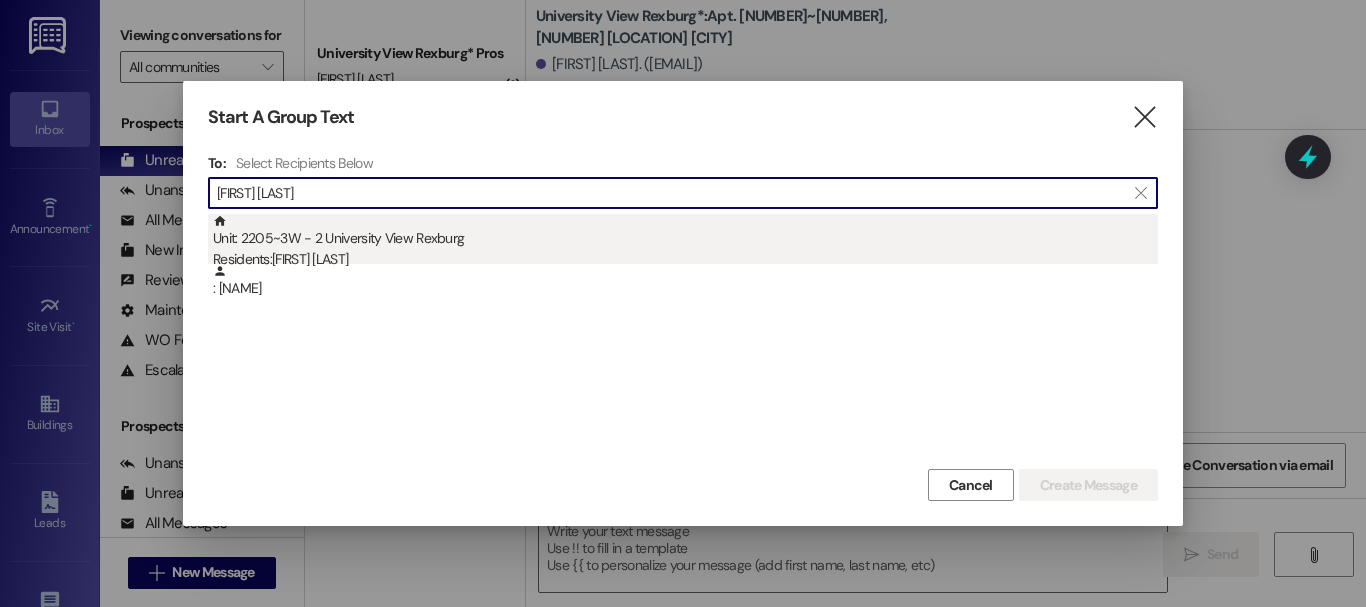 type on "[FIRST] [LAST]" 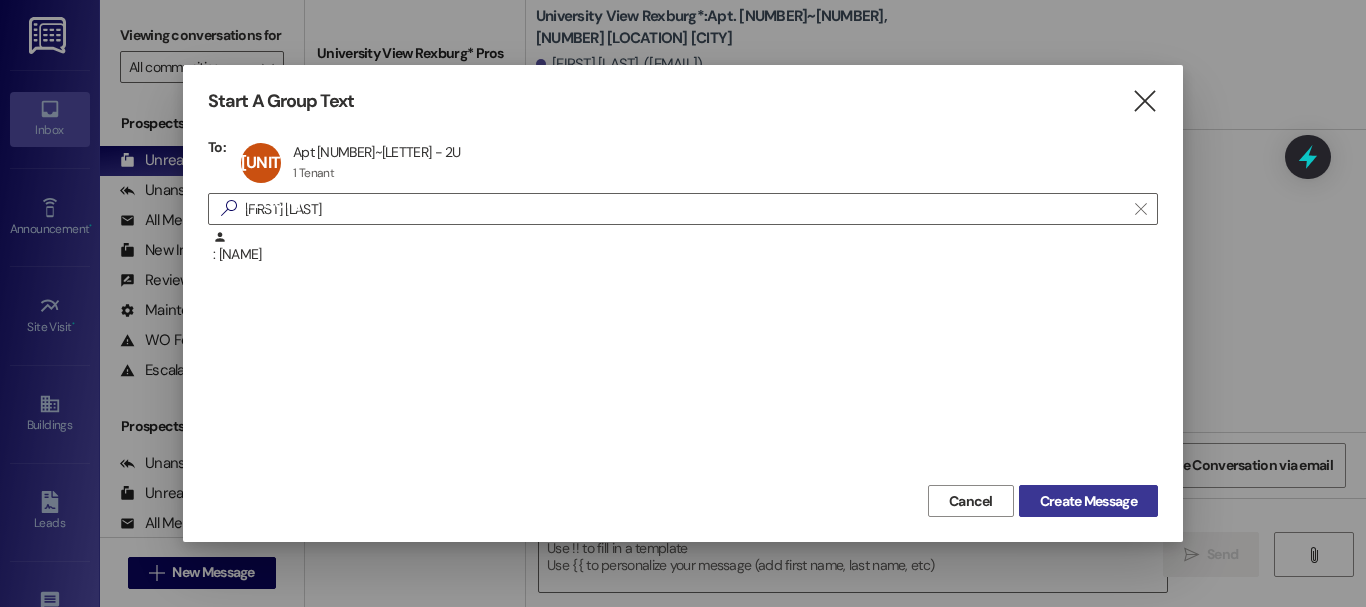 click on "Create Message" at bounding box center (1088, 501) 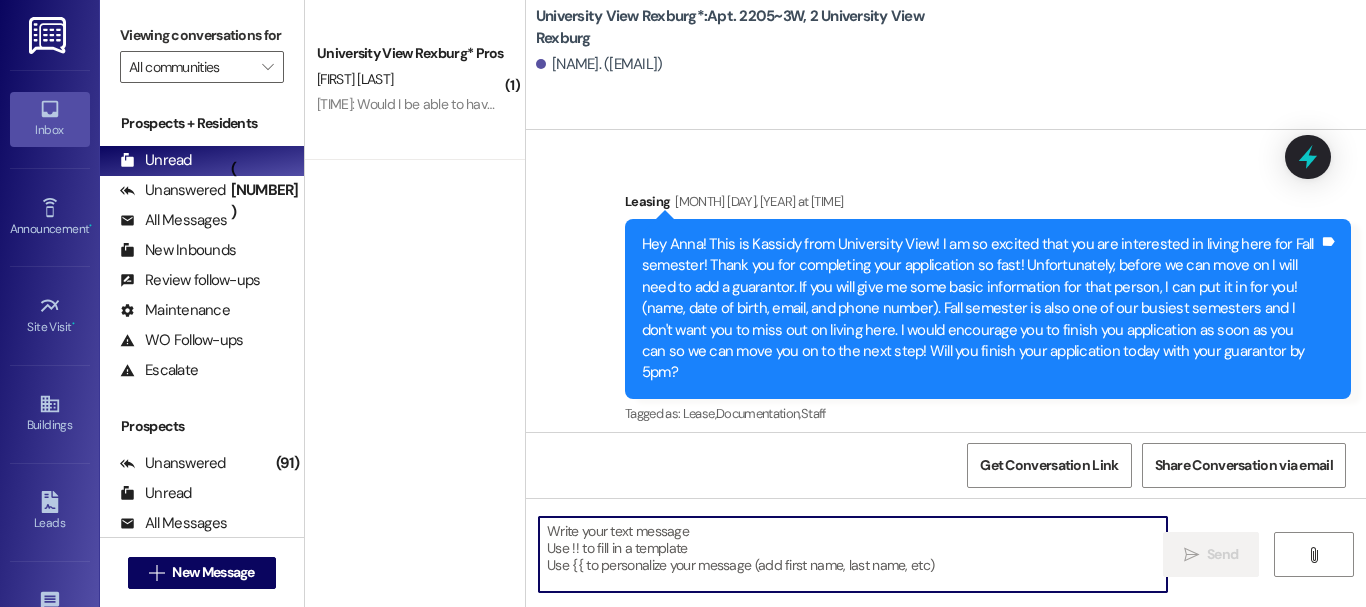 type on "You have a package at the front office! Please come pick it up before 5 pm today!!" 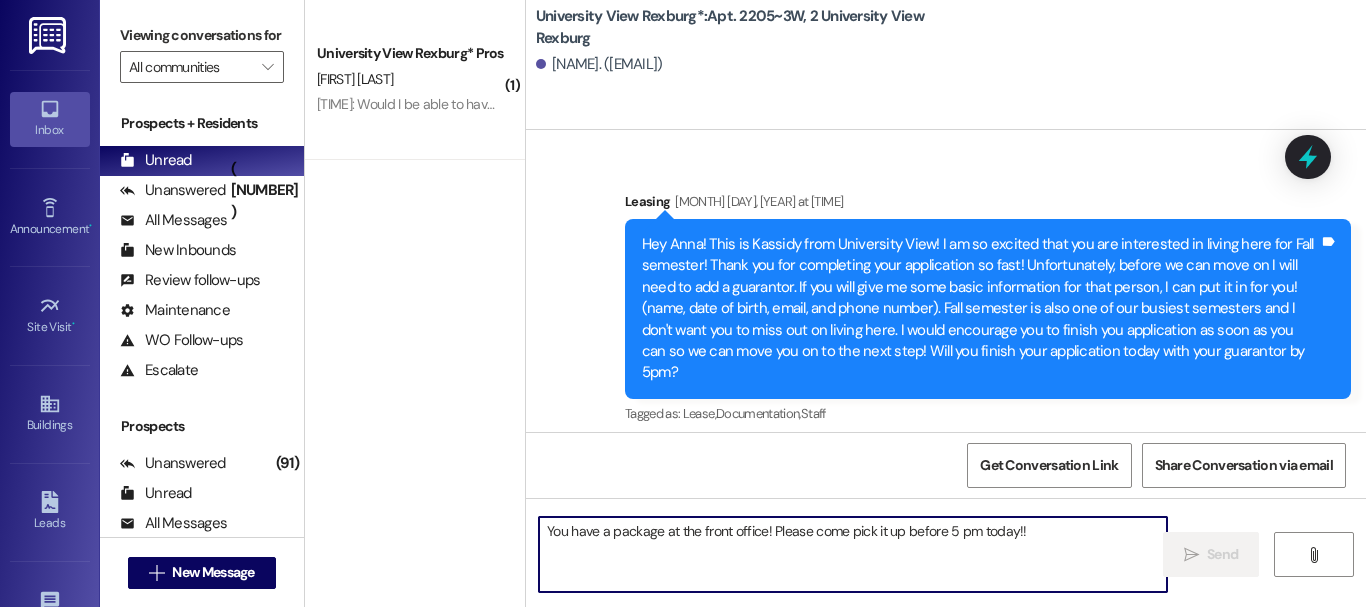 click on "You have a package at the front office! Please come pick it up before 5 pm today!!" at bounding box center (853, 554) 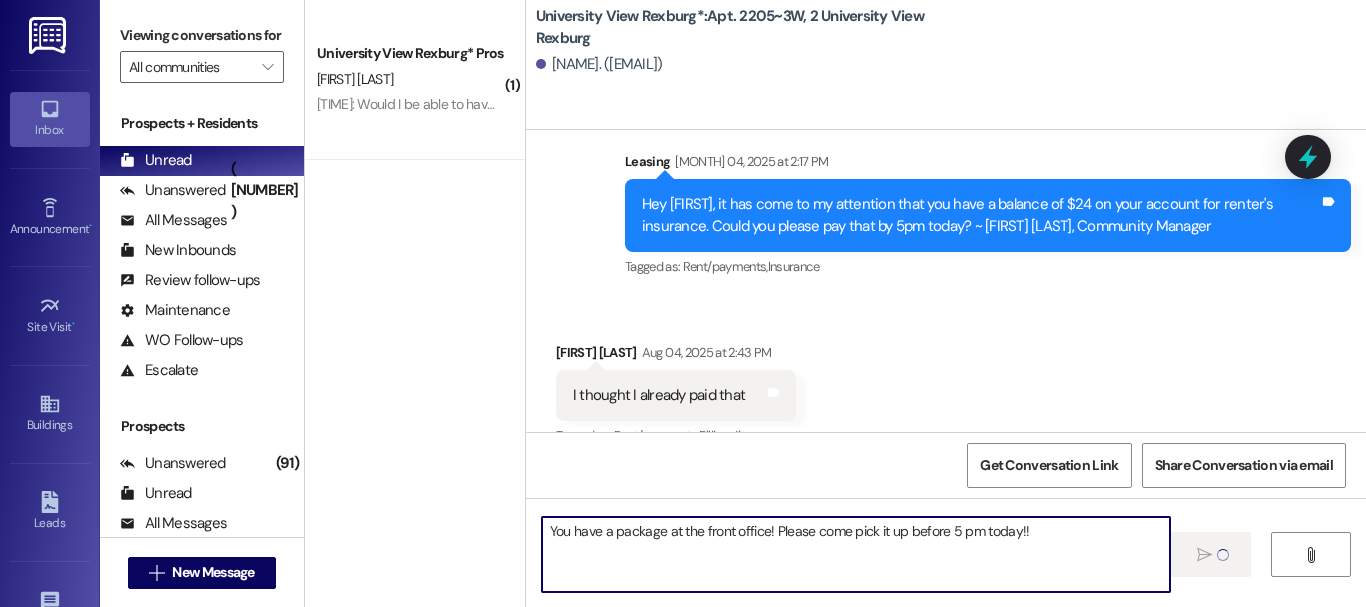 scroll, scrollTop: 108540, scrollLeft: 0, axis: vertical 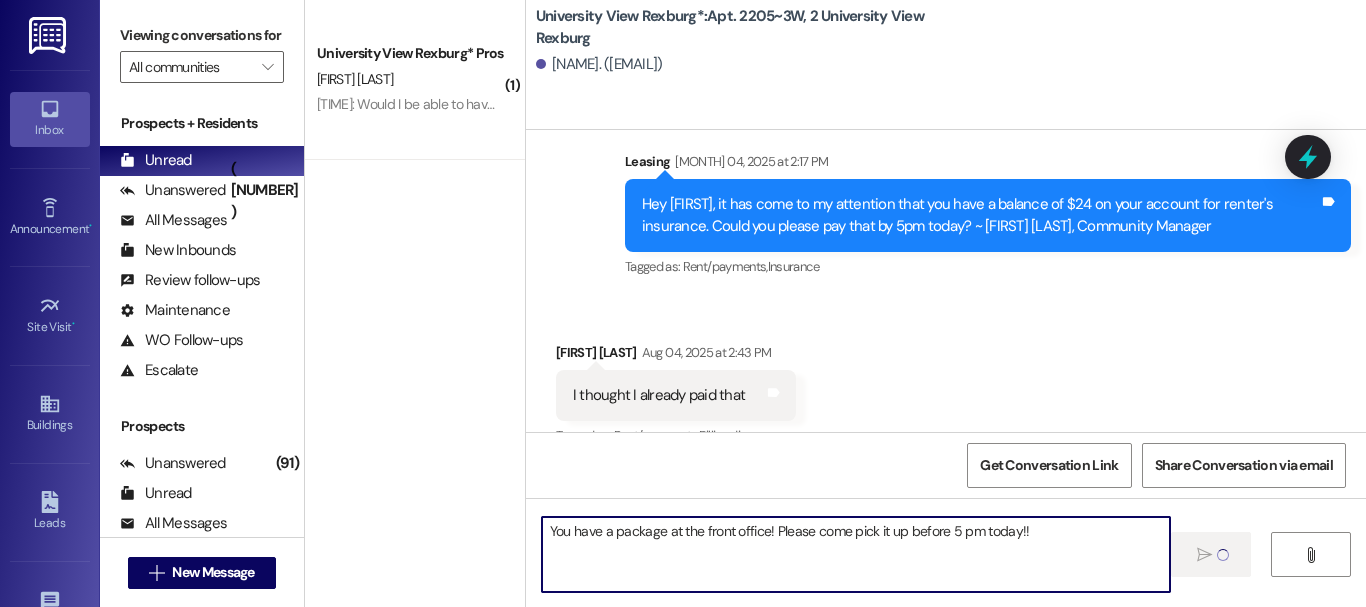 type 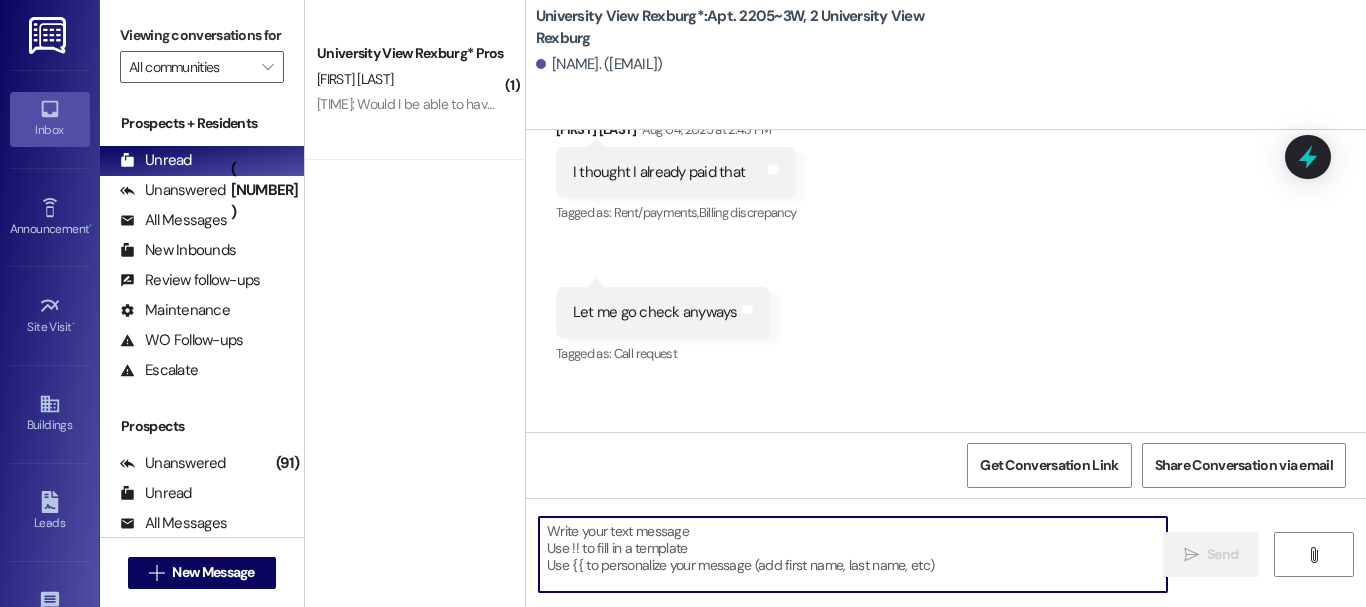 scroll, scrollTop: 108788, scrollLeft: 0, axis: vertical 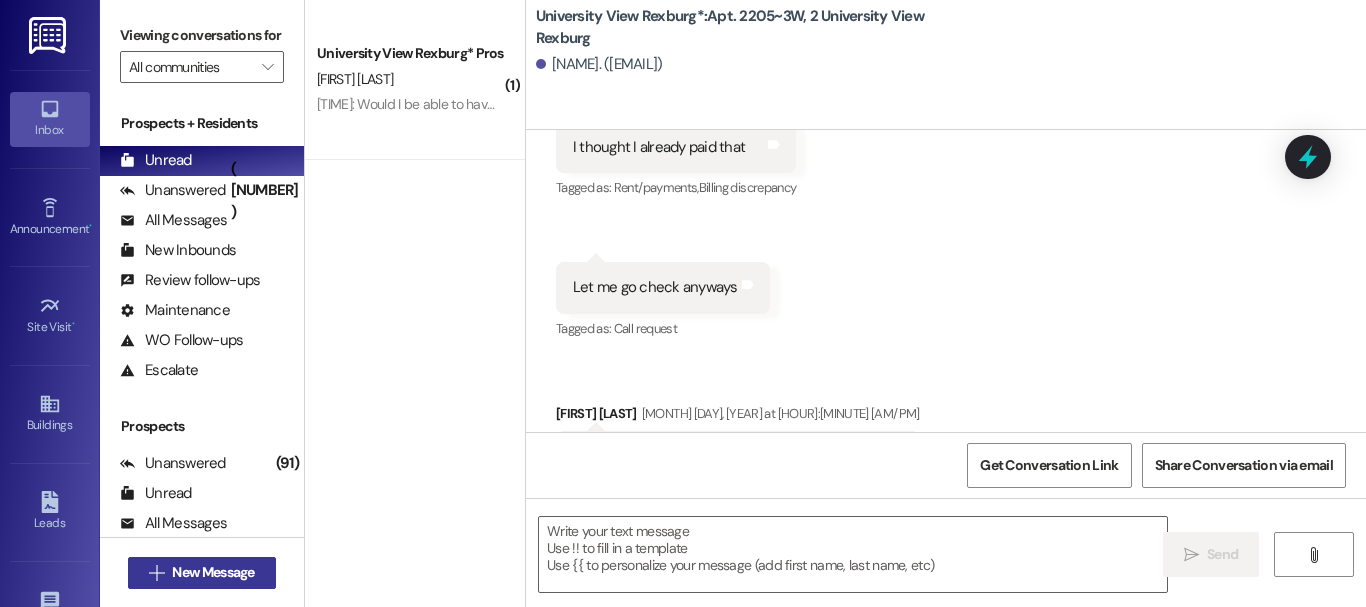 click on "New Message" at bounding box center [213, 572] 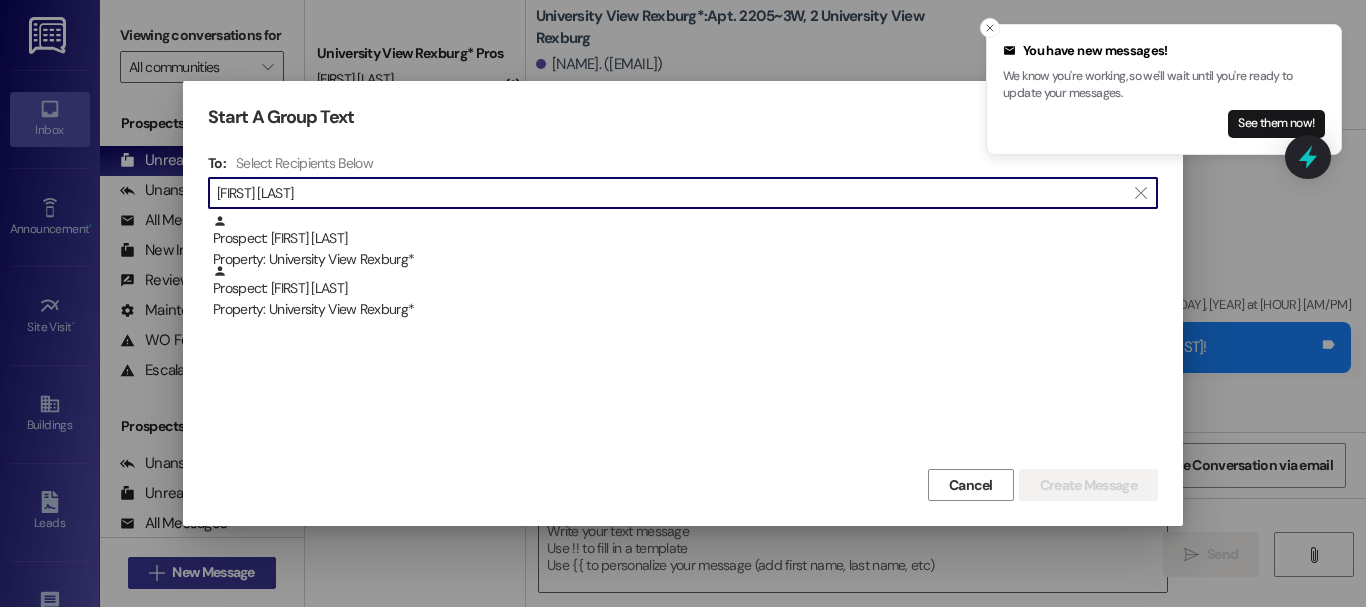 scroll, scrollTop: 109127, scrollLeft: 0, axis: vertical 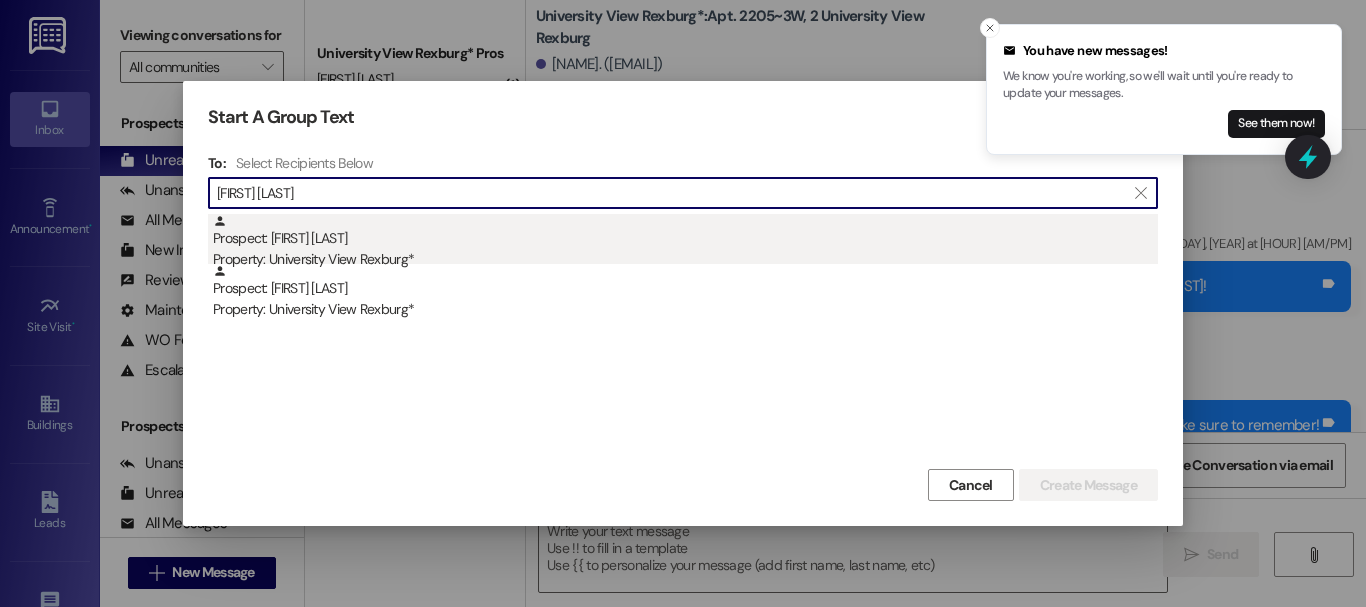 type on "[FIRST] [LAST]" 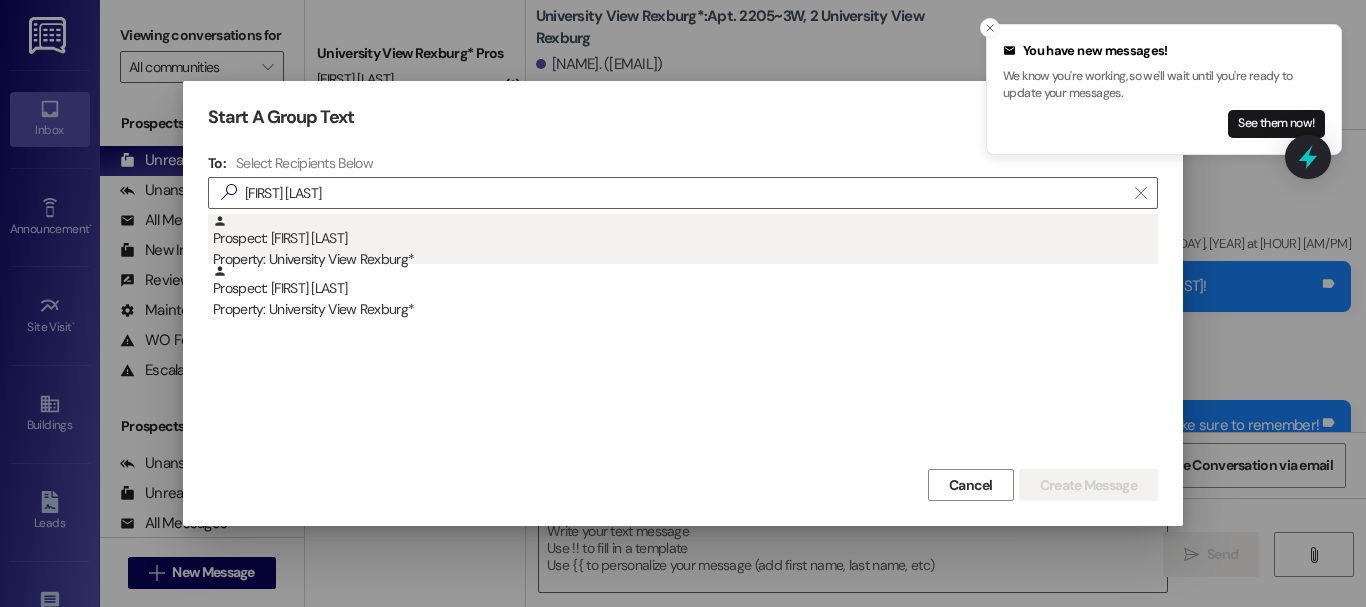 click on "Property: University View Rexburg*" at bounding box center (685, 259) 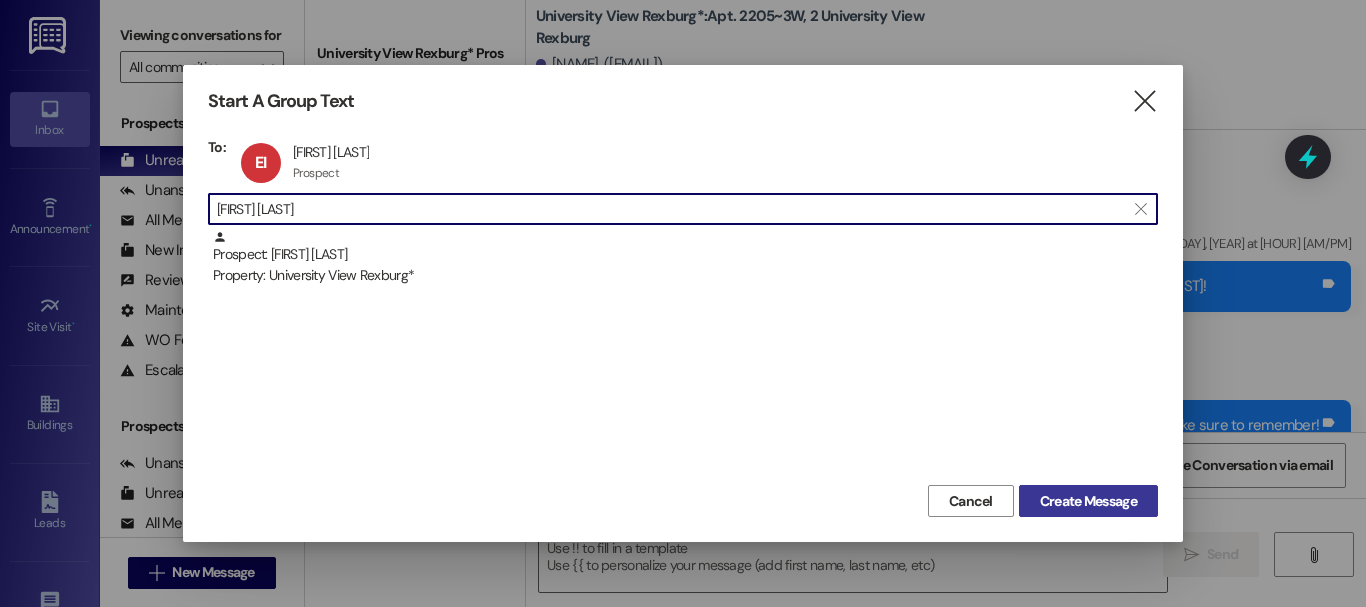 click on "Create Message" at bounding box center [1088, 501] 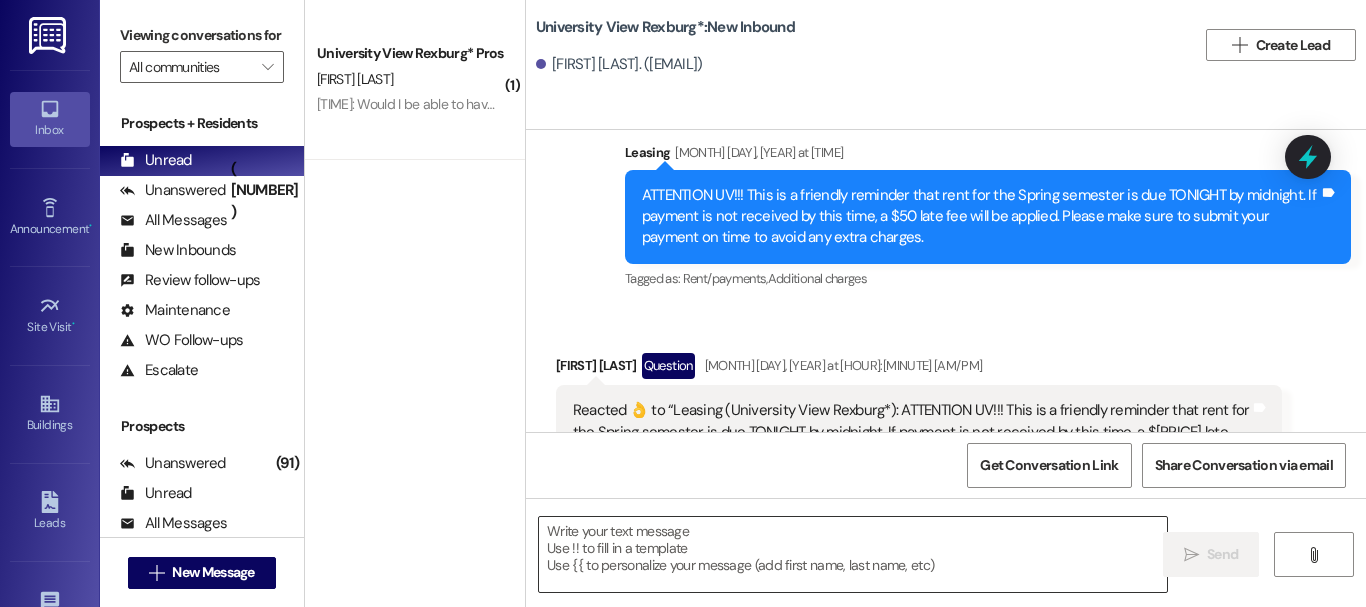 scroll, scrollTop: 15806, scrollLeft: 0, axis: vertical 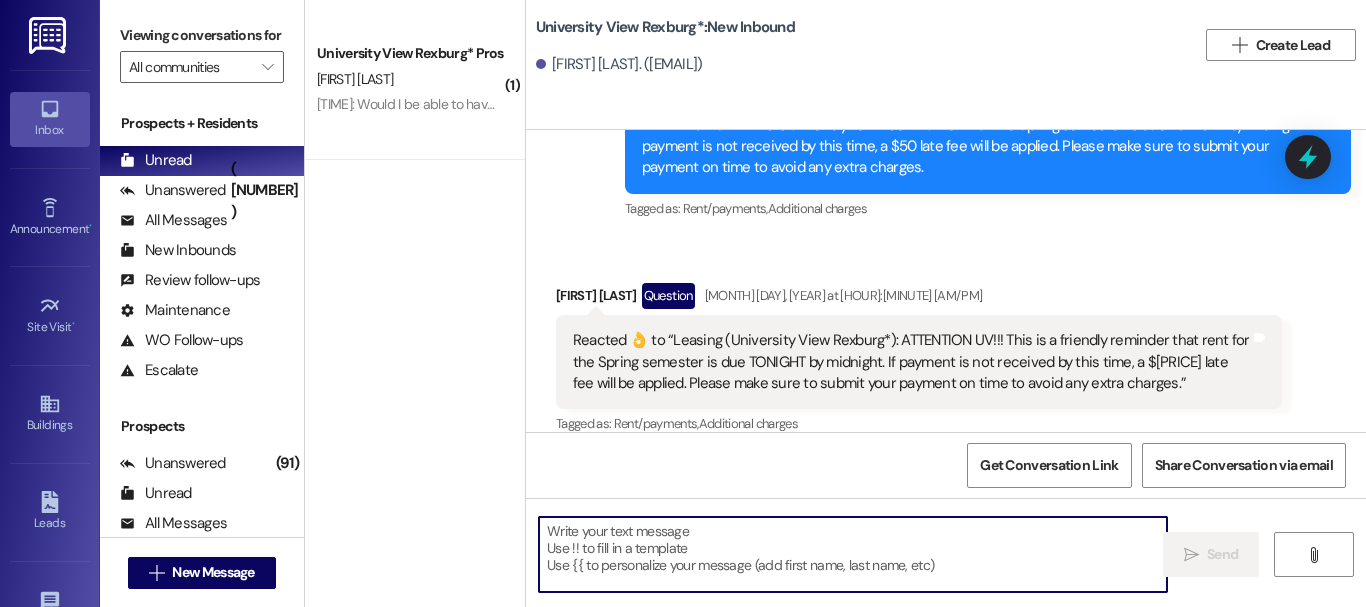 click at bounding box center [853, 554] 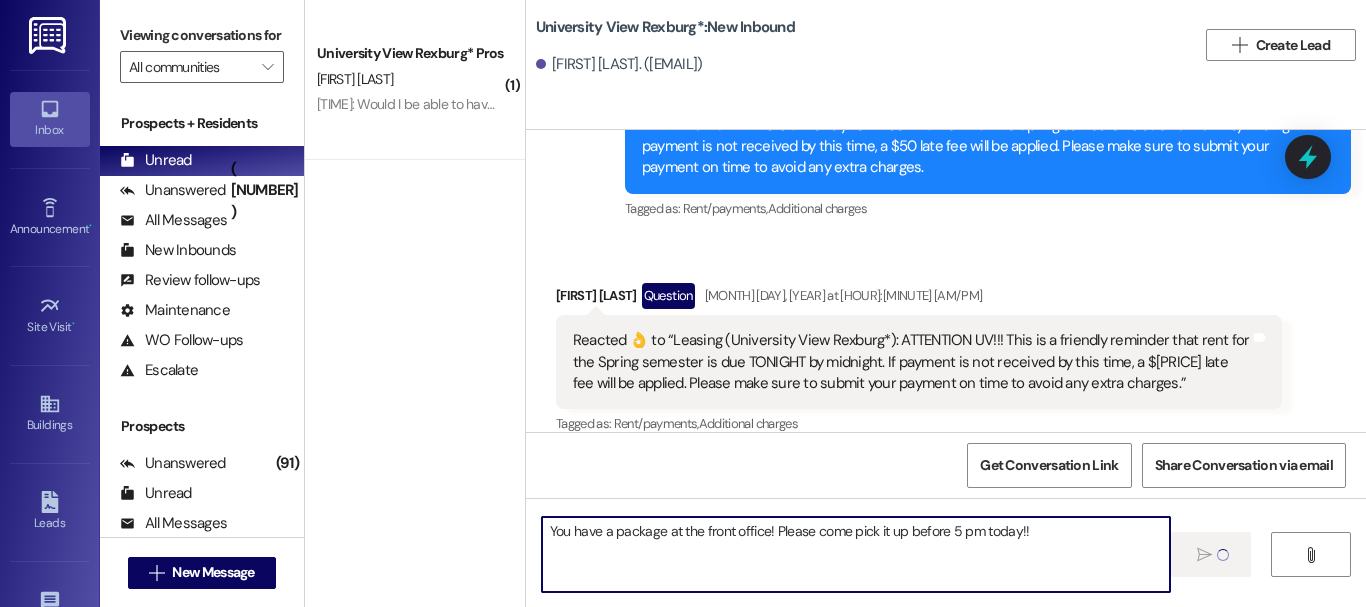 type 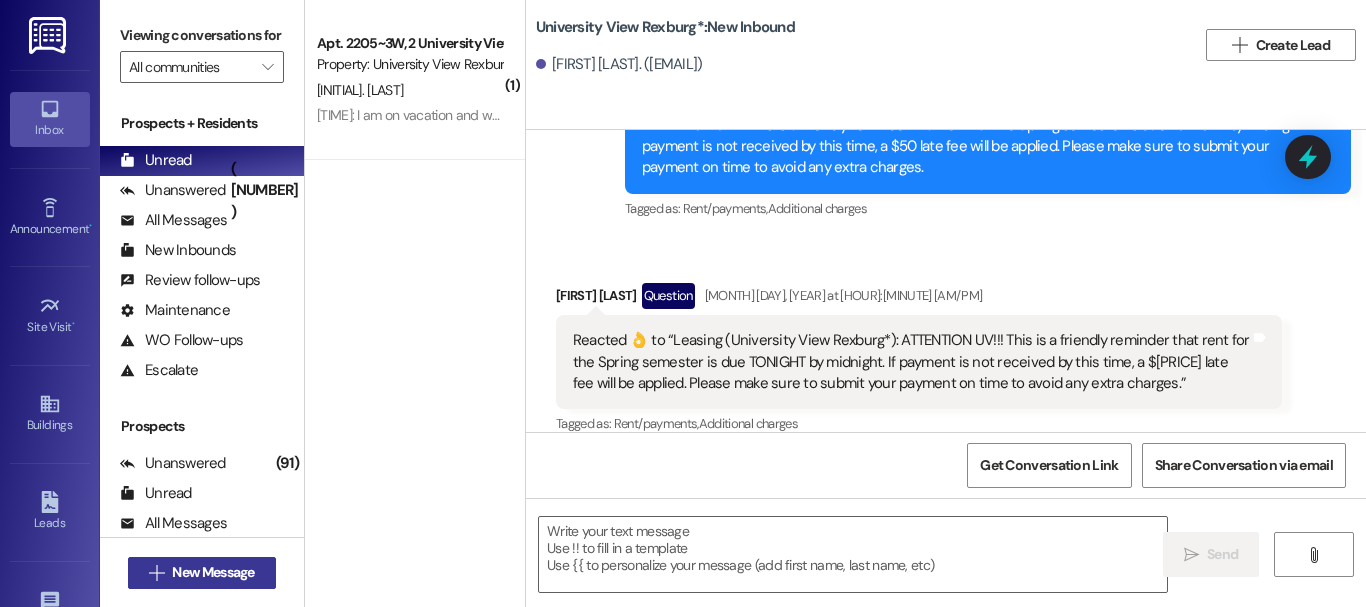 click on "New Message" at bounding box center (213, 572) 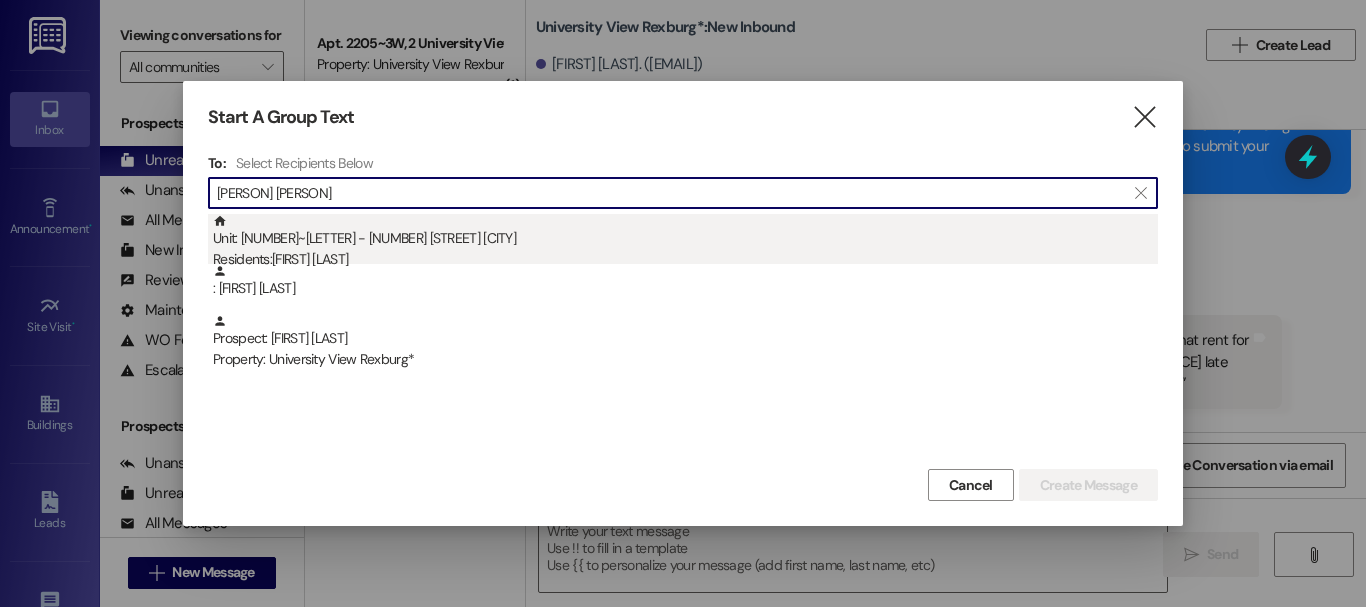 type on "[PERSON] [PERSON]" 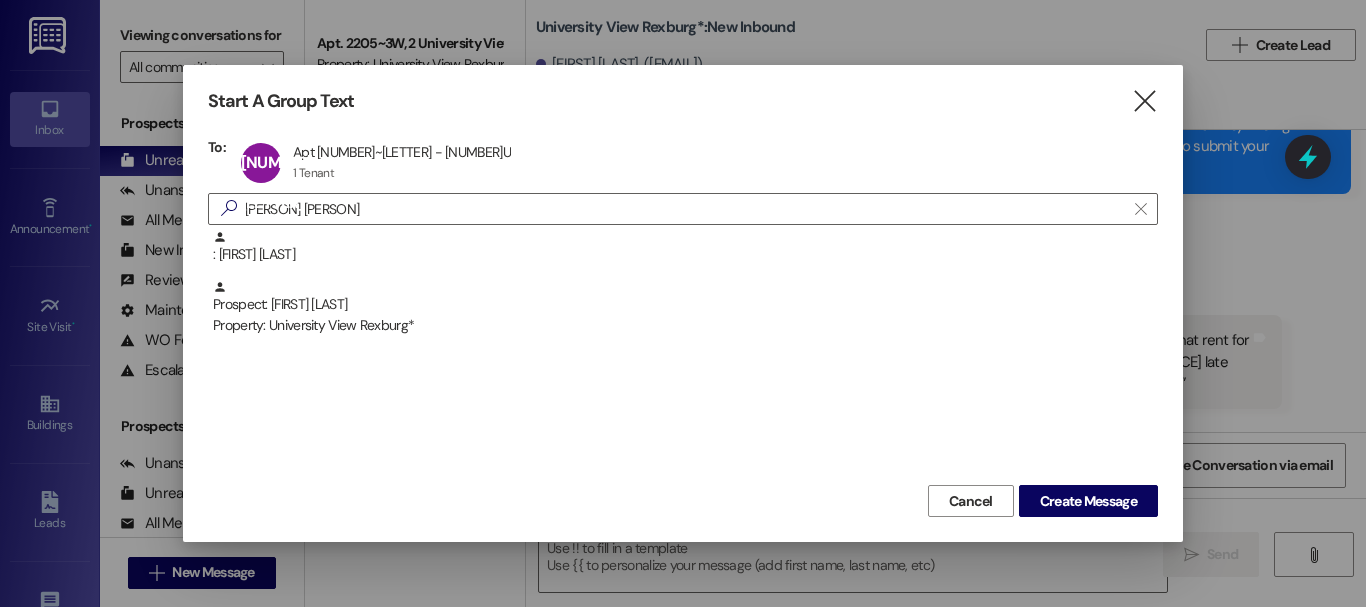 click on "Cancel Create Message" at bounding box center [683, 498] 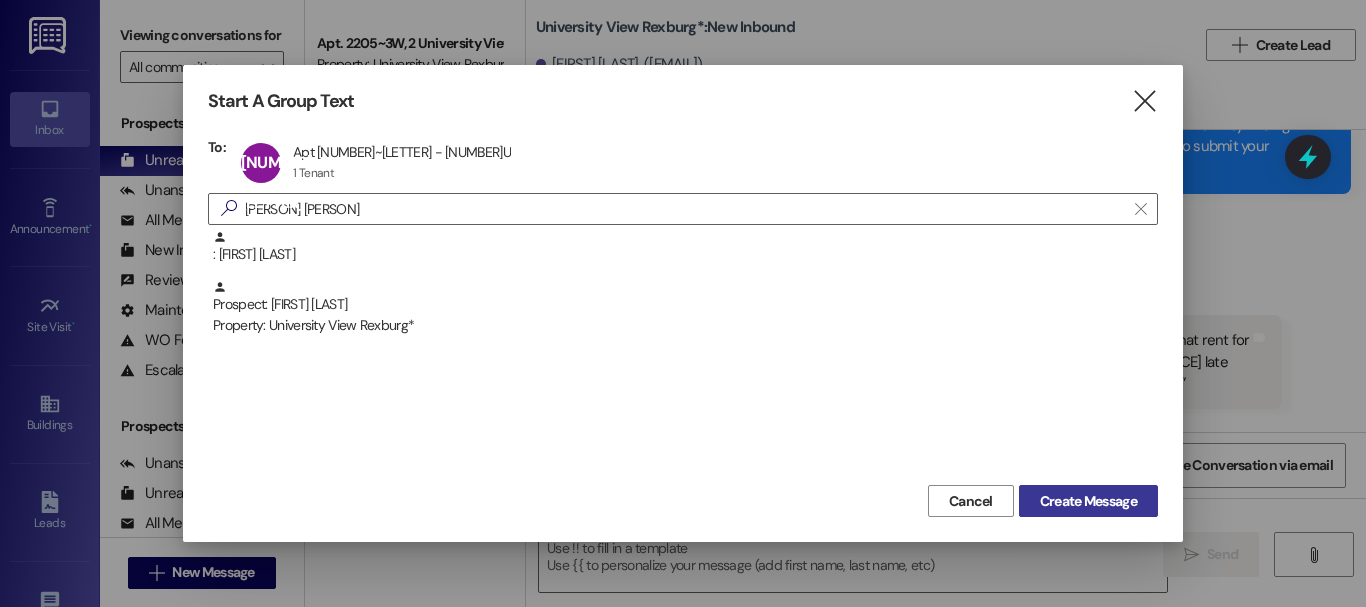 click on "Create Message" at bounding box center [1088, 501] 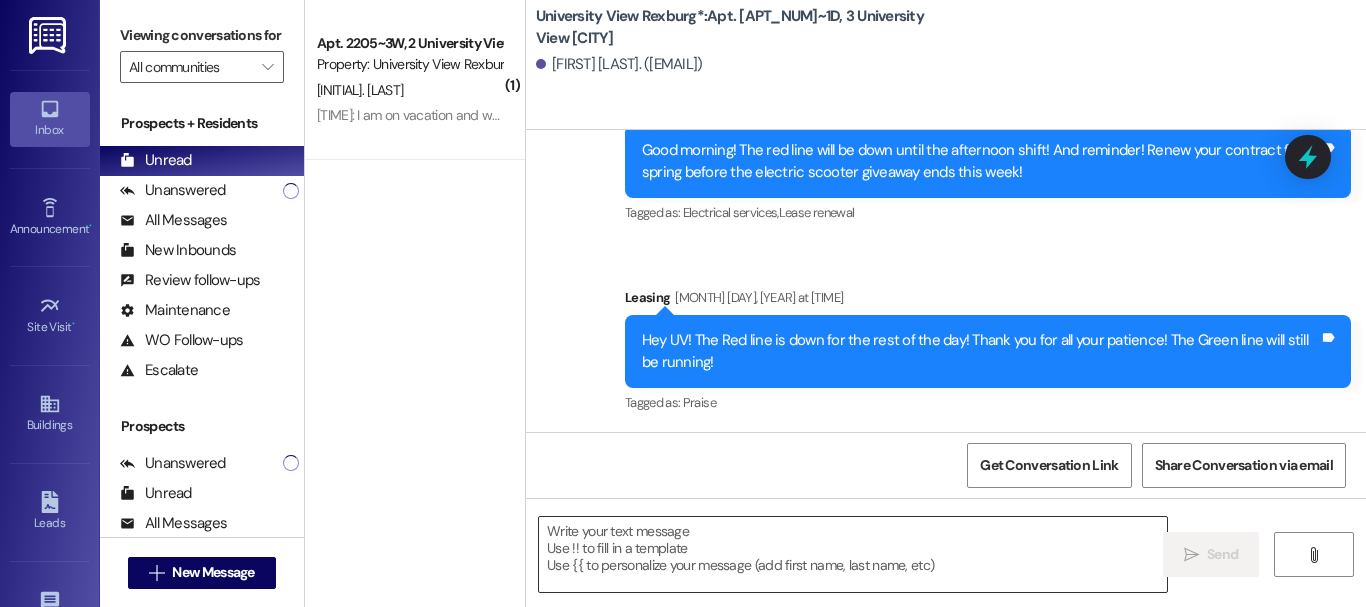 click at bounding box center [853, 554] 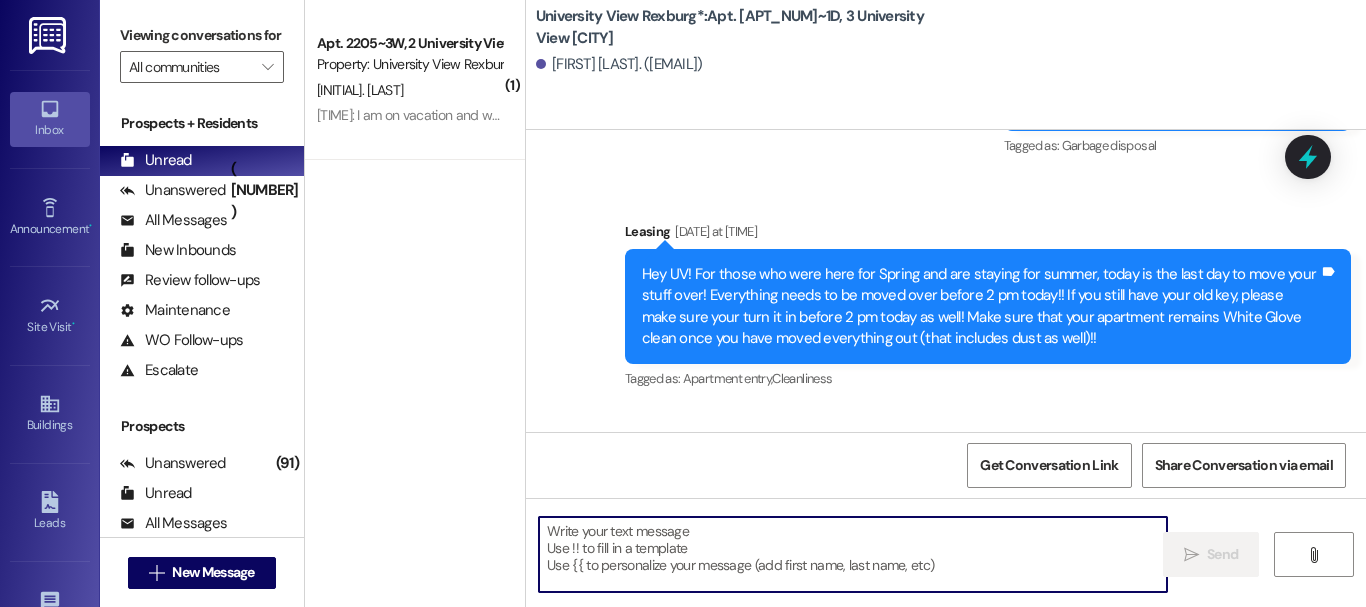scroll, scrollTop: 38385, scrollLeft: 0, axis: vertical 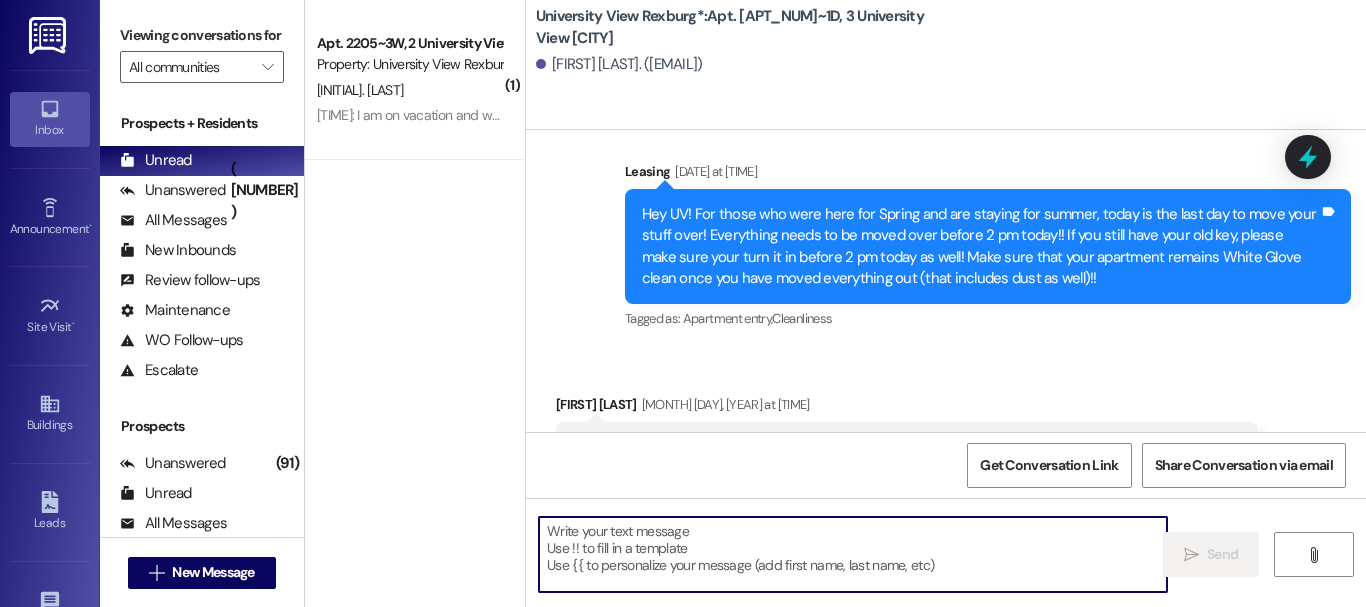 paste on "You have a package at the front office! Please come pick it up before 5 pm today!!" 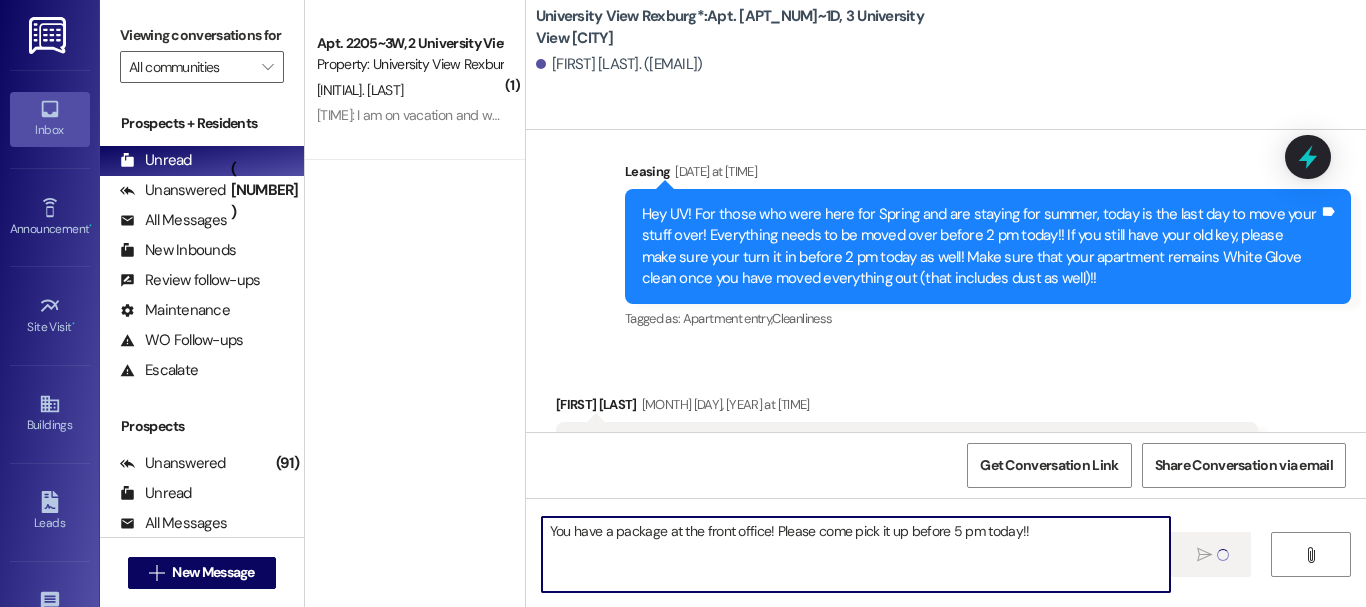 type 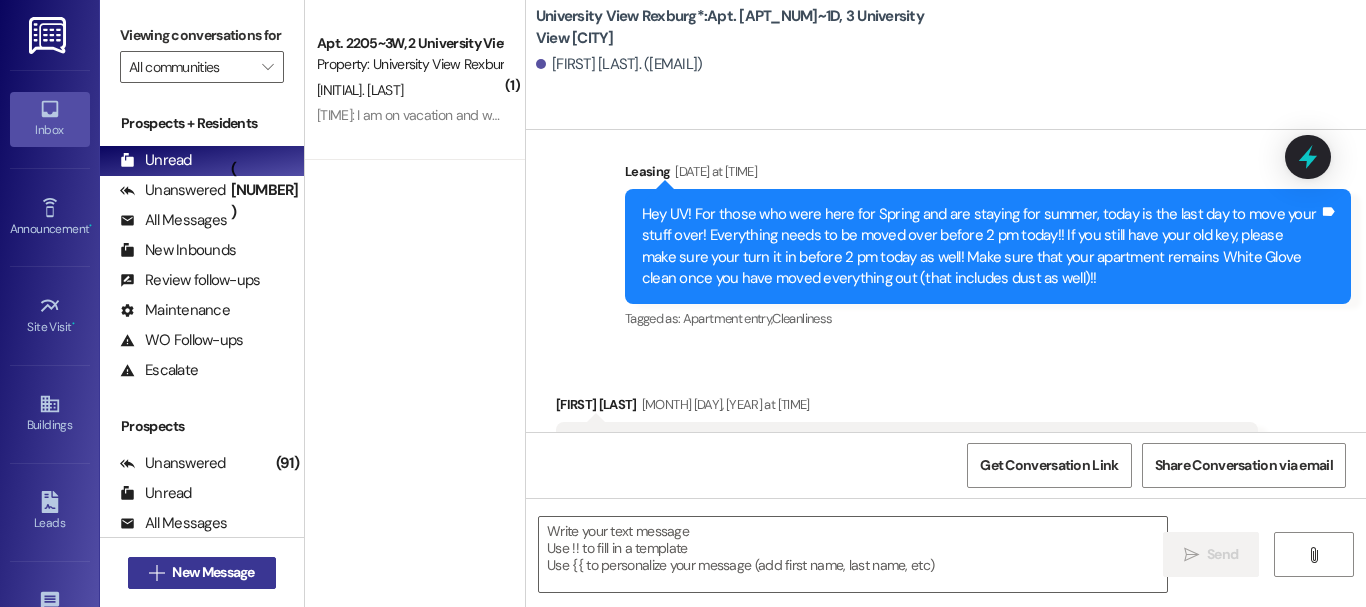 click on "New Message" at bounding box center (213, 572) 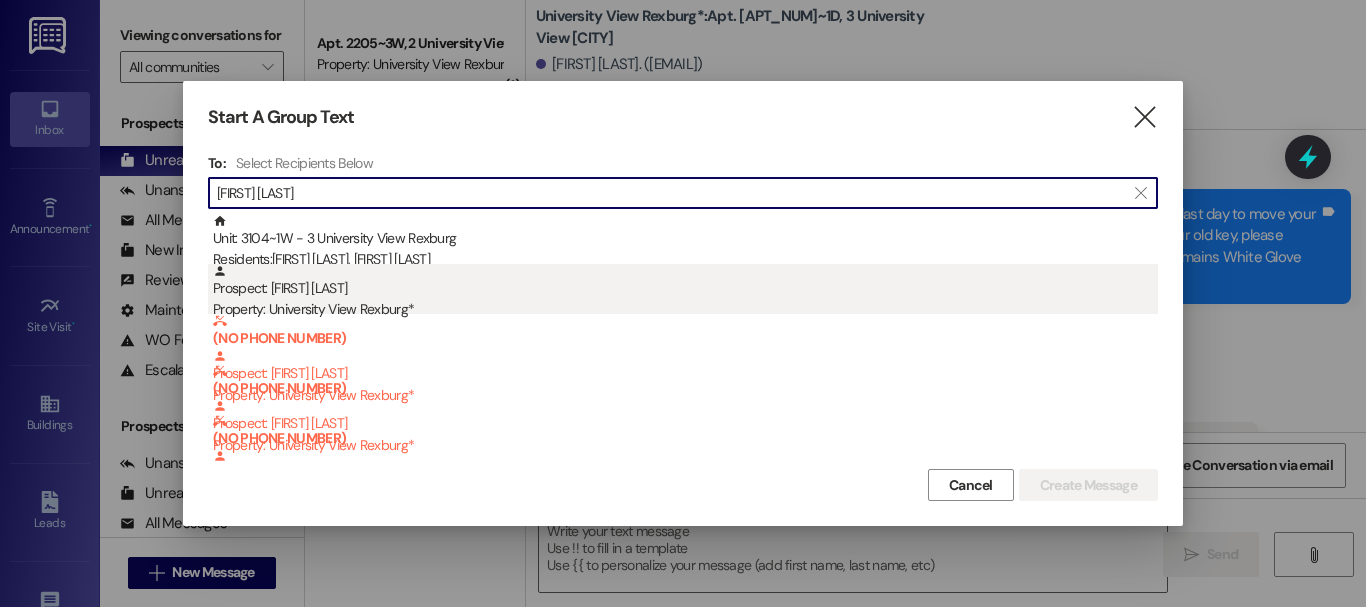 type on "[FIRST] [LAST]" 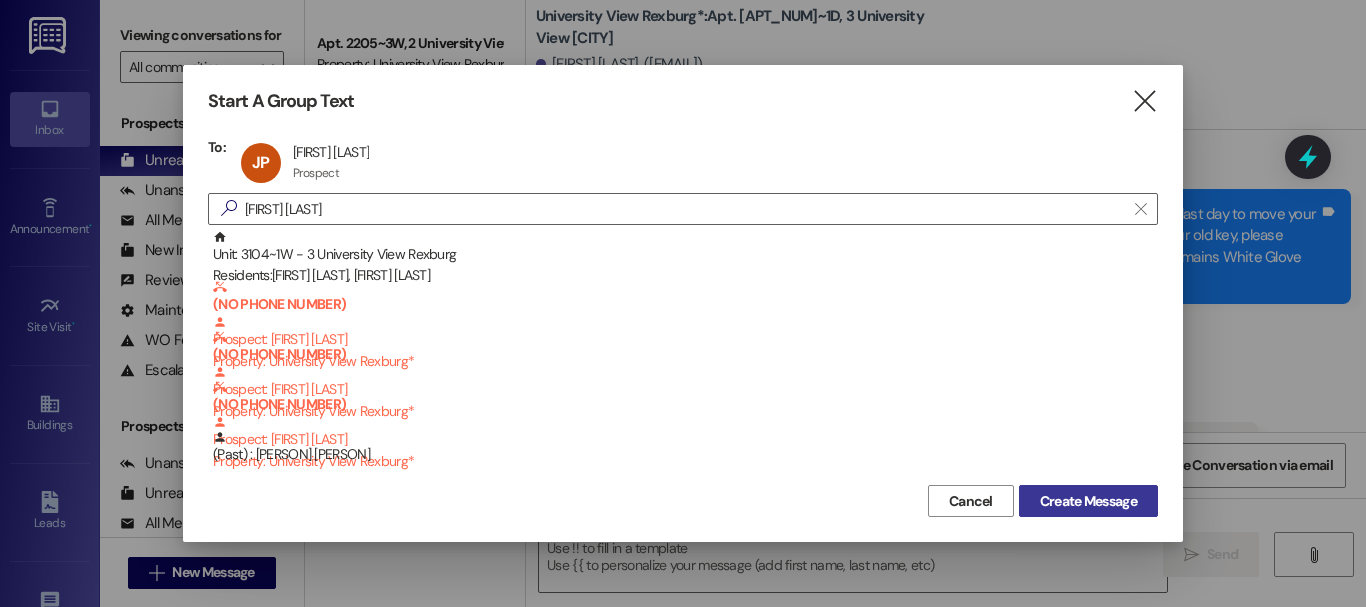 click on "Create Message" at bounding box center [1088, 501] 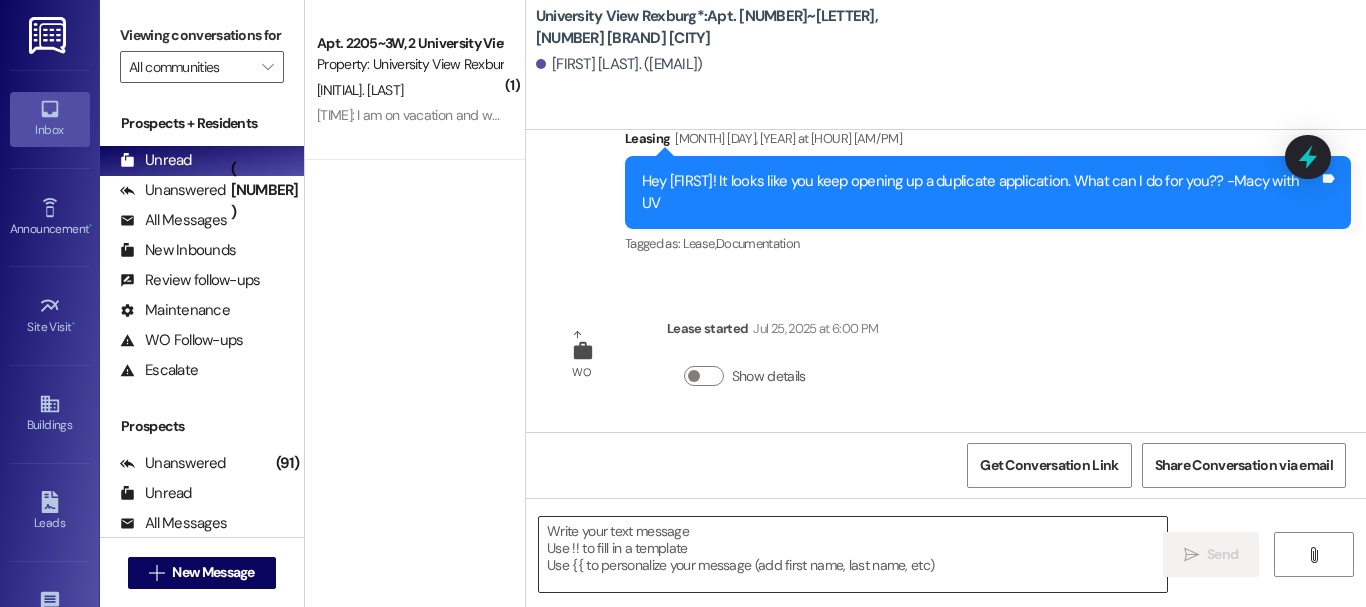 scroll, scrollTop: 458, scrollLeft: 0, axis: vertical 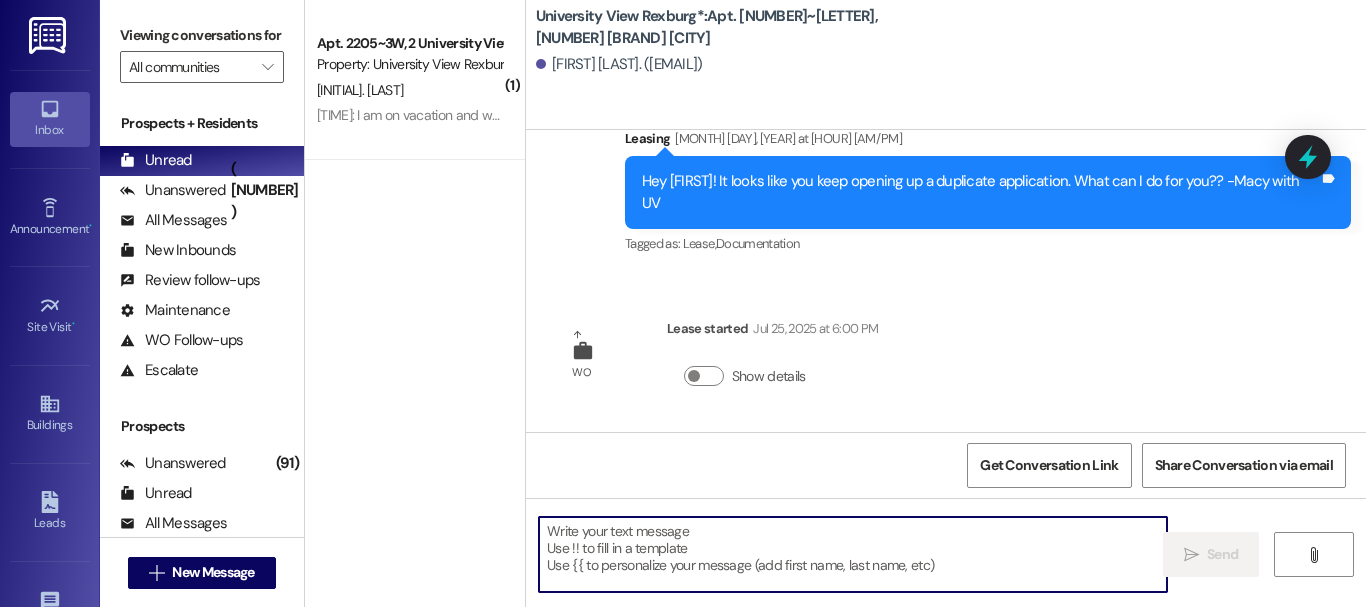 paste on "You have a package at the front office! Please come pick it up before 5 pm today!!" 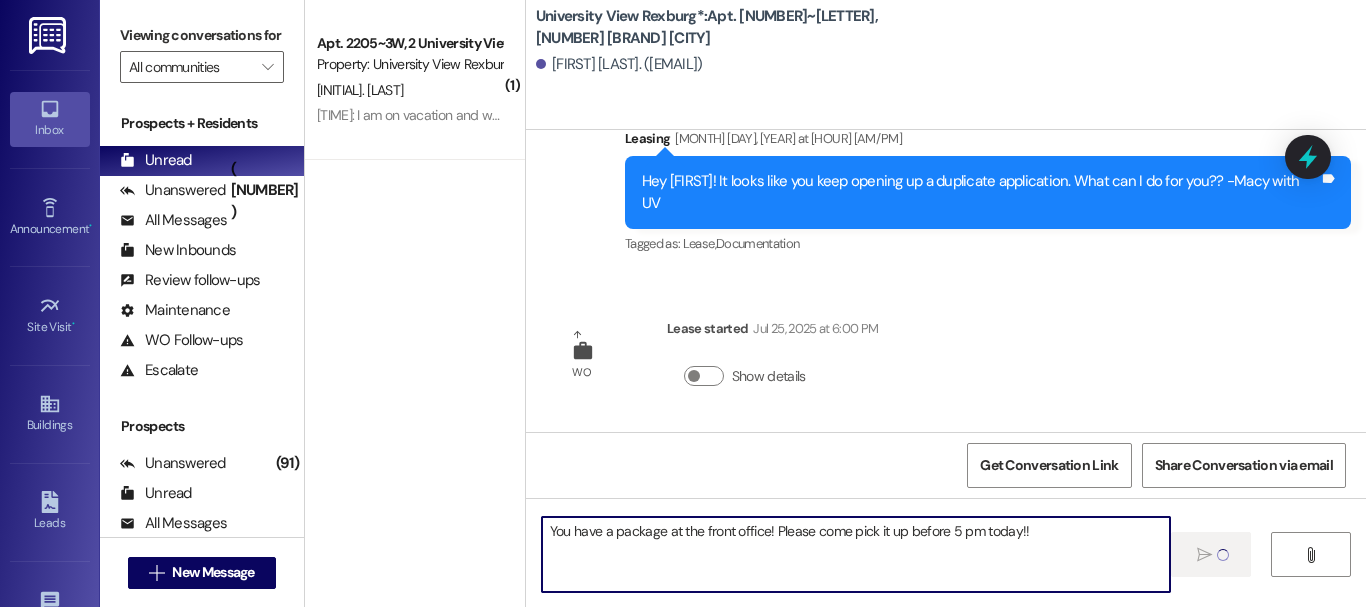 type 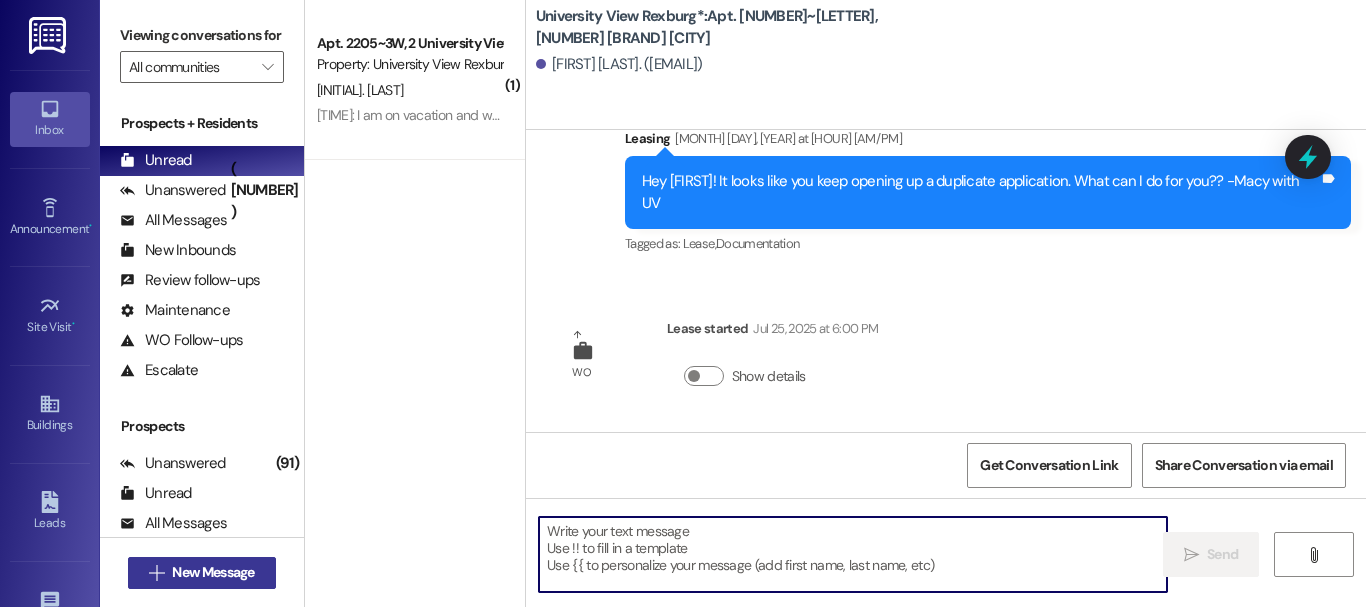 click on "New Message" at bounding box center [213, 572] 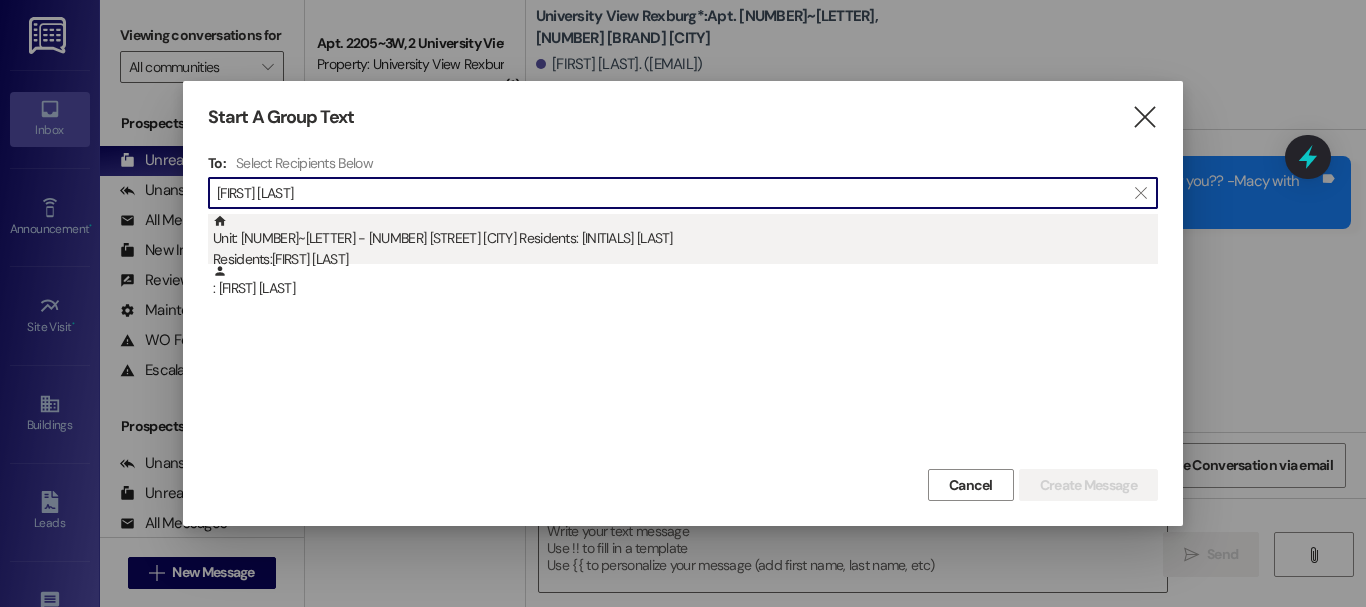 type on "[FIRST] [LAST]" 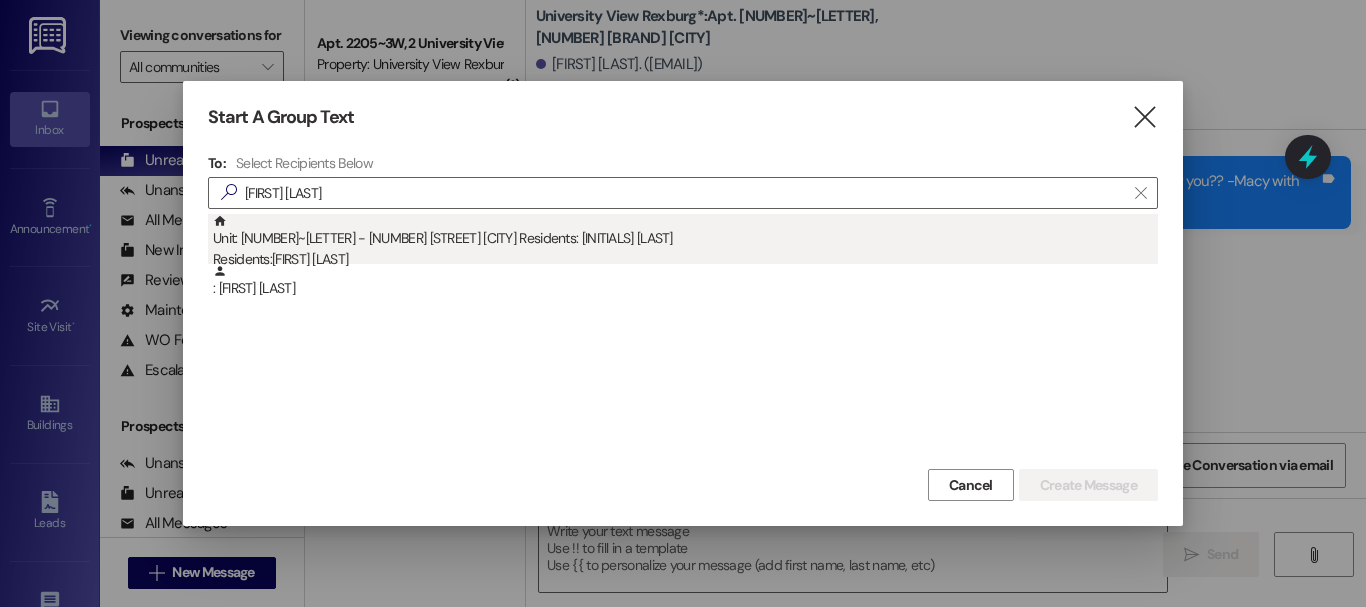 click on "Unit: [NUMBER]~[NUMBER] - [NUMBER] University View Rexburg Residents: [FIRST] [LAST]" at bounding box center (685, 242) 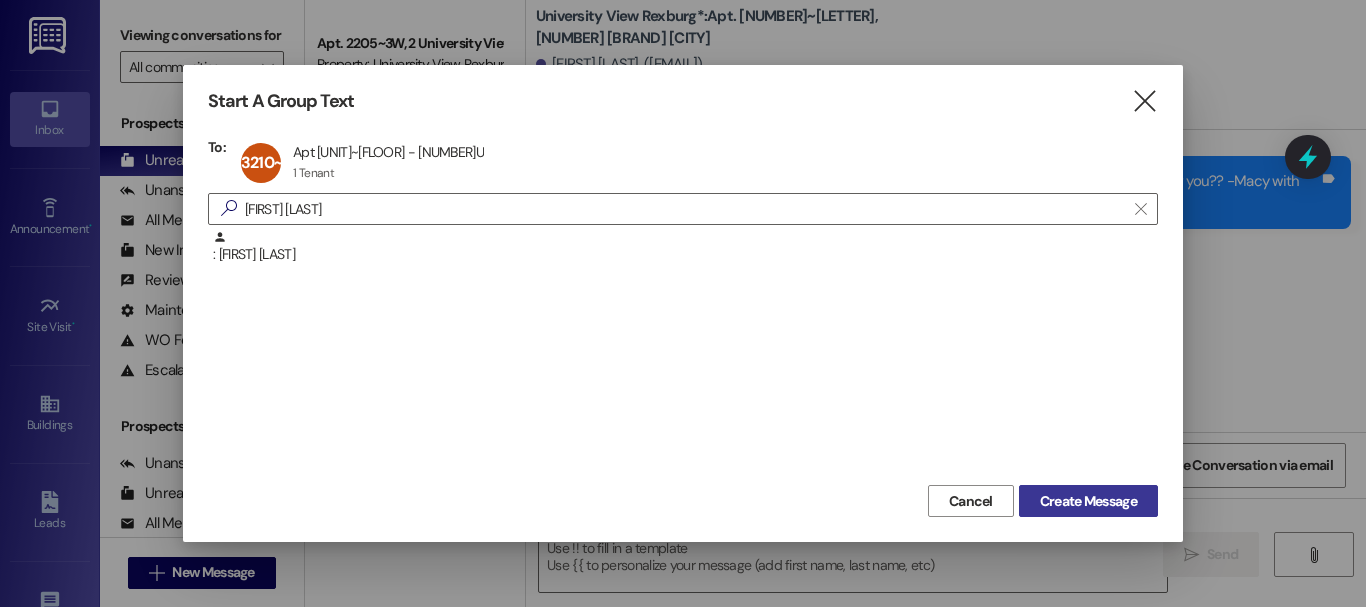 click on "Create Message" at bounding box center (1088, 501) 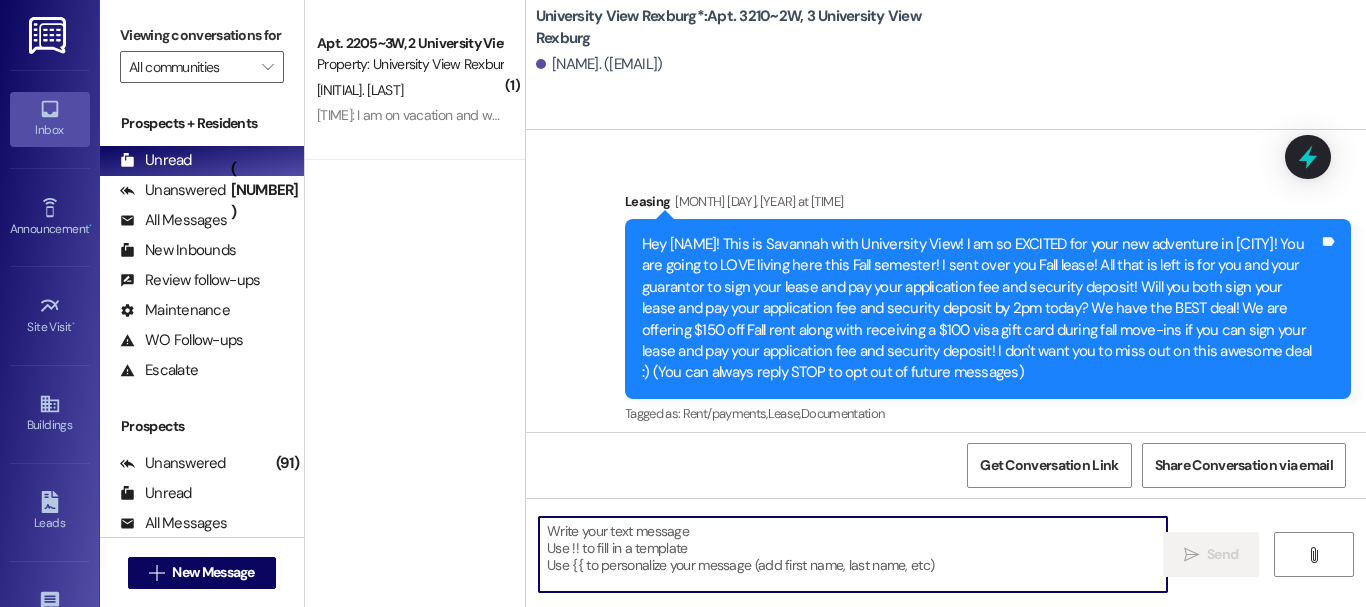 type on "You have a package at the front office! Please come pick it up before 5 pm today!!" 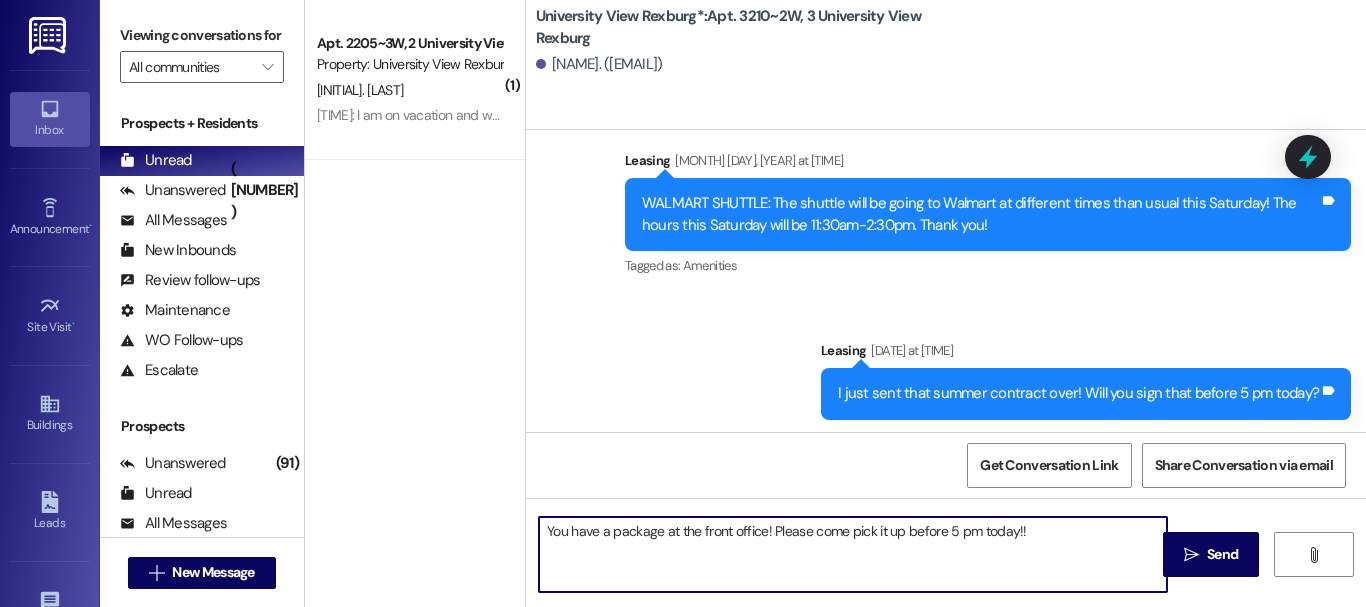 scroll, scrollTop: 49051, scrollLeft: 0, axis: vertical 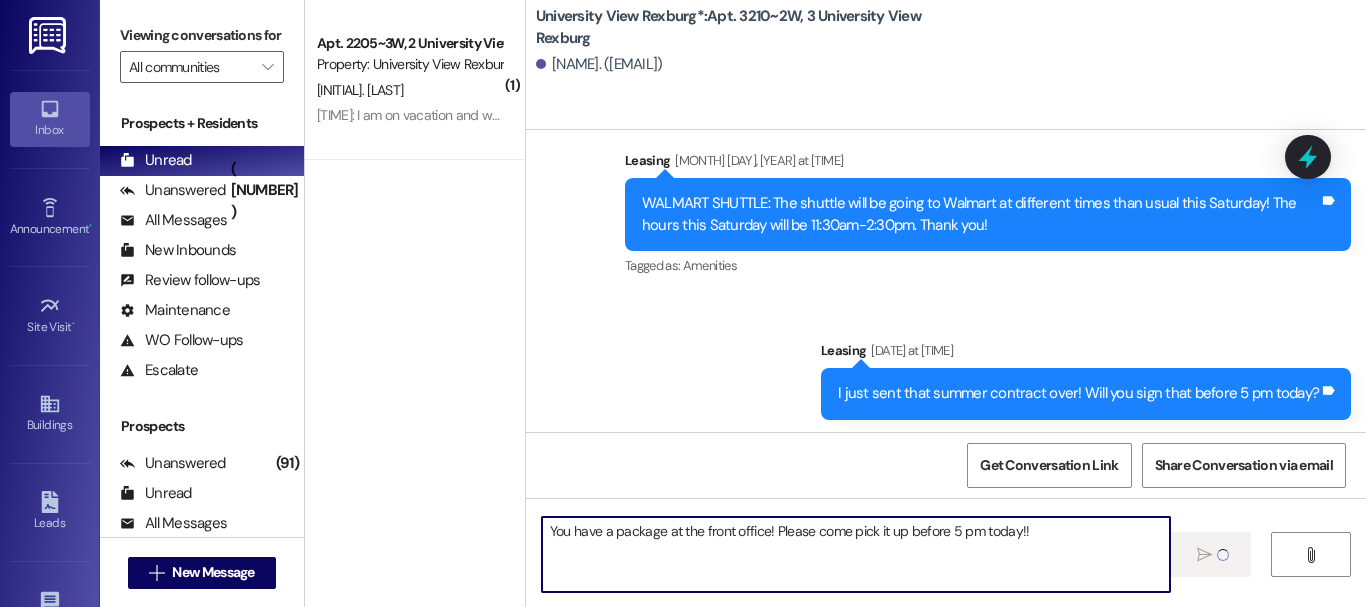 type 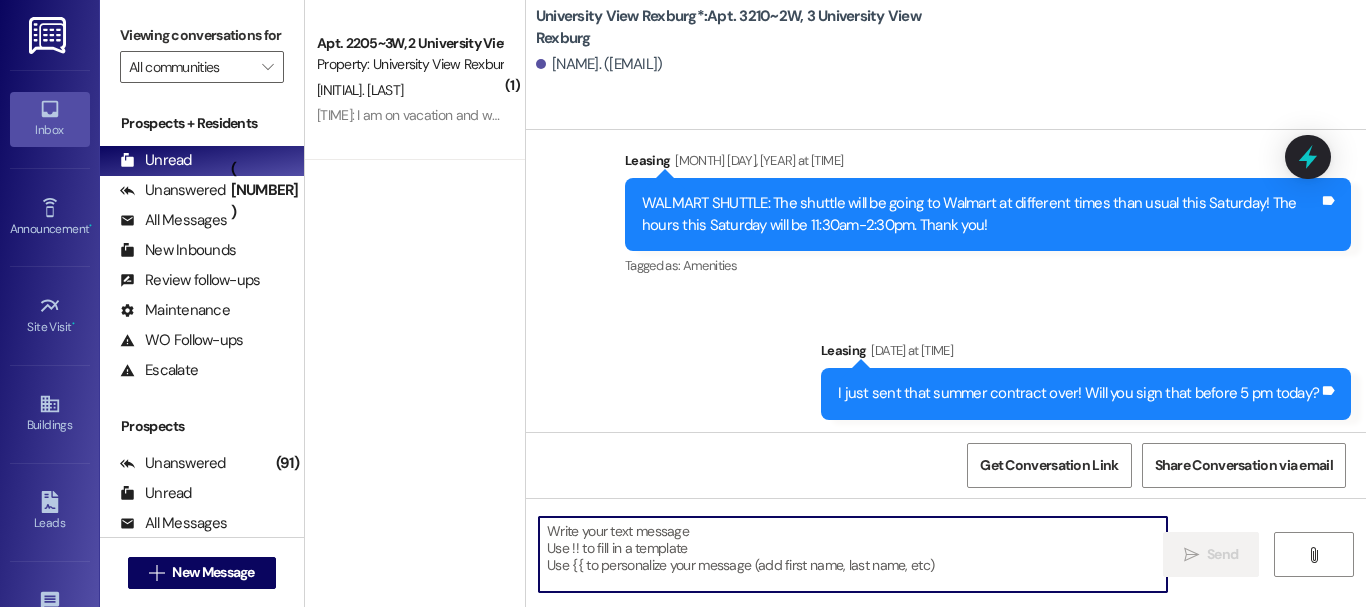 drag, startPoint x: 690, startPoint y: 513, endPoint x: 1176, endPoint y: 320, distance: 522.9197 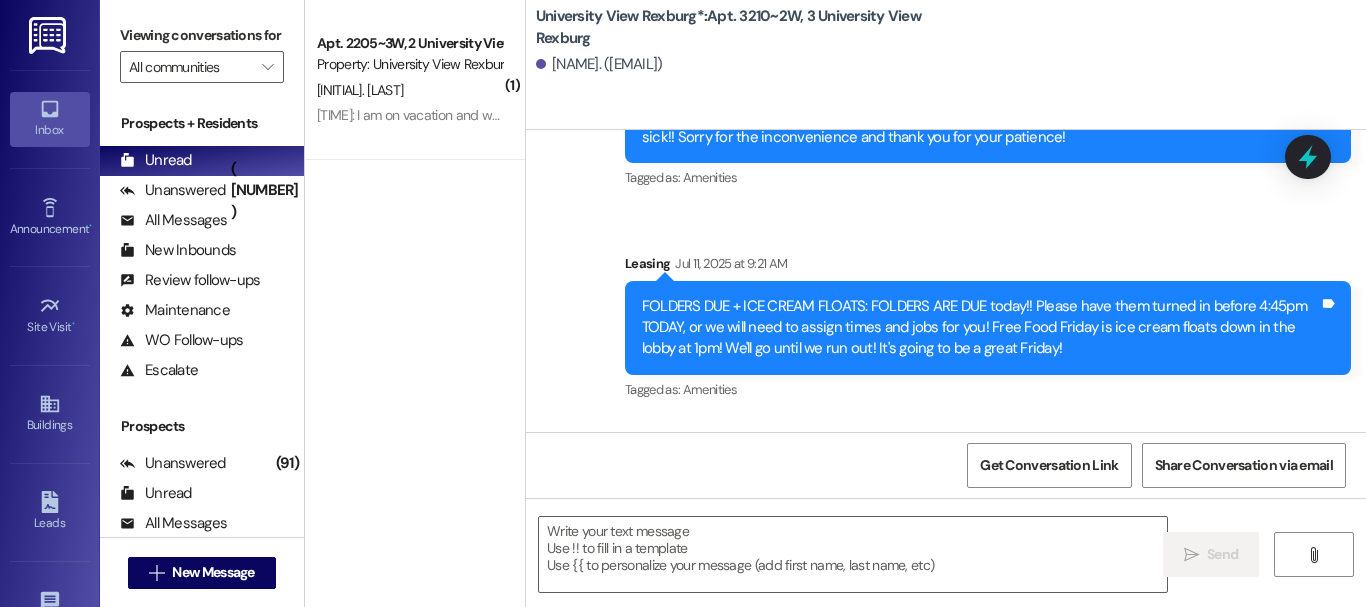 scroll, scrollTop: 51943, scrollLeft: 0, axis: vertical 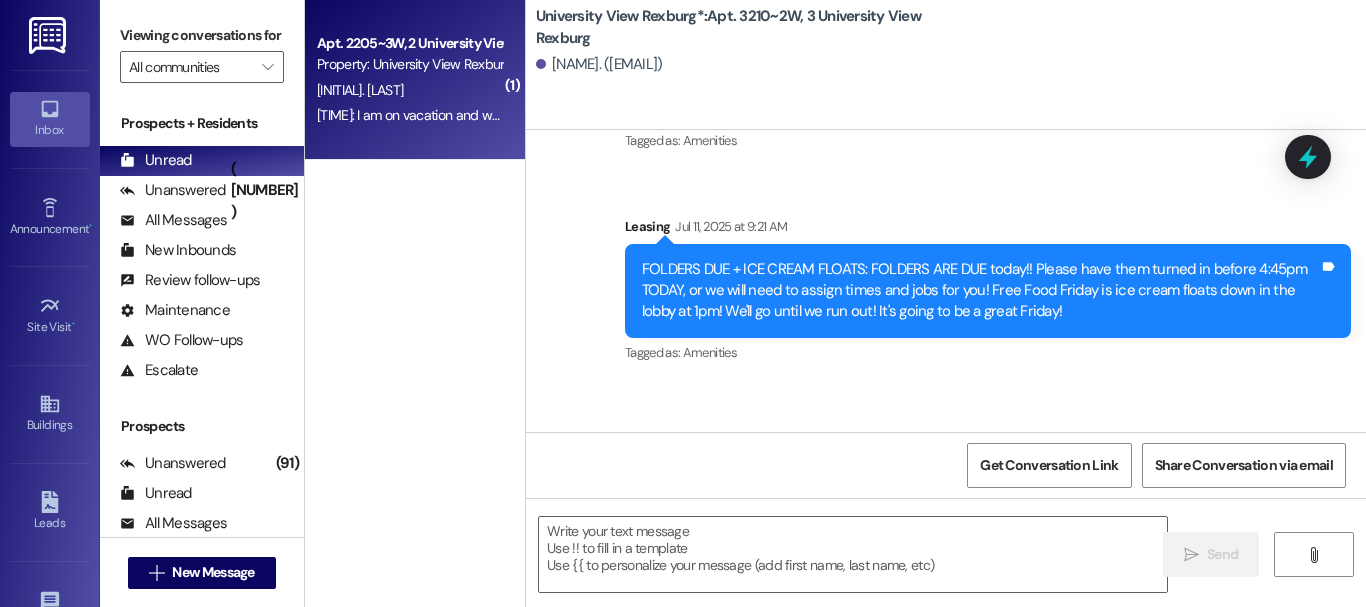click on "[INITIAL]. [LAST]" at bounding box center (409, 90) 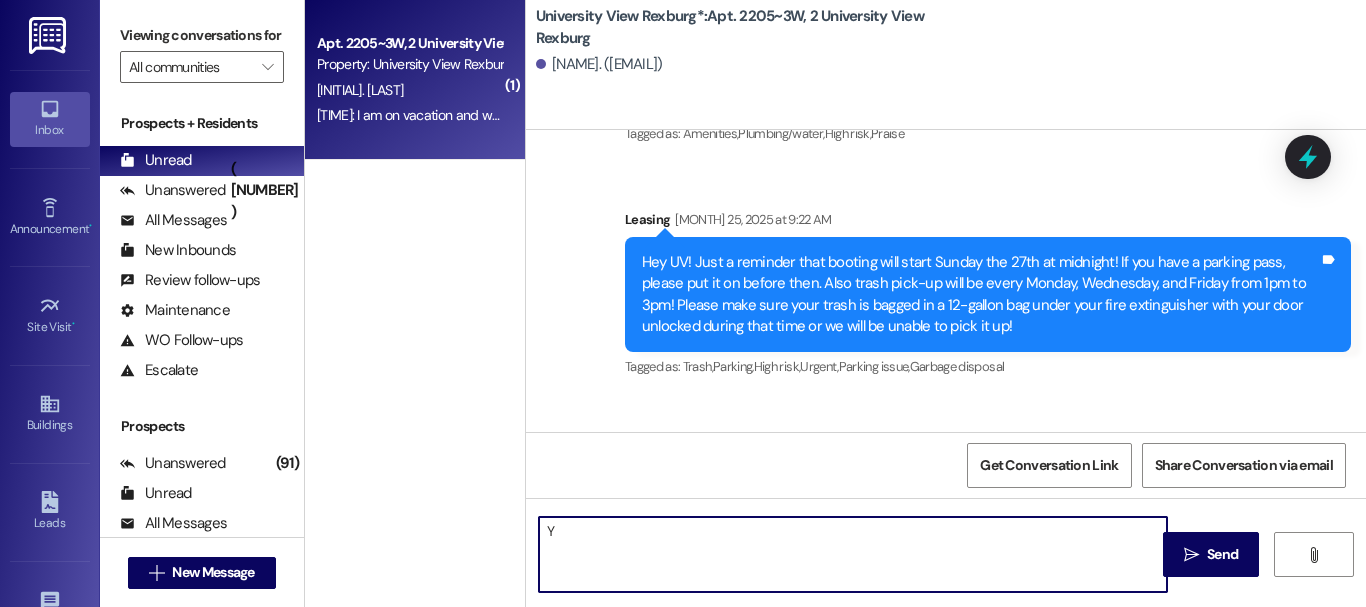 scroll, scrollTop: 109207, scrollLeft: 0, axis: vertical 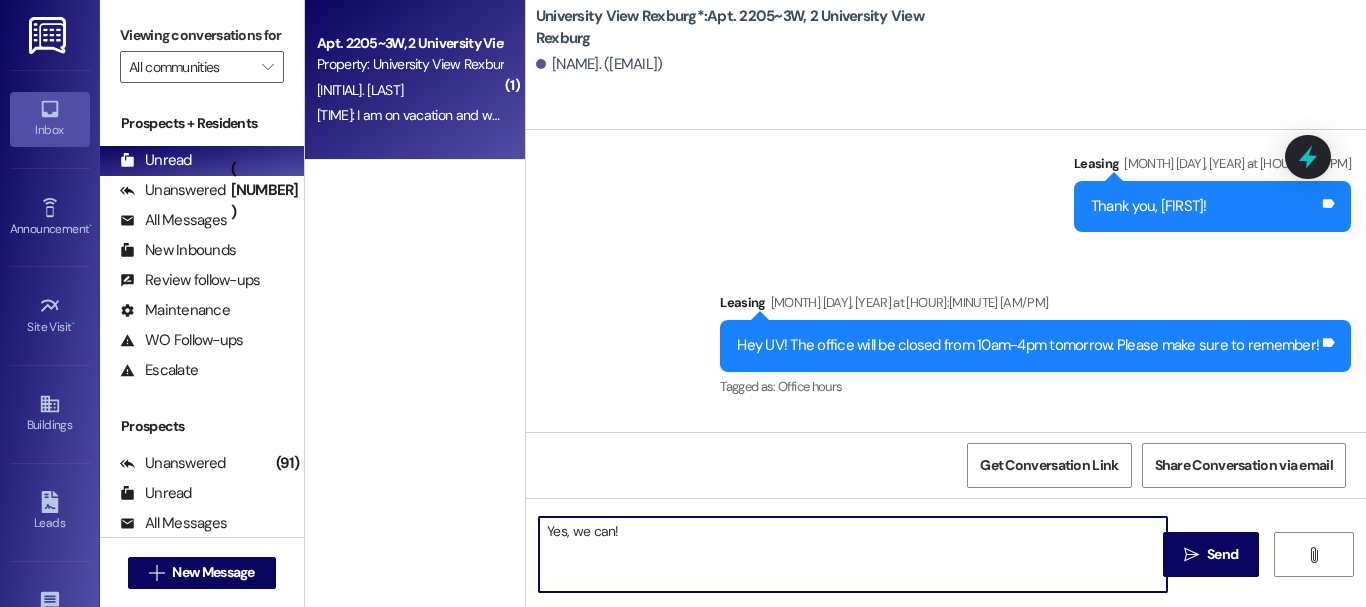 type on "Yes, we can!" 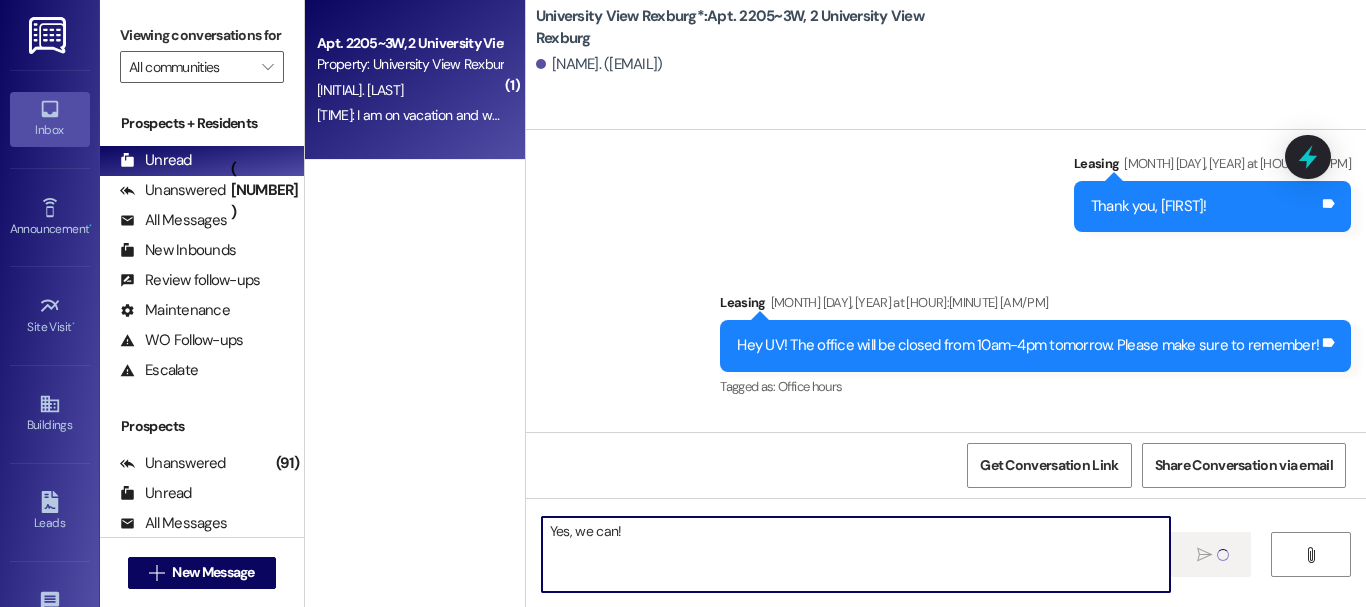 type 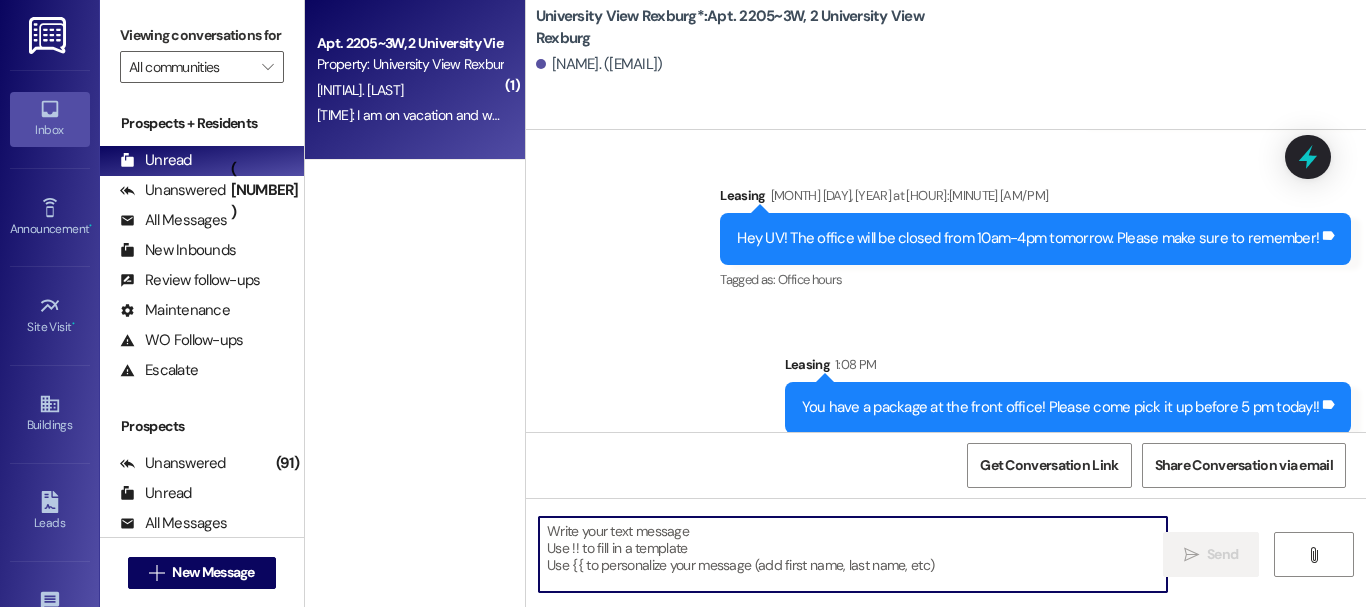 scroll, scrollTop: 109347, scrollLeft: 0, axis: vertical 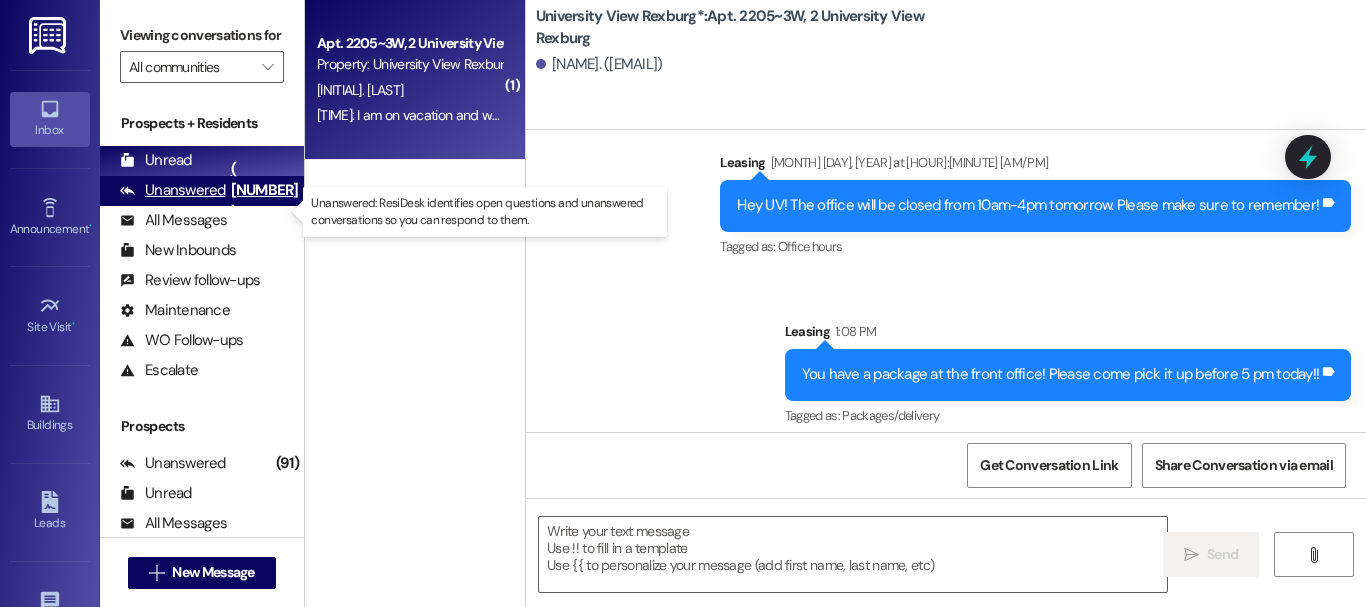 click on "Unanswered" at bounding box center (173, 190) 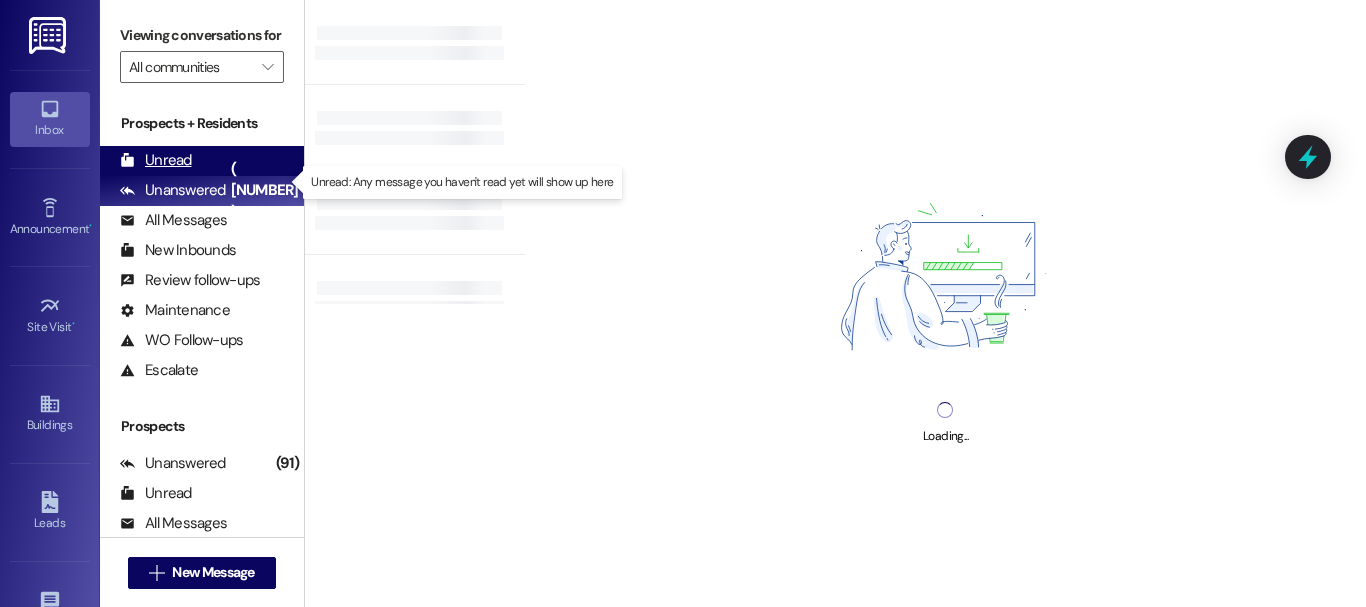 click on "Unread (0)" at bounding box center (202, 161) 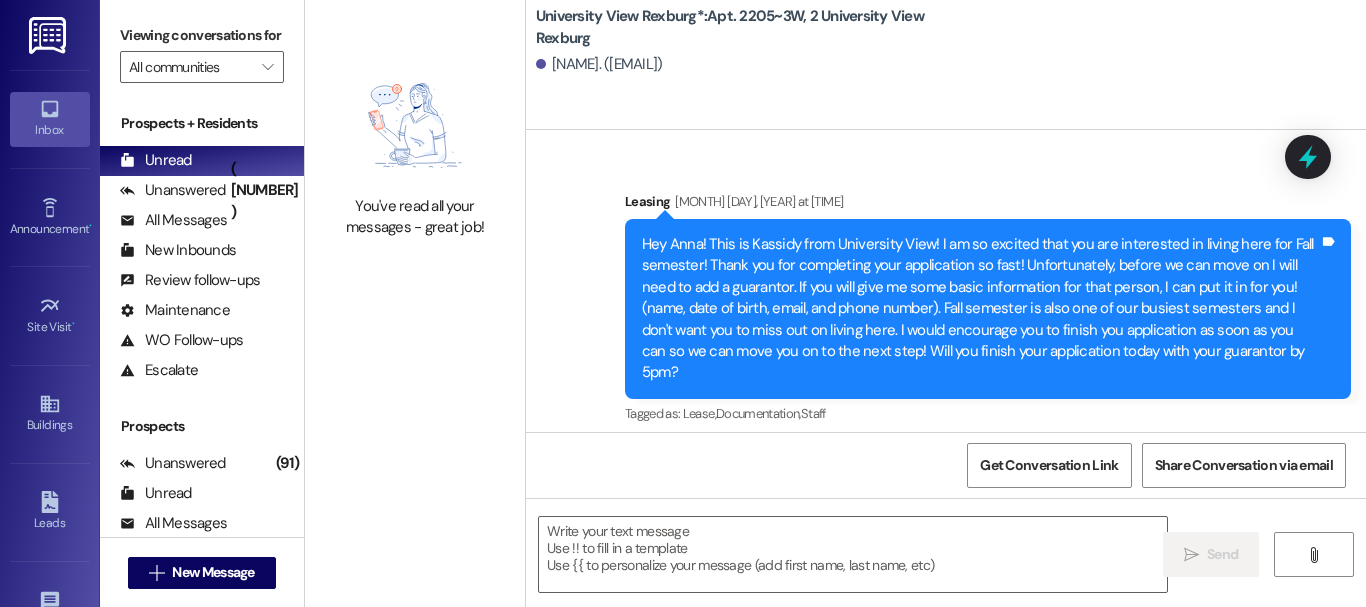 scroll, scrollTop: 109207, scrollLeft: 0, axis: vertical 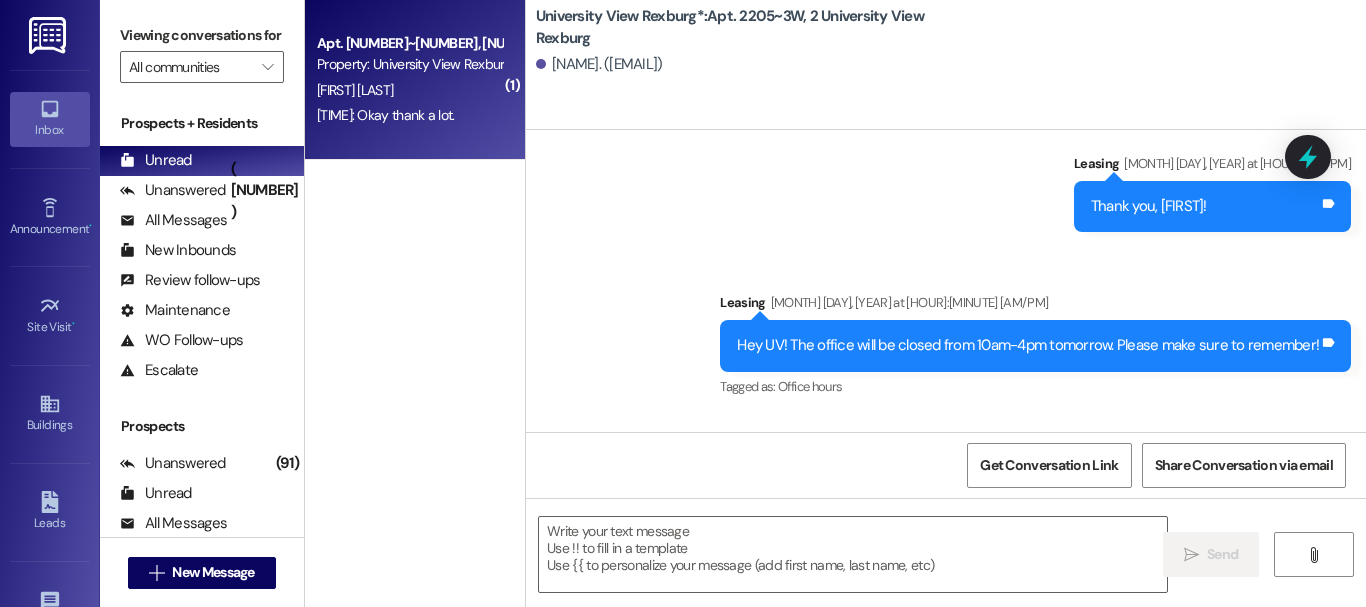 click on "[TIME]: Okay thank a lot. [TIME]: Okay thank a lot." at bounding box center (409, 115) 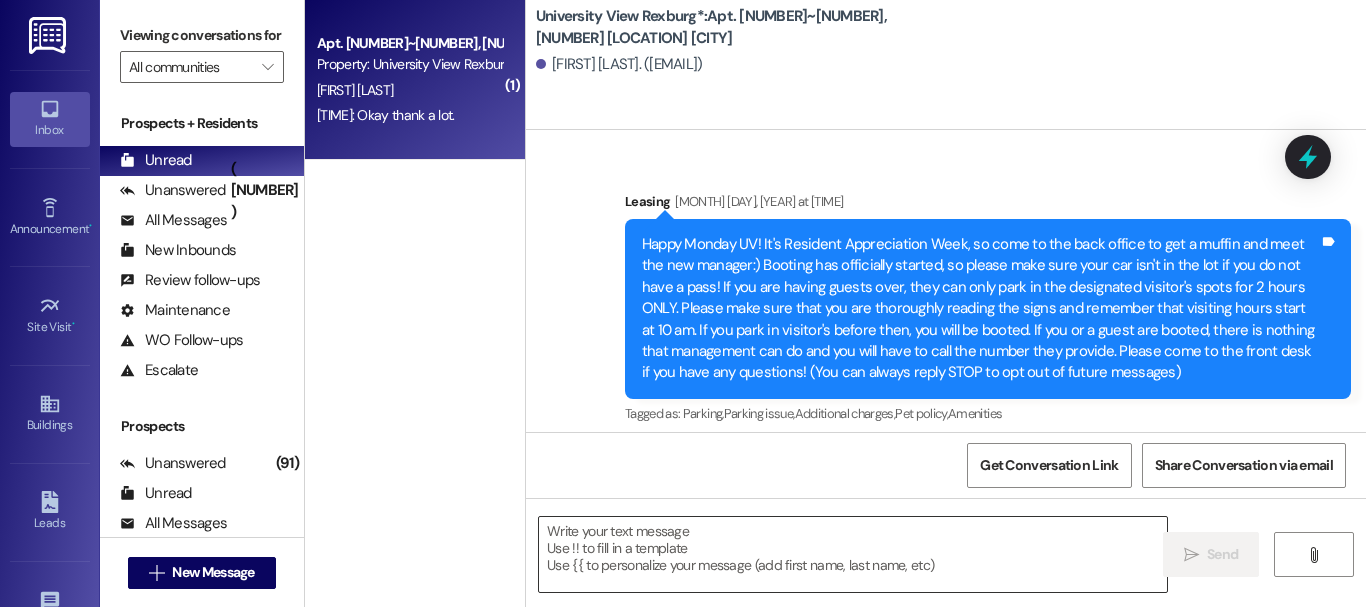 click at bounding box center (853, 554) 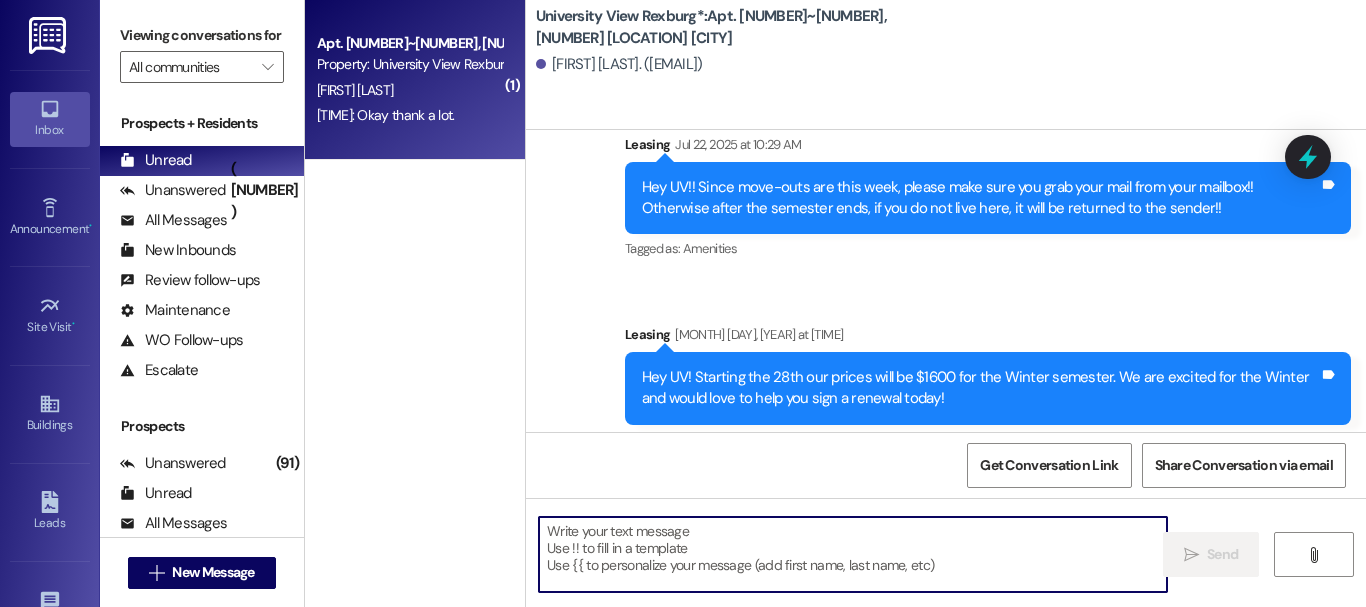 scroll, scrollTop: 52688, scrollLeft: 0, axis: vertical 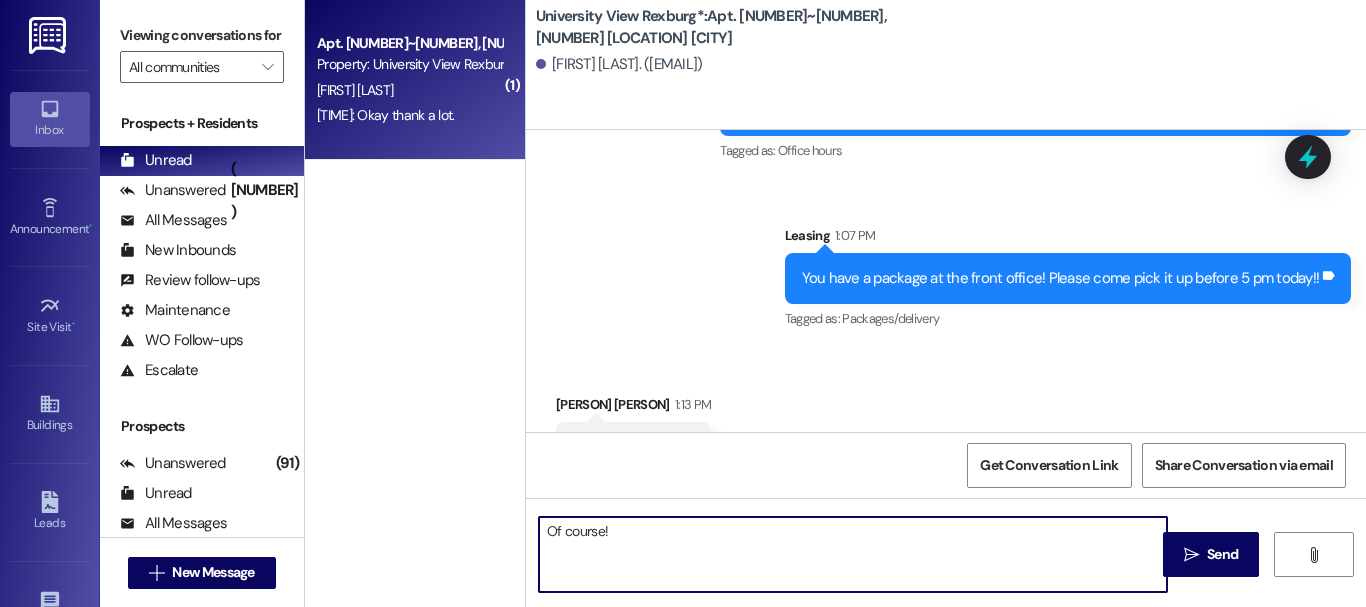 type on "Of course!" 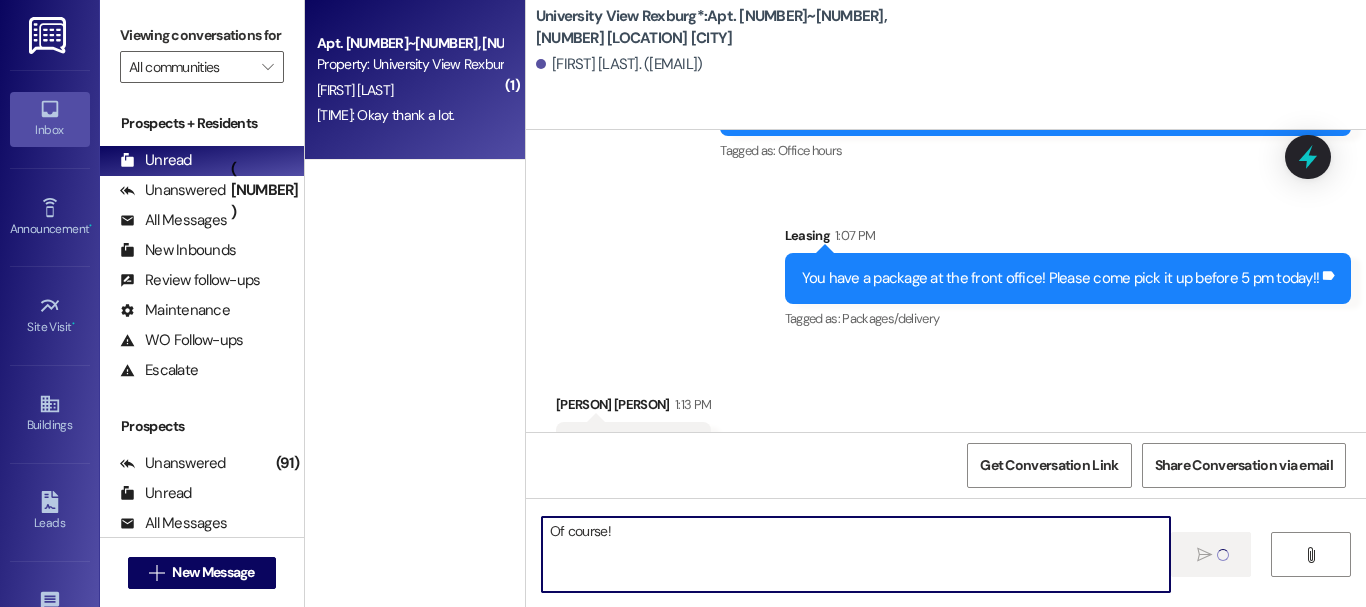 type 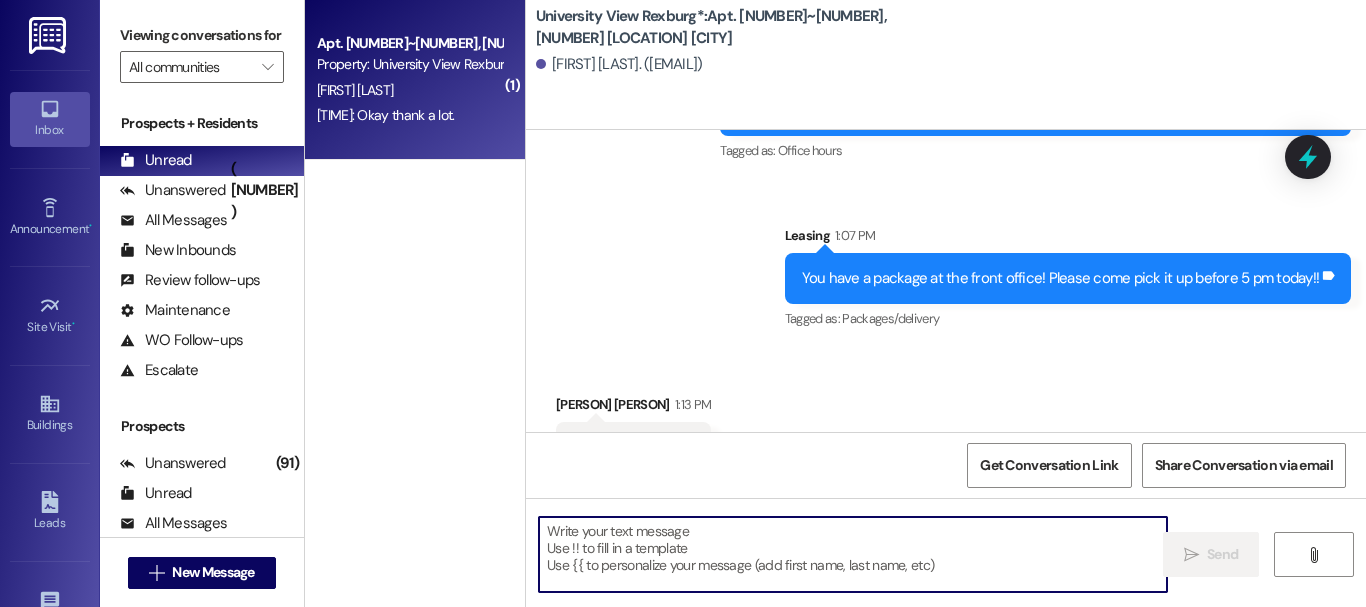 scroll, scrollTop: 52828, scrollLeft: 0, axis: vertical 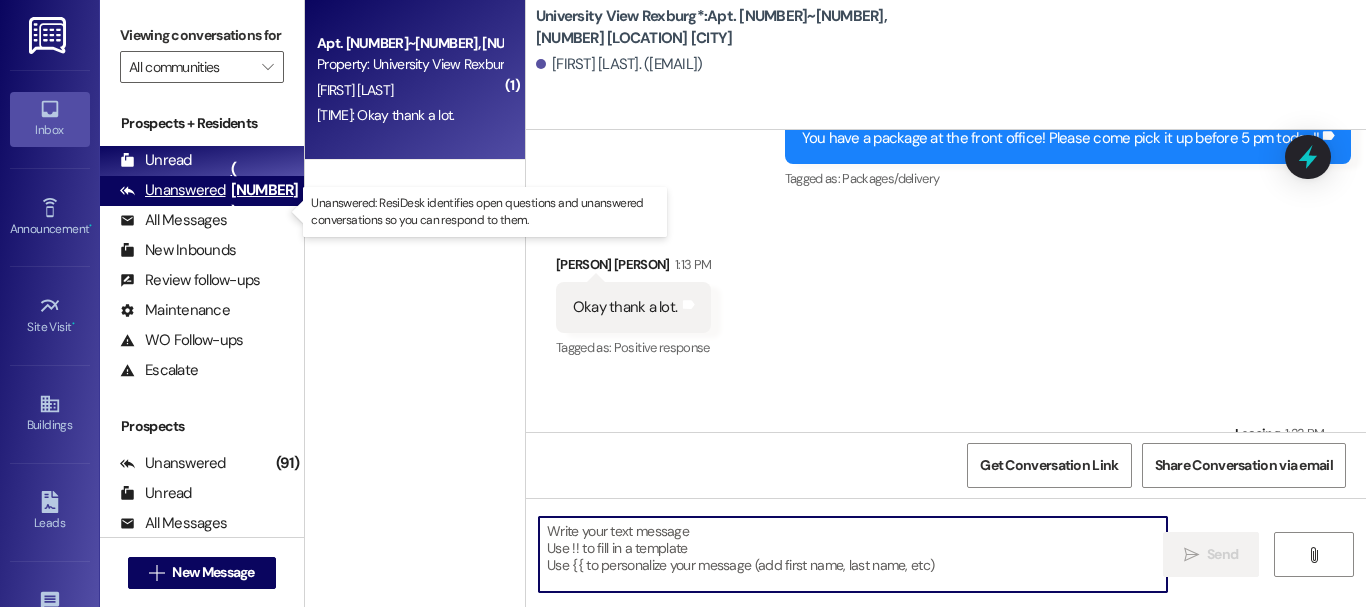 click on "Unanswered" at bounding box center (173, 190) 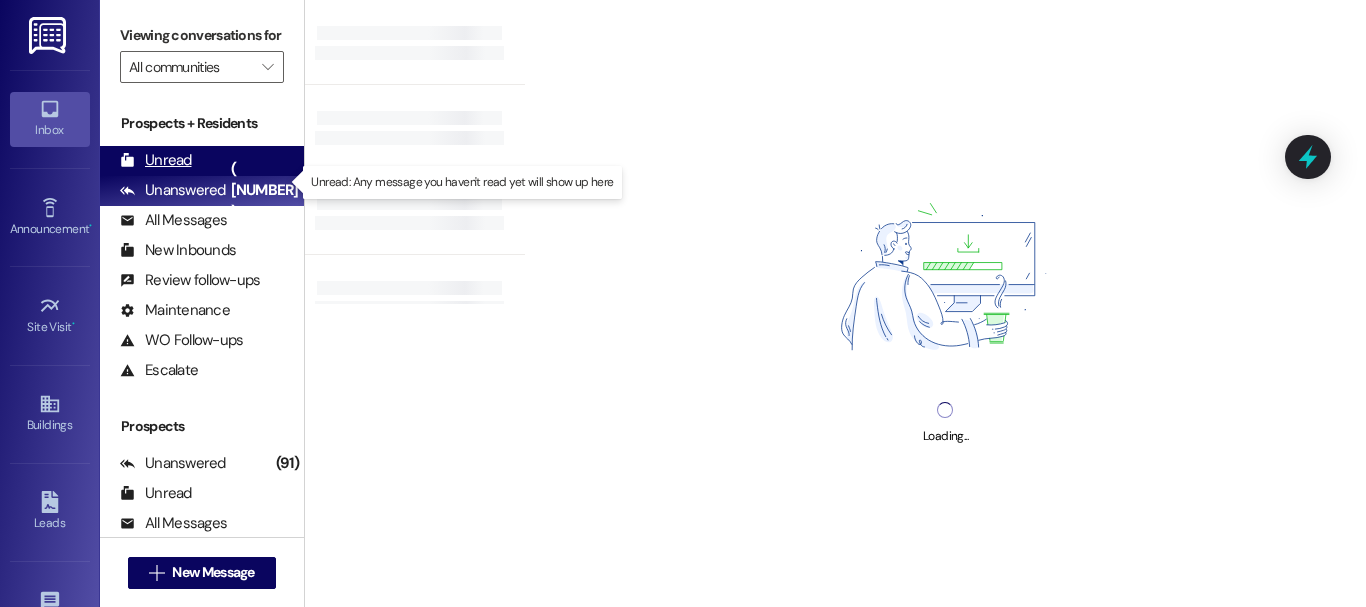 click on "Unread" at bounding box center (156, 160) 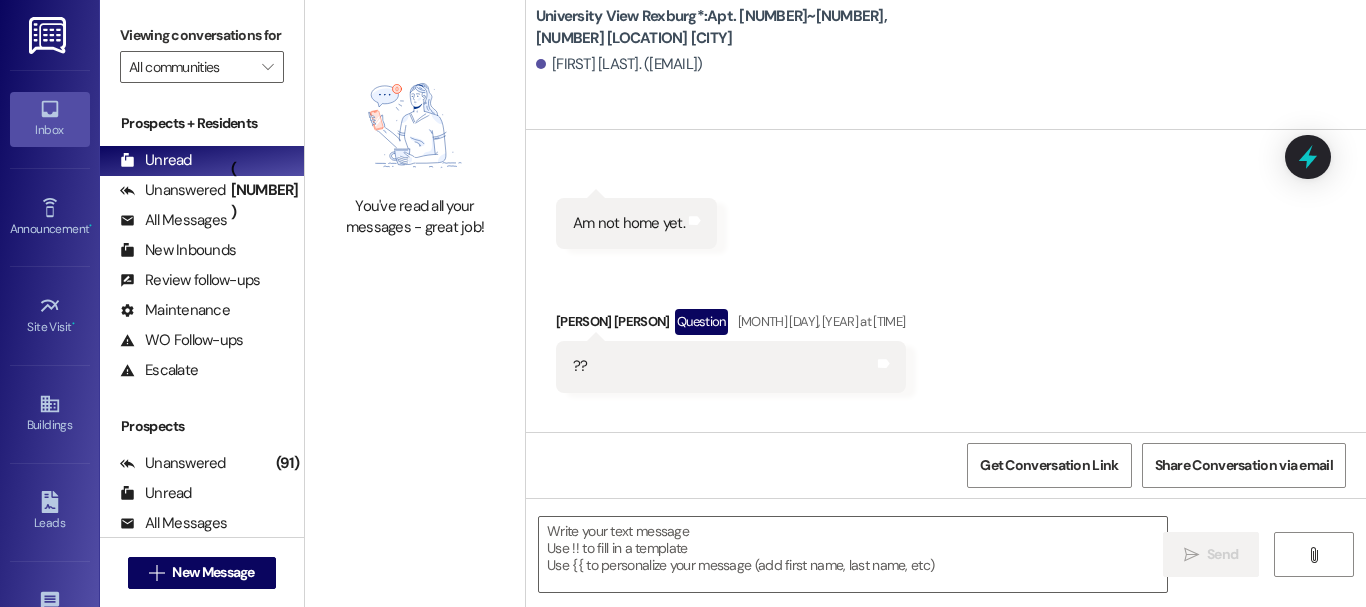 scroll, scrollTop: 52688, scrollLeft: 0, axis: vertical 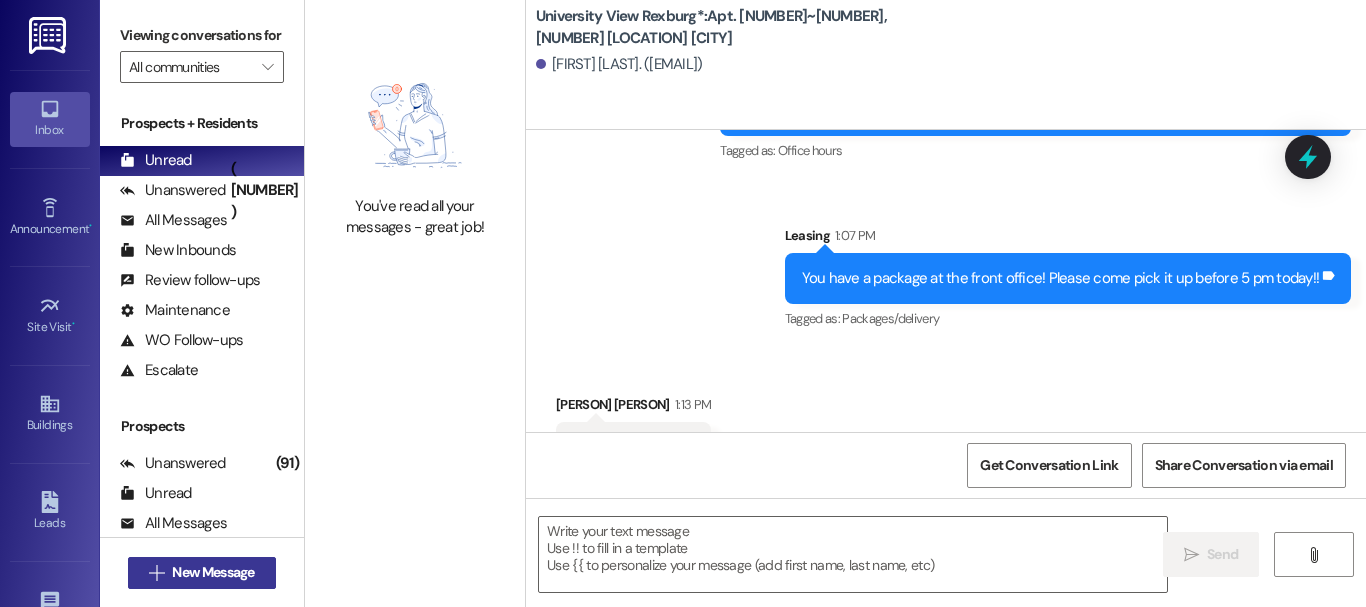 click on "New Message" at bounding box center (213, 572) 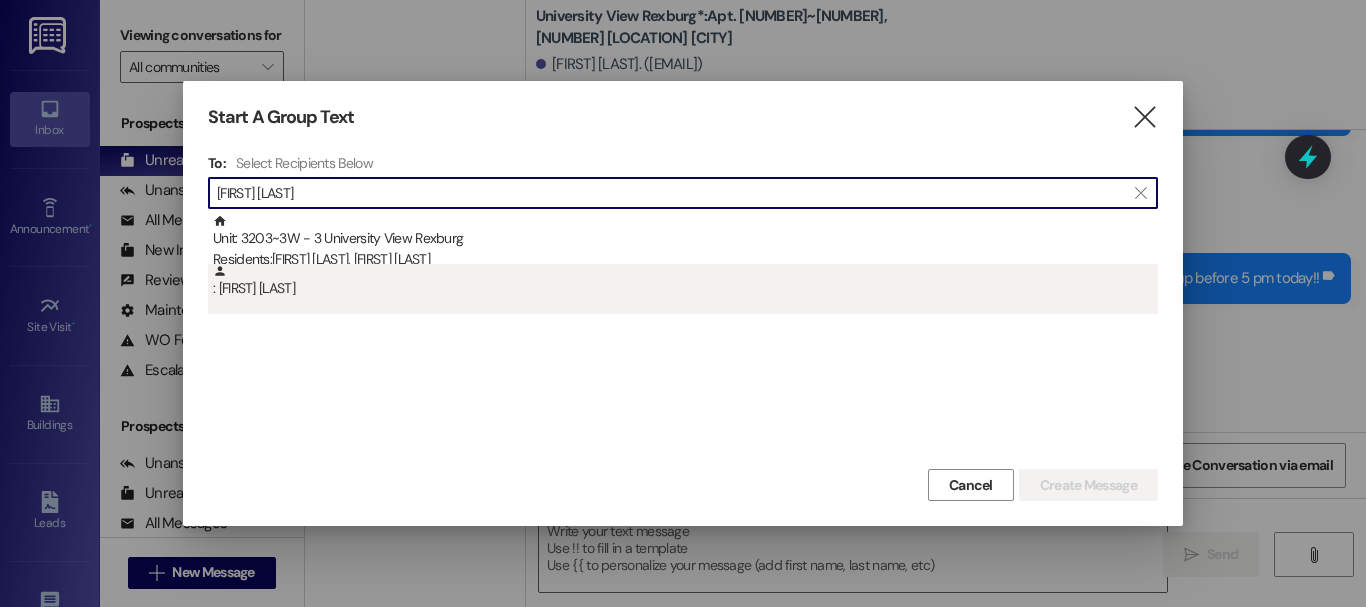 type on "[FIRST] [LAST]" 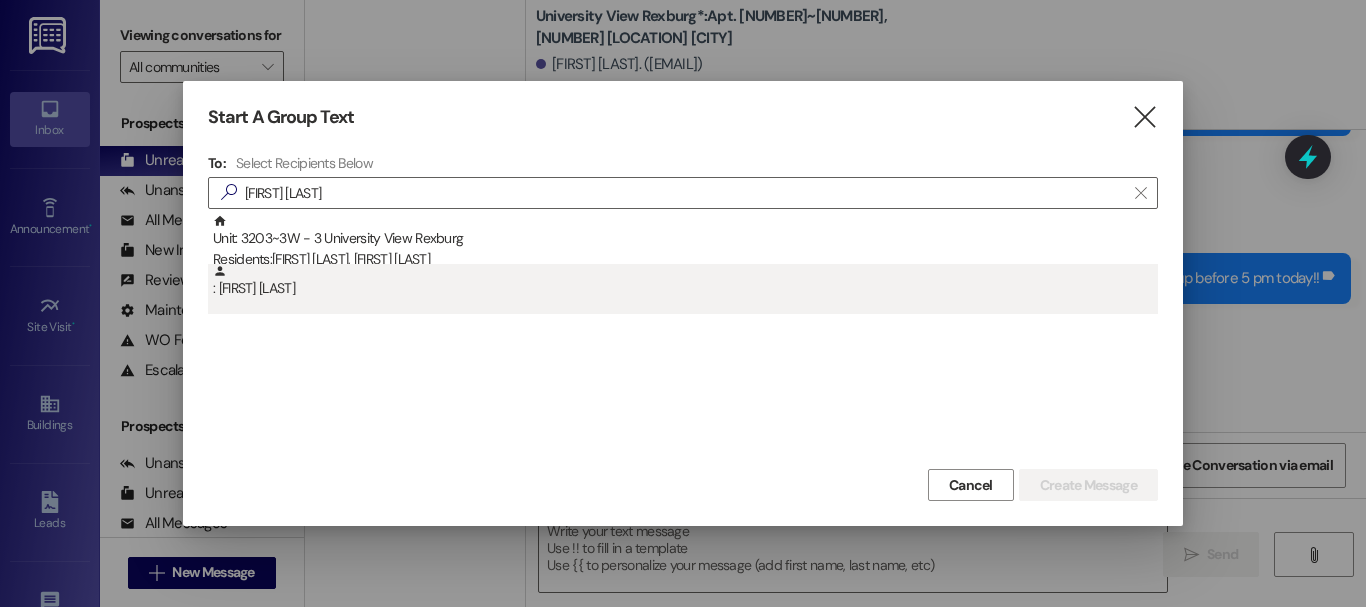 click on ": [FIRST] [LAST]" at bounding box center (683, 289) 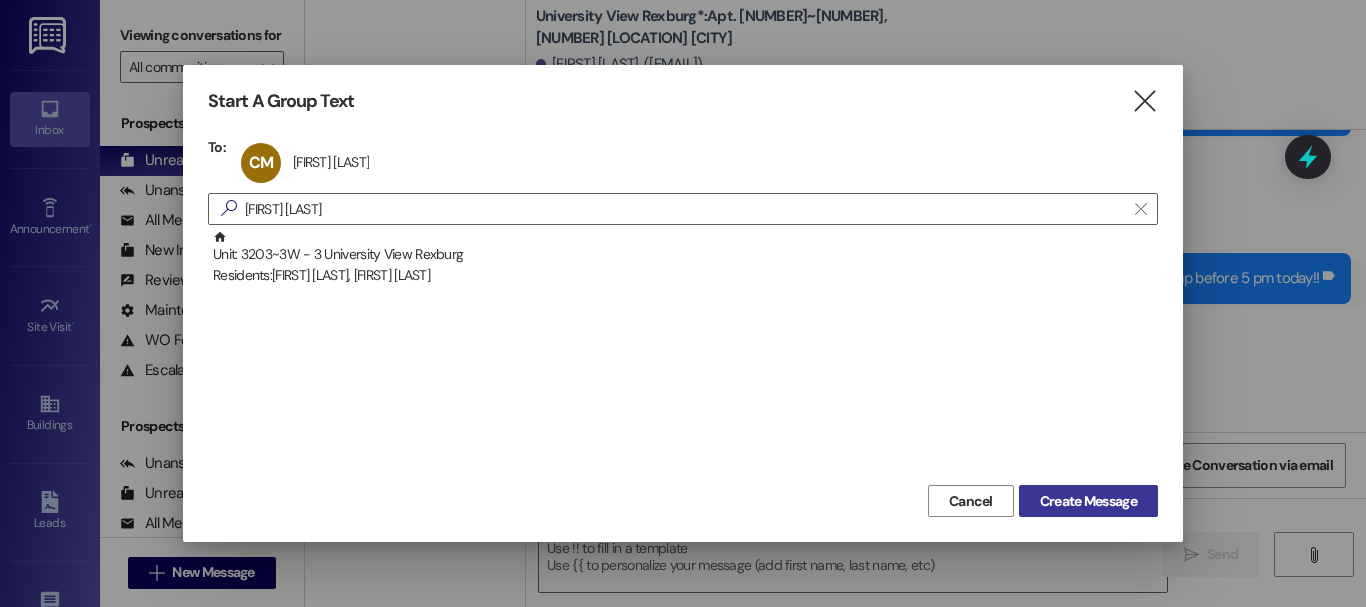 click on "Create Message" at bounding box center (1088, 501) 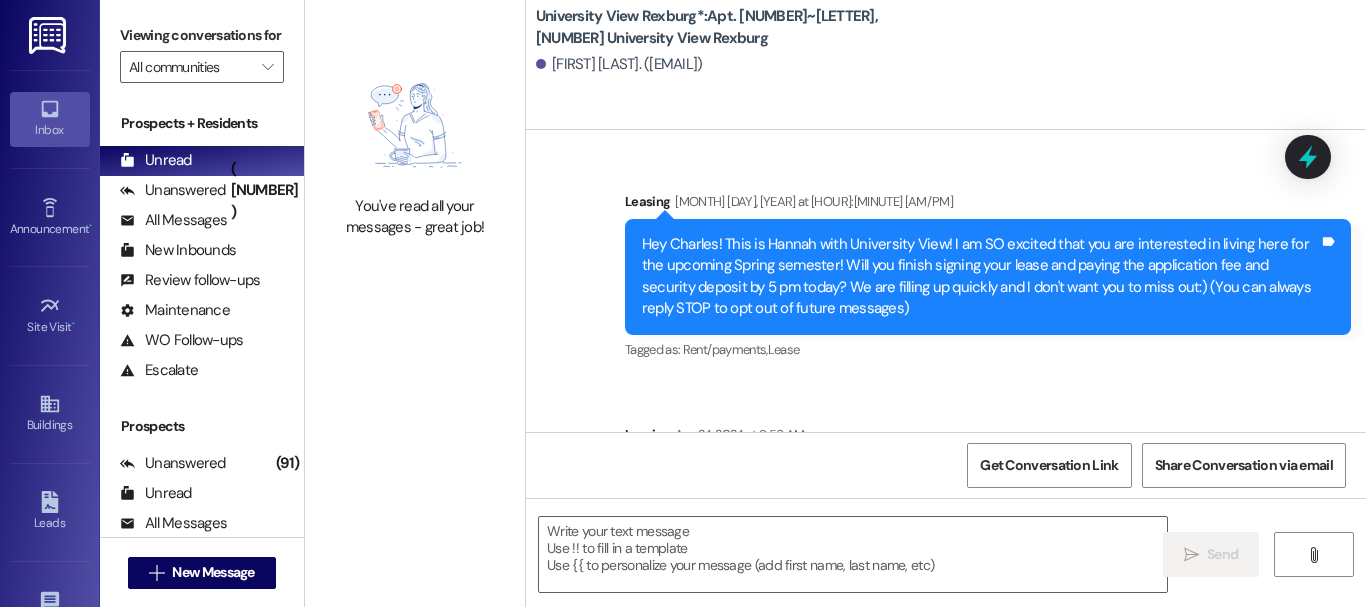 scroll, scrollTop: 35626, scrollLeft: 0, axis: vertical 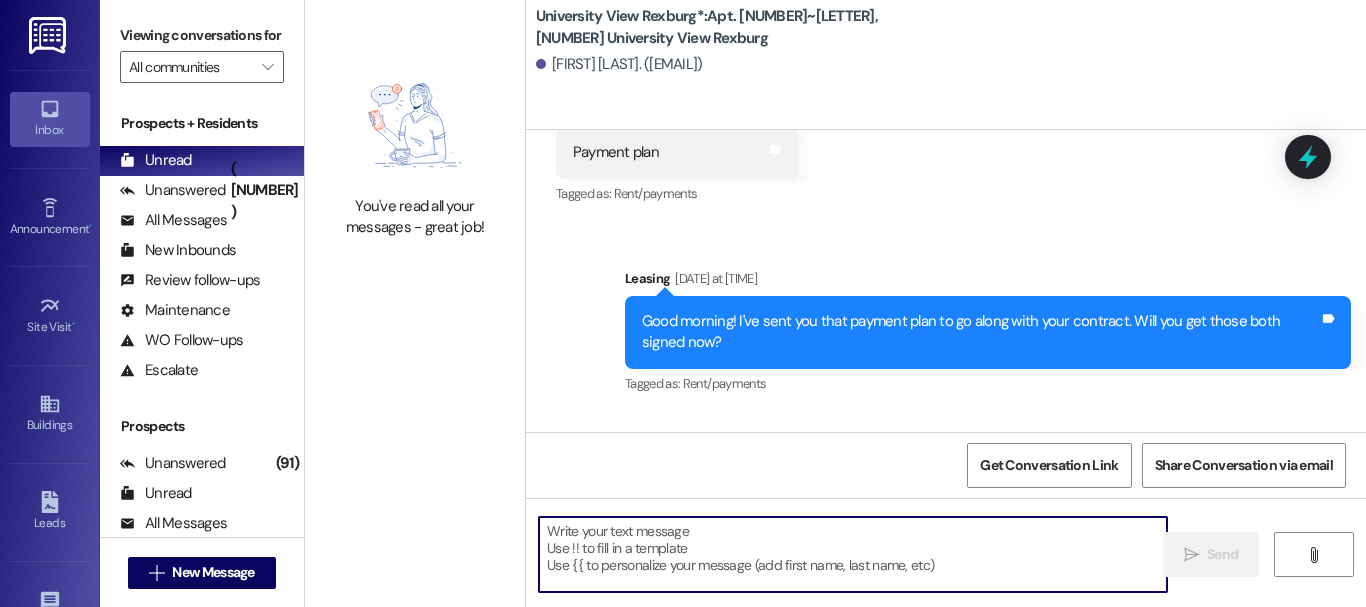 click at bounding box center [853, 554] 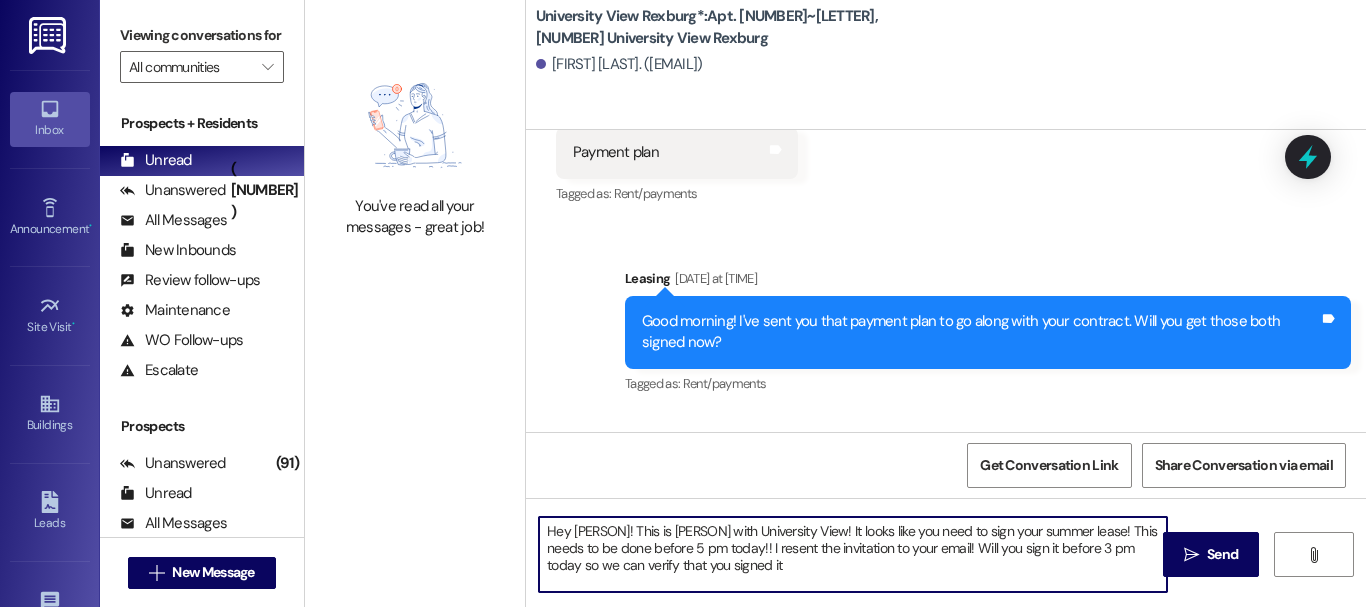type on "Hey [FIRST]! This is [FIRST] with University View! It looks like you need to sign your summer lease! This needs to be done before 5 pm today!! I resent the invitation to your email! Will you sign it before 3 pm today so we can verify that you signed it?" 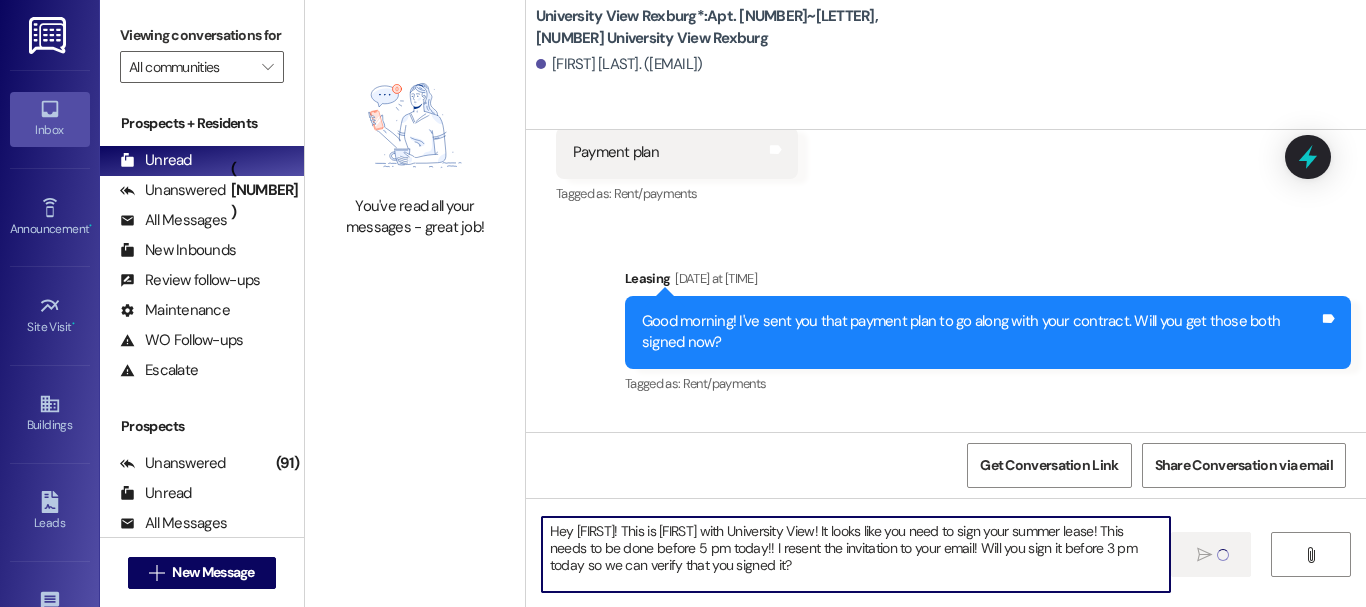 type 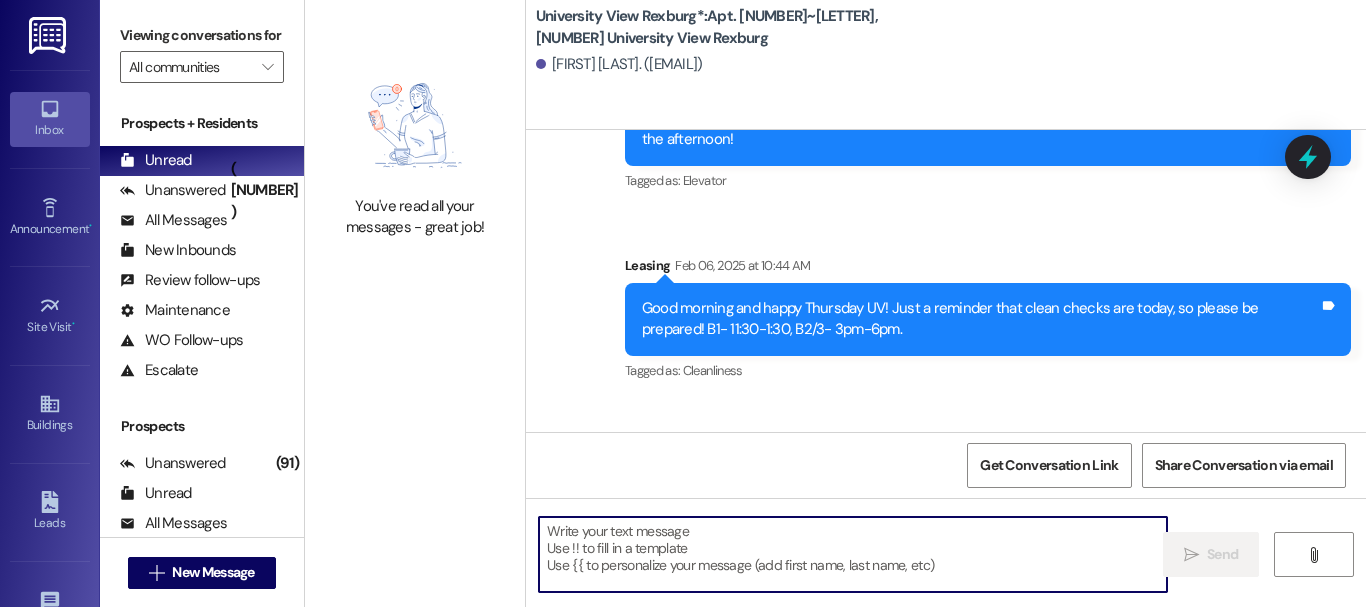 scroll, scrollTop: 38701, scrollLeft: 0, axis: vertical 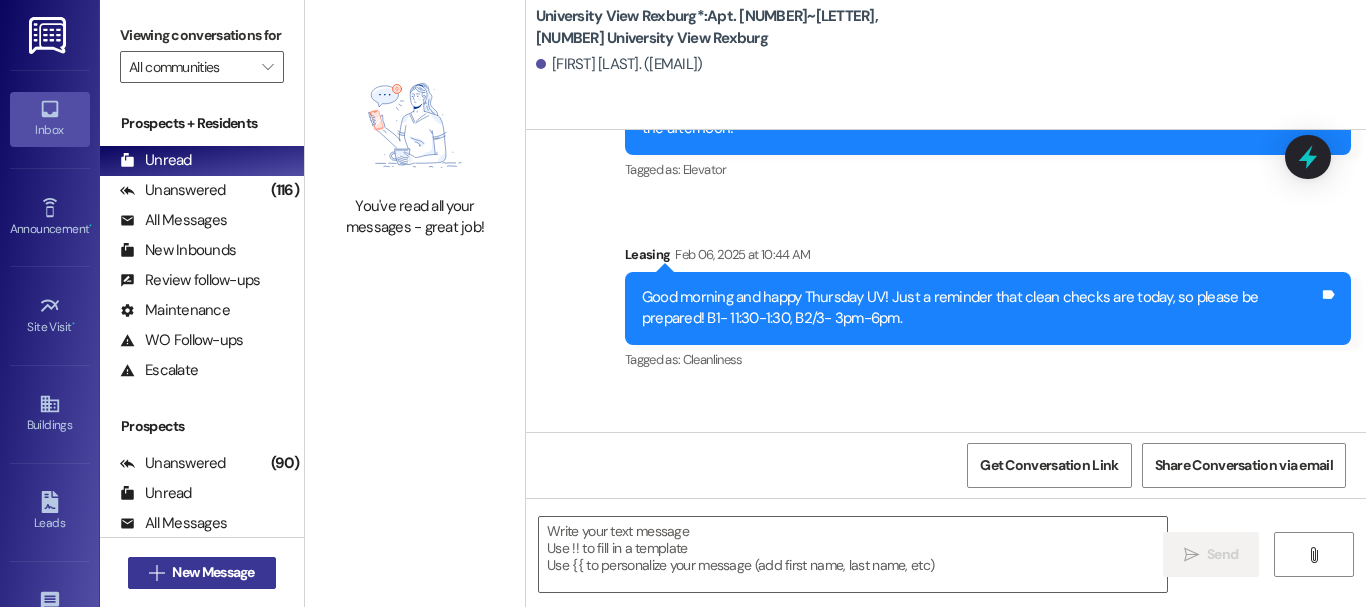 click on "New Message" at bounding box center (213, 572) 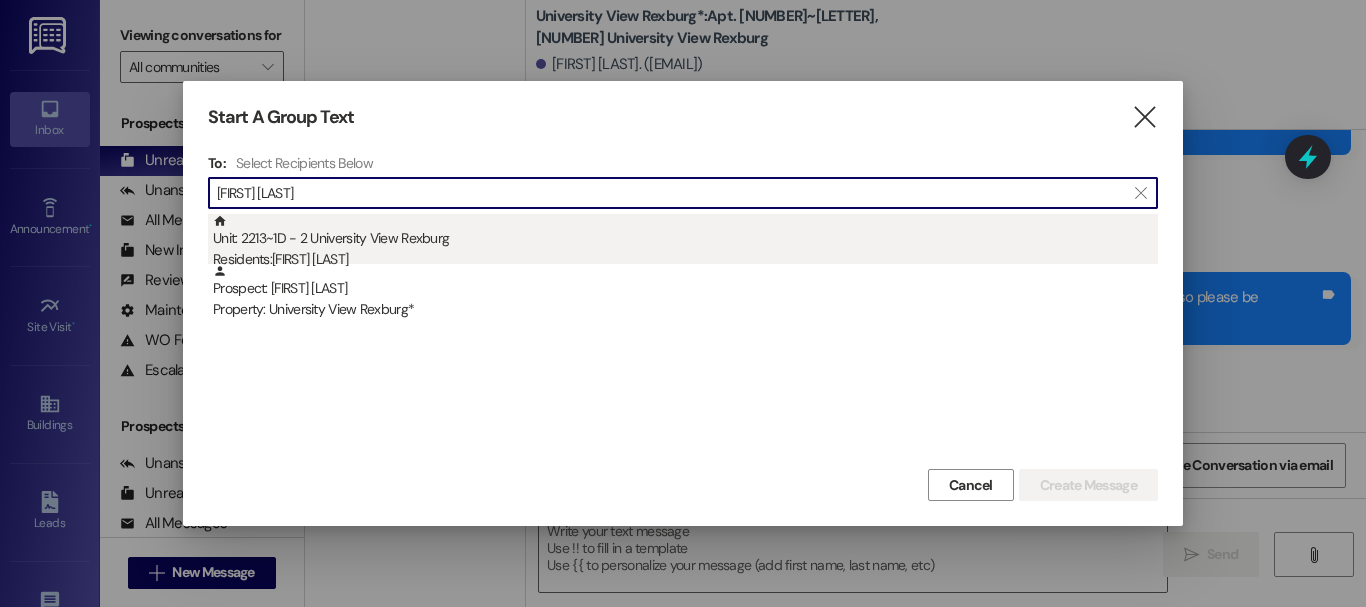 type on "[FIRST] [LAST]" 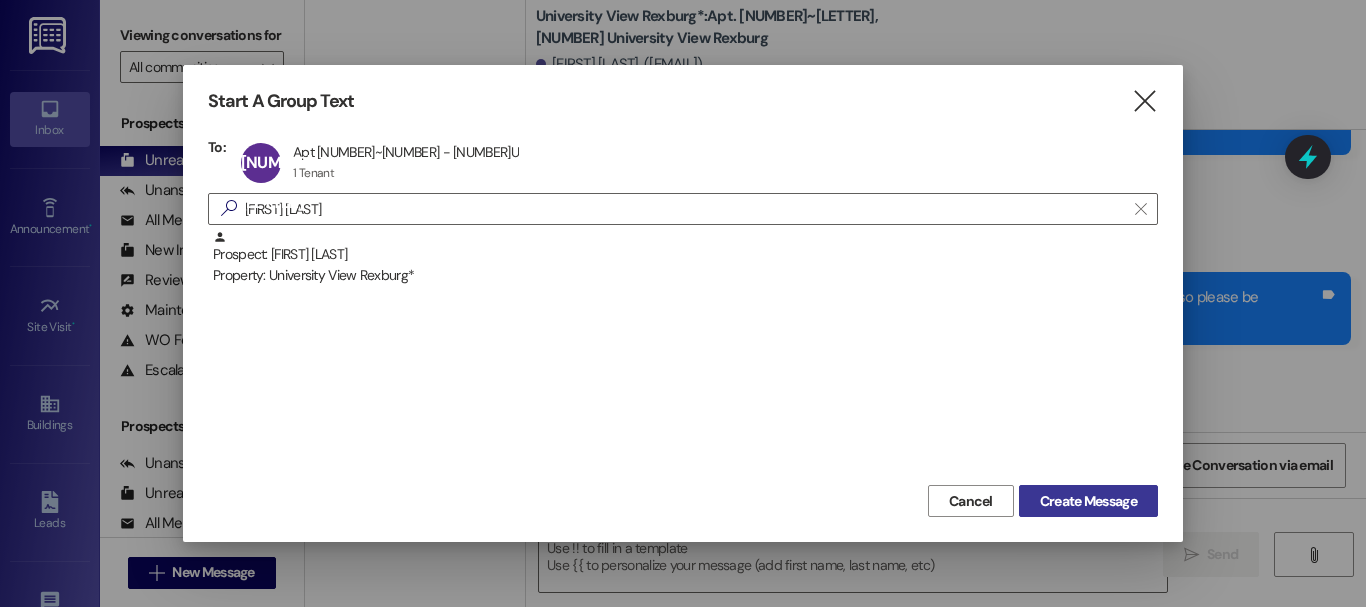 click on "Create Message" at bounding box center (1088, 501) 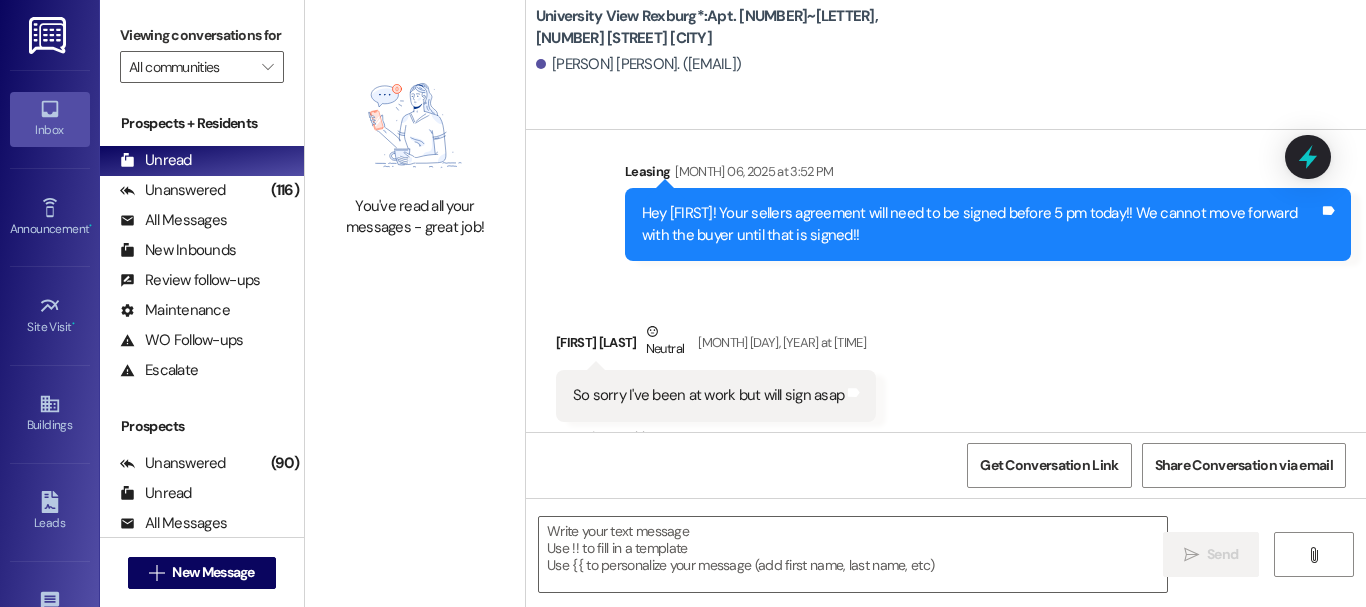 scroll, scrollTop: 2631, scrollLeft: 0, axis: vertical 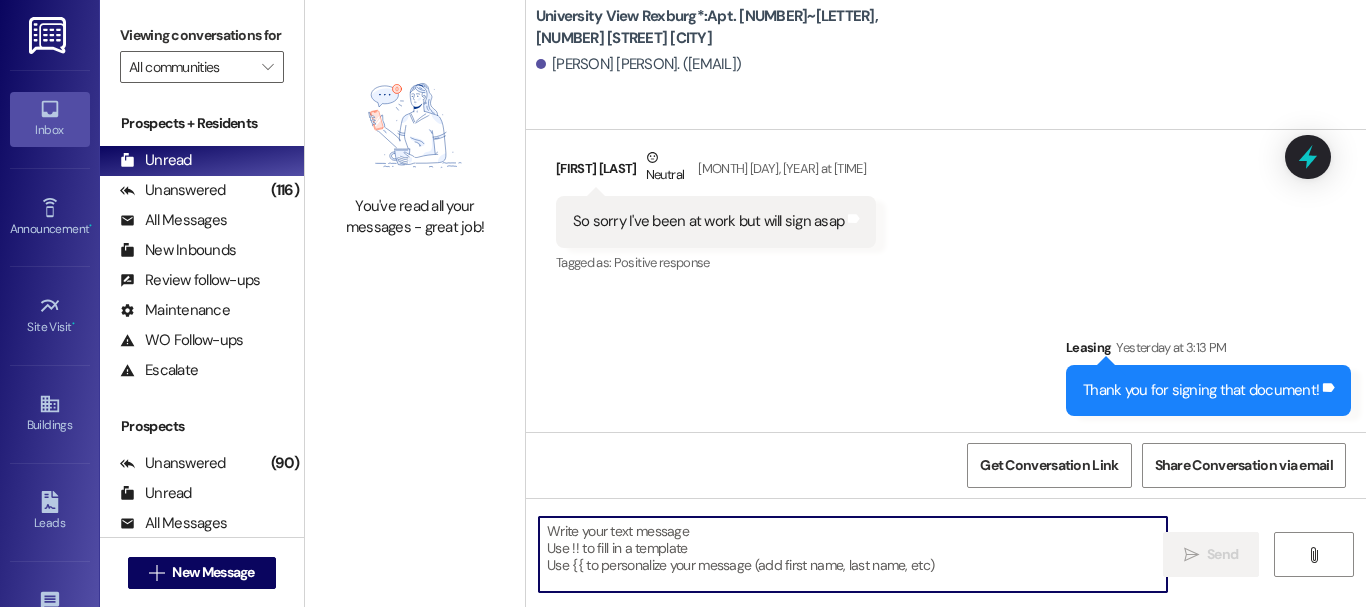 click at bounding box center (853, 554) 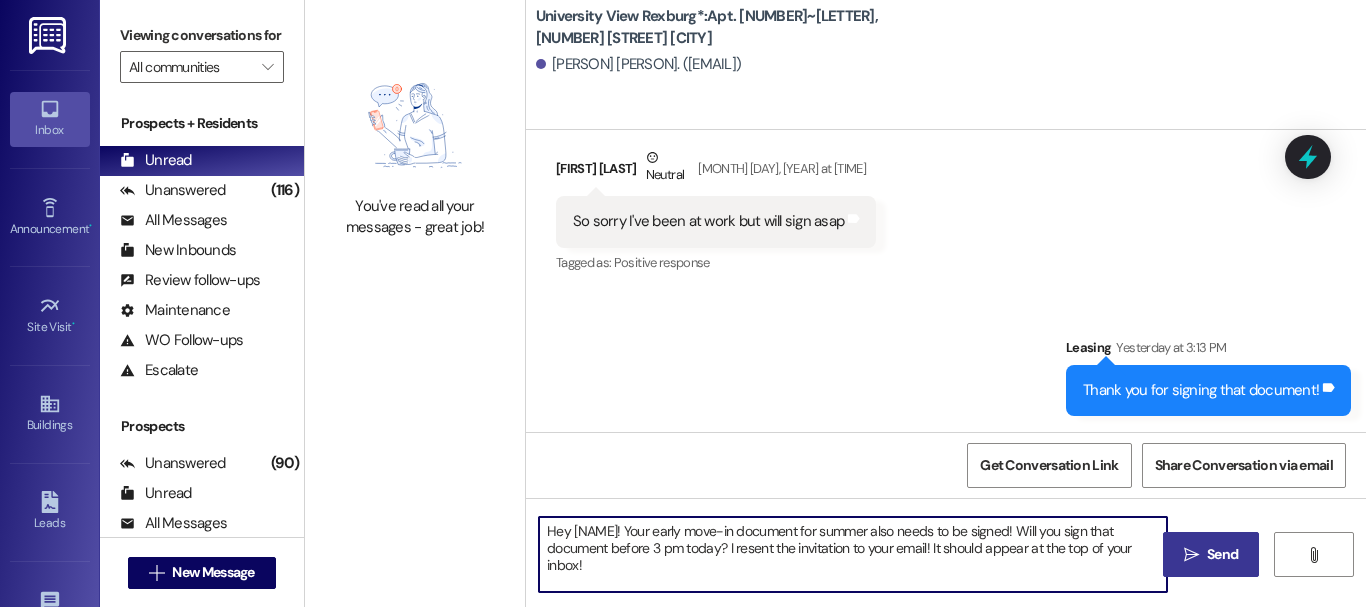 type on "Hey [NAME]! Your early move-in document for summer also needs to be signed! Will you sign that document before 3 pm today? I resent the invitation to your email! It should appear at the top of your inbox!" 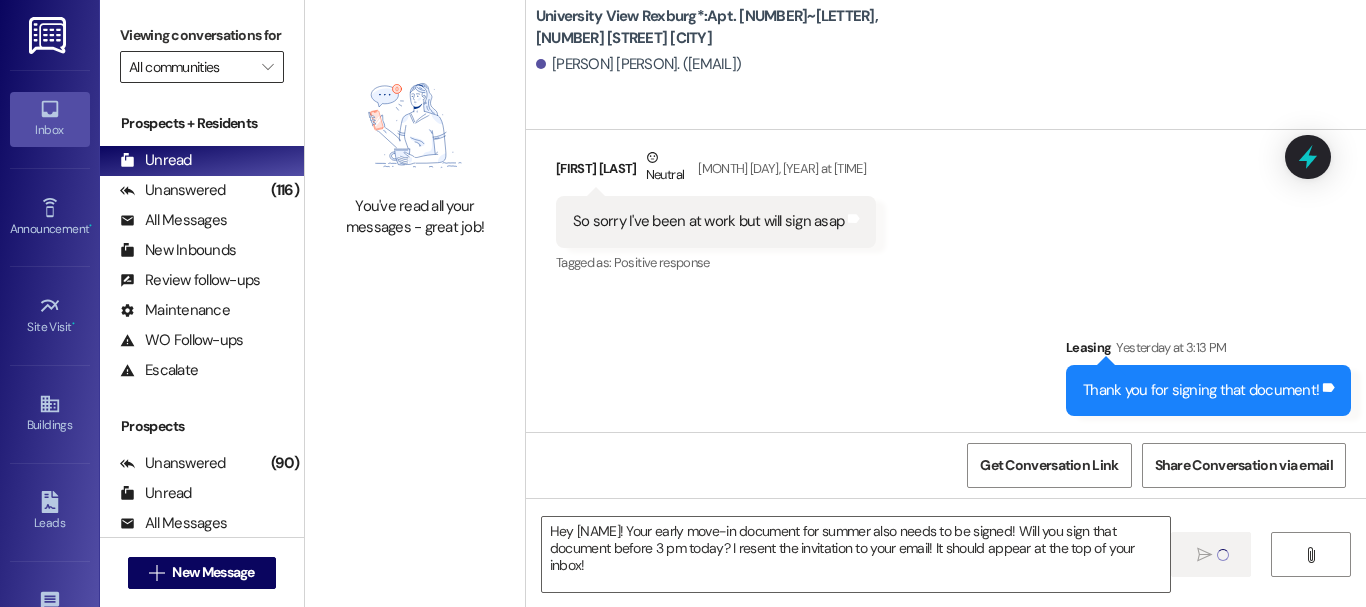 type 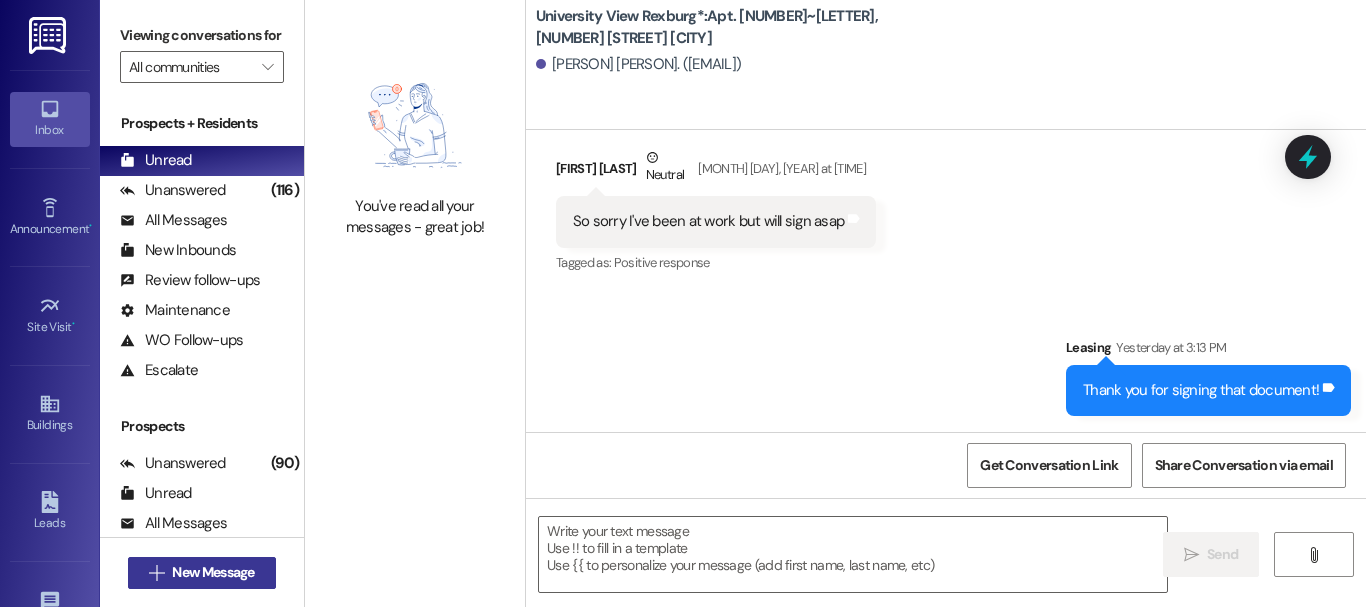click on "New Message" at bounding box center (213, 572) 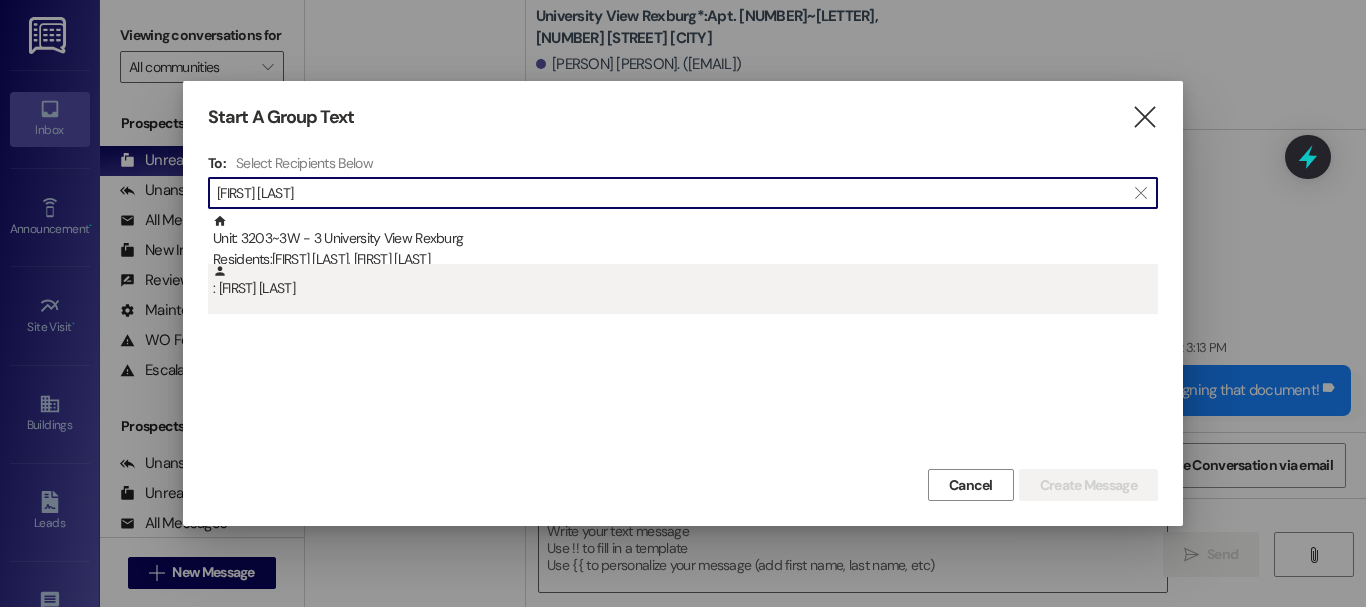 type on "[FIRST] [LAST]" 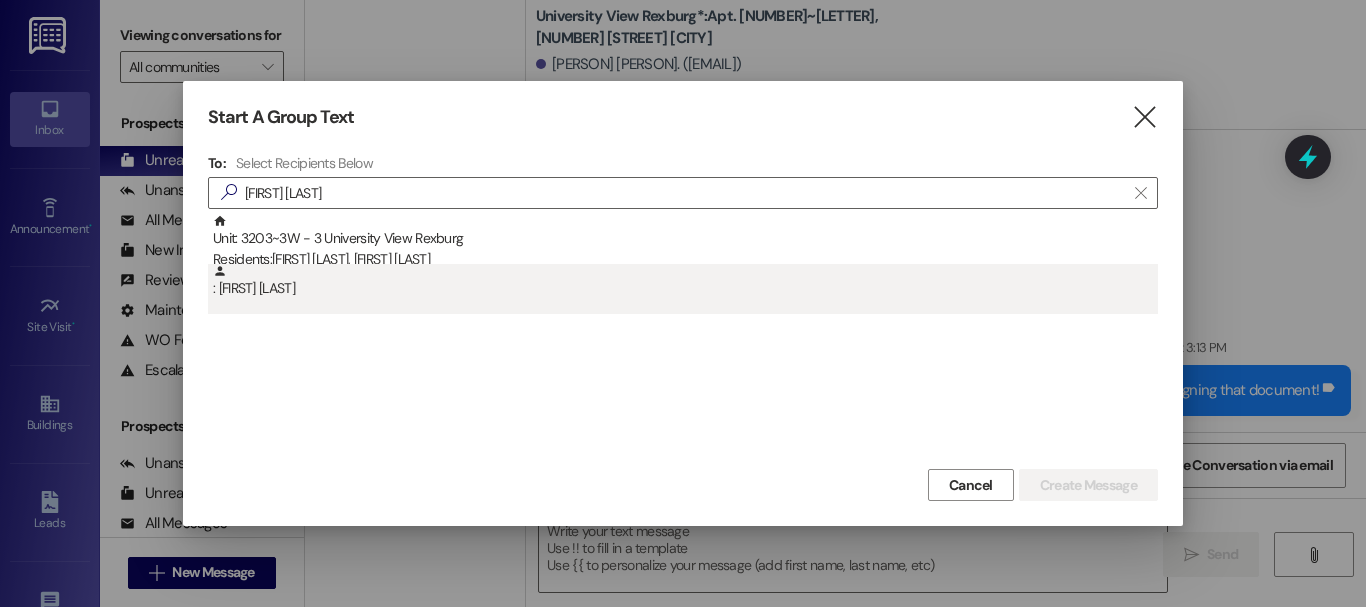 click on ": [FIRST] [LAST]" at bounding box center (683, 289) 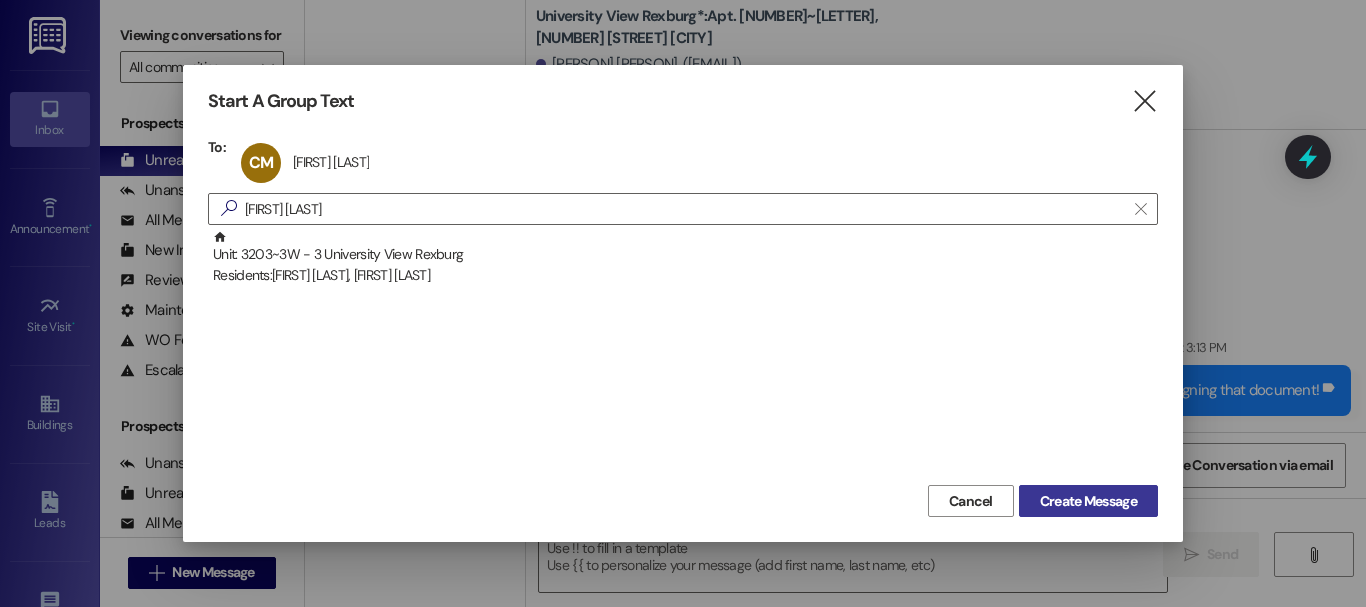 click on "Create Message" at bounding box center (1088, 501) 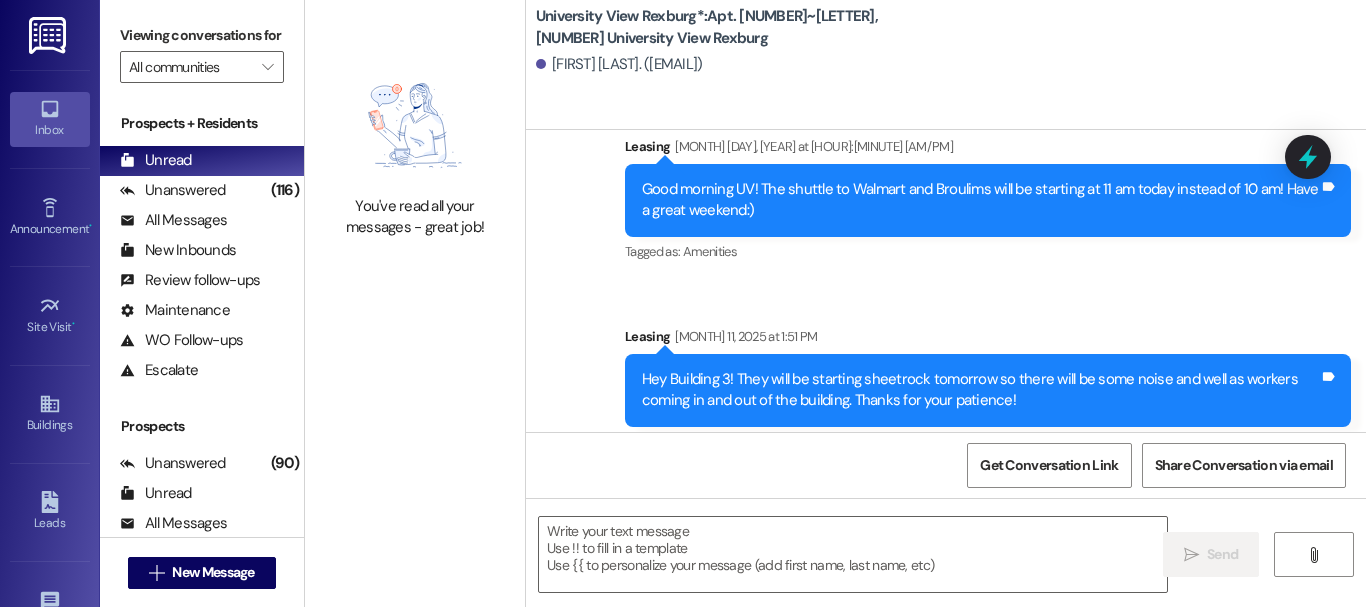 scroll, scrollTop: 39553, scrollLeft: 0, axis: vertical 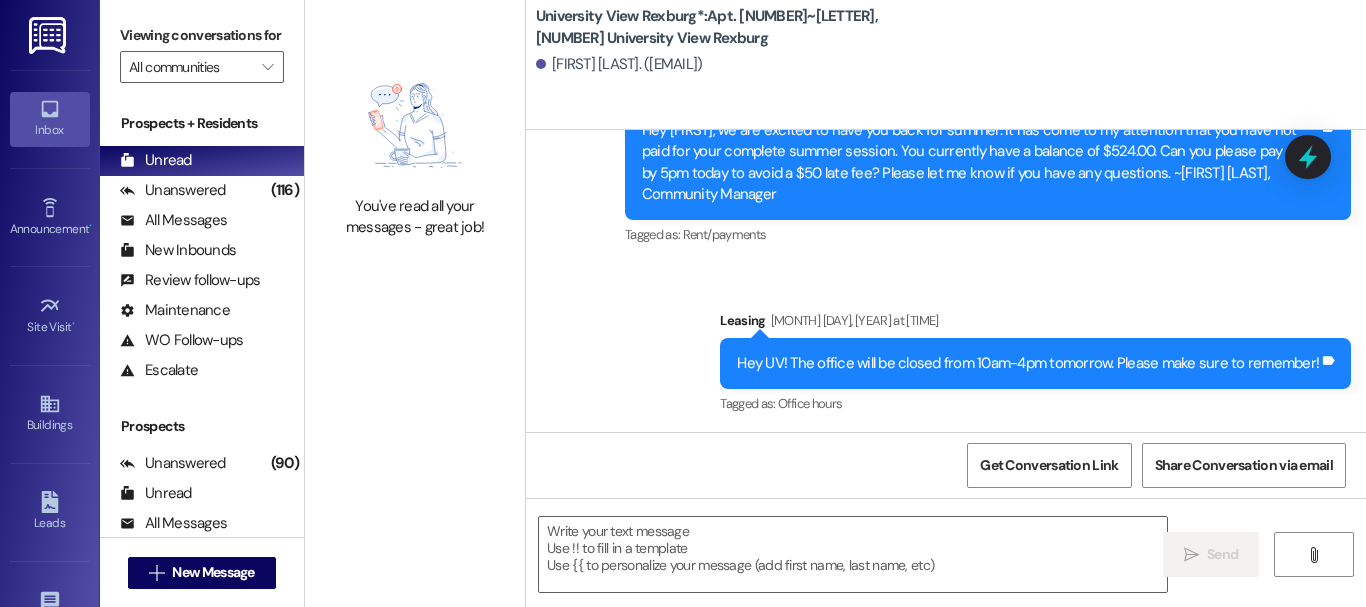 click on "Hey [FIRST]! This is [FIRST] with University View! It looks like you need to sign your summer lease! This needs to be done before 5 pm today!! I resent the invitation to your email! Will you sign it before 3 pm today so we can verify that you signed it?" at bounding box center [980, 554] 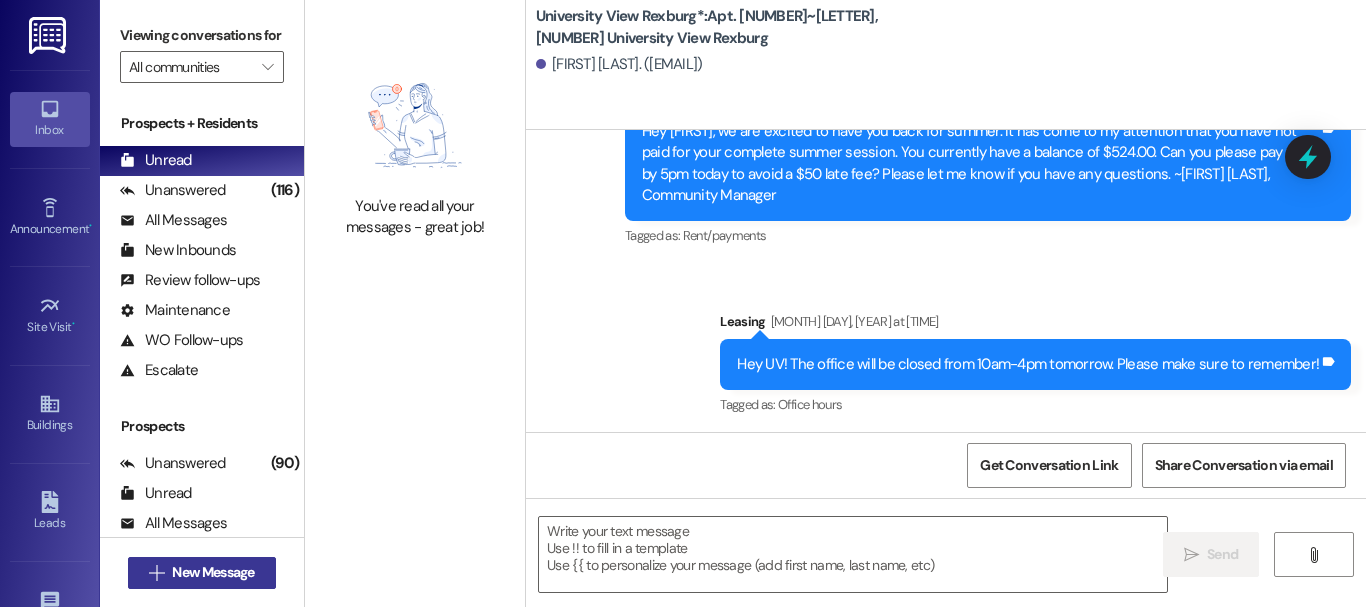 click on "New Message" at bounding box center (213, 572) 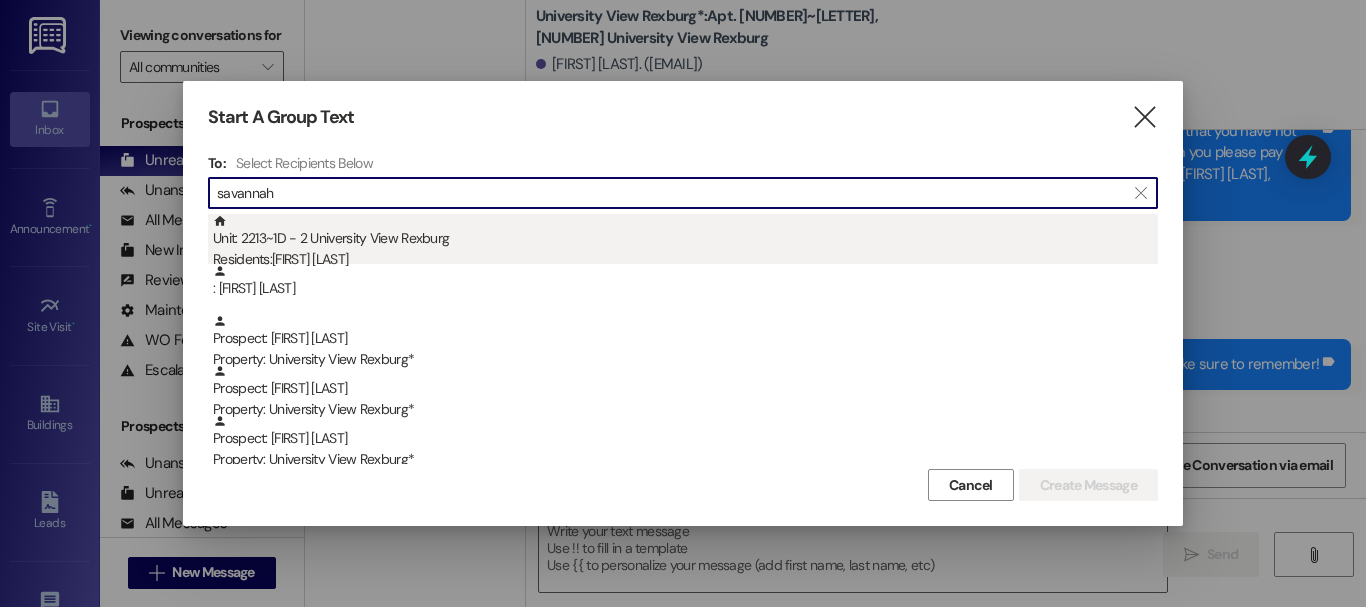 type on "savannah" 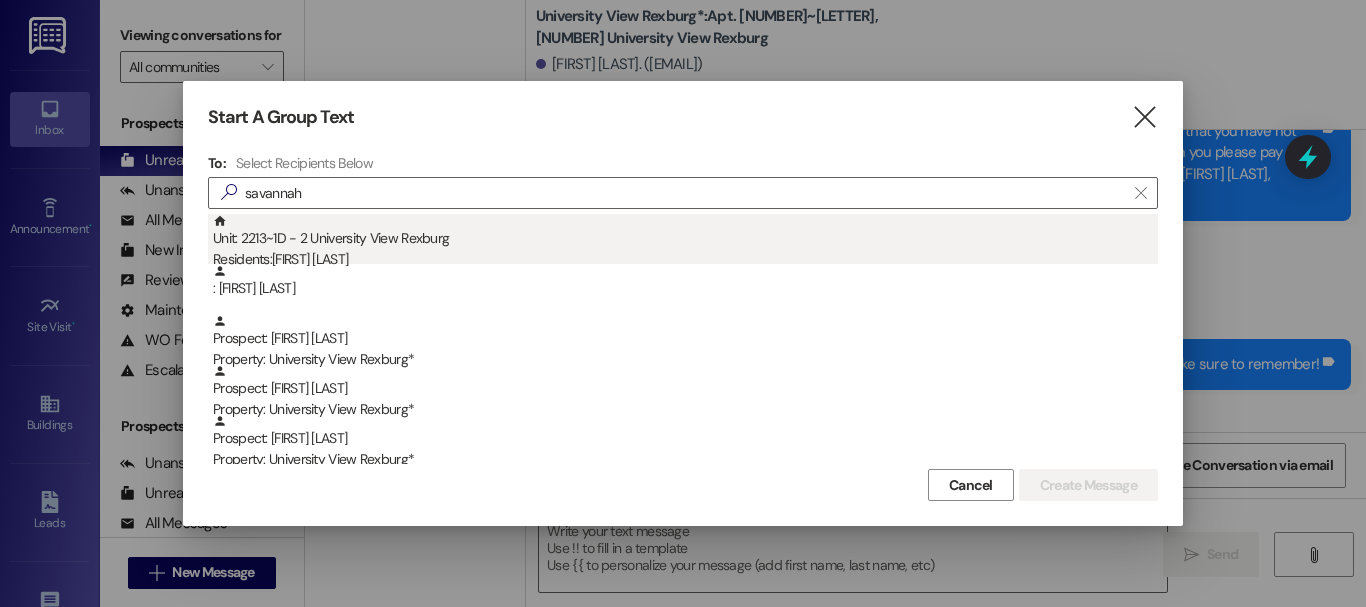 click on "Unit: 2213~1D - 2 University View Rexburg Residents: [FIRST] [LAST]" at bounding box center (685, 242) 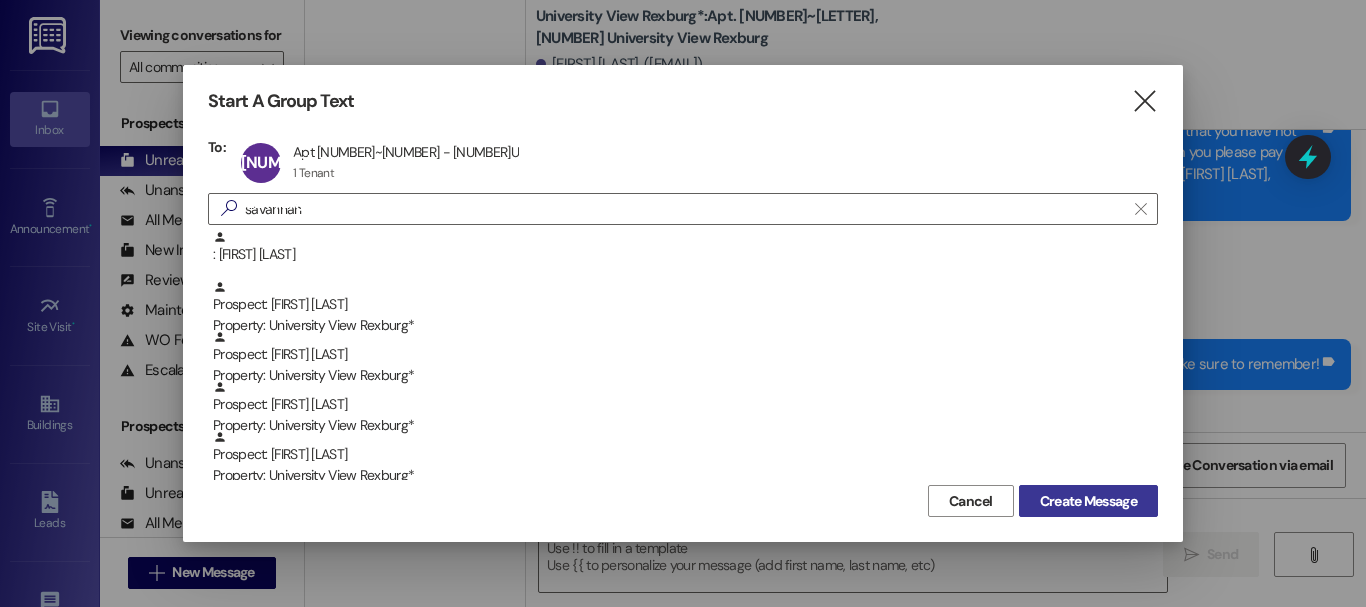 click on "Create Message" at bounding box center (1088, 501) 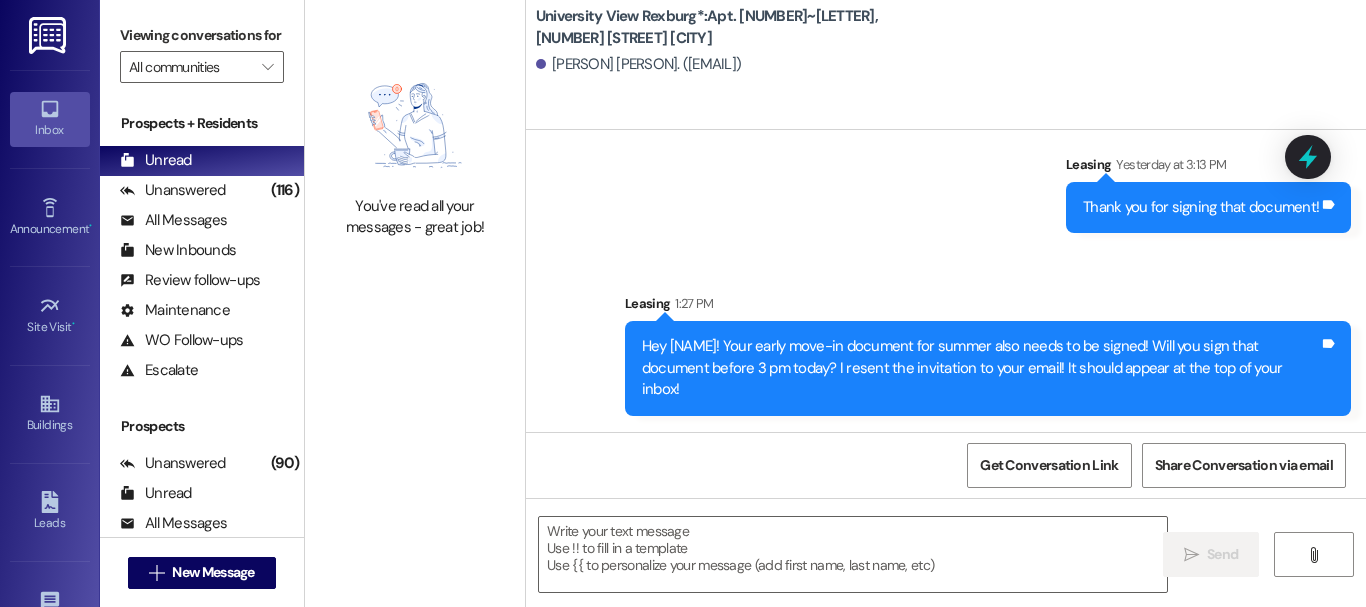 scroll, scrollTop: 2792, scrollLeft: 0, axis: vertical 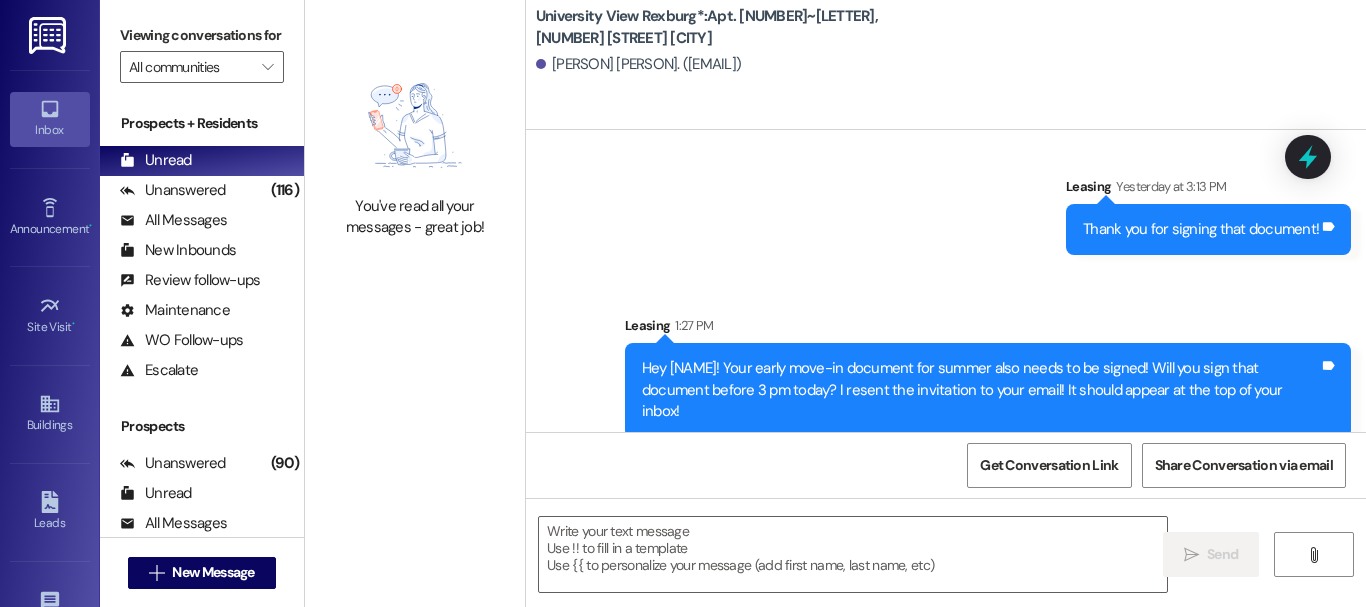 click on "Hey [NAME]! Your early move-in document for summer also needs to be signed! Will you sign that document before 3 pm today? I resent the invitation to your email! It should appear at the top of your inbox!" at bounding box center (980, 390) 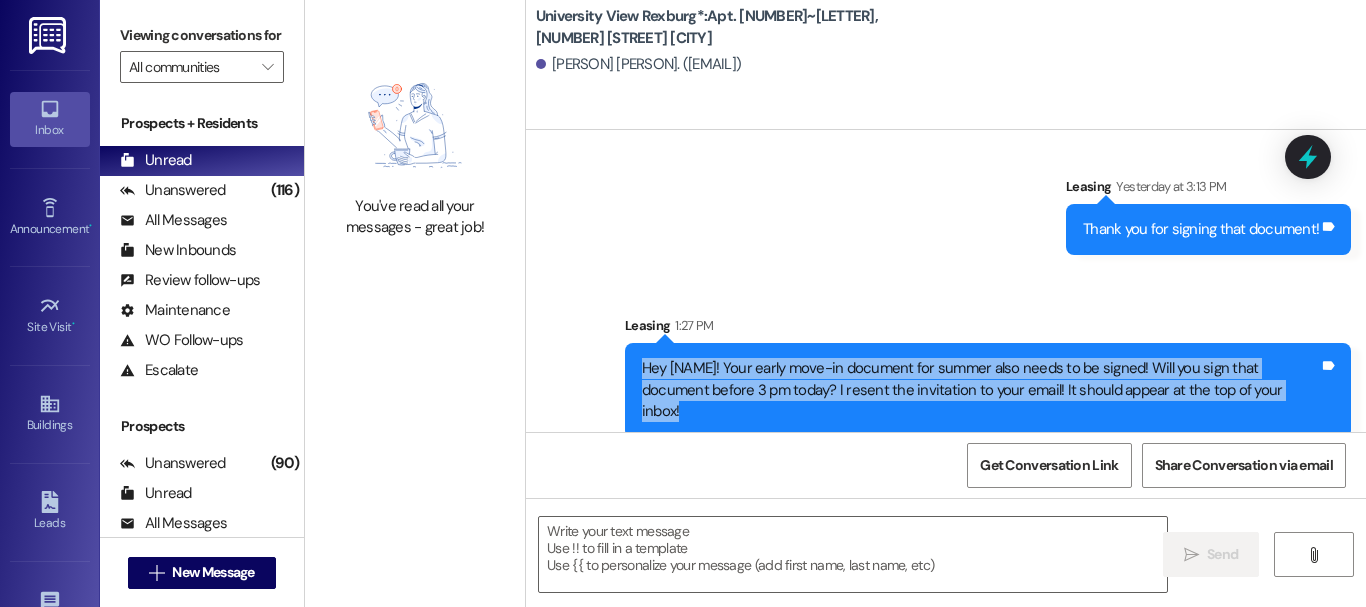 click on "Hey [NAME]! Your early move-in document for summer also needs to be signed! Will you sign that document before 3 pm today? I resent the invitation to your email! It should appear at the top of your inbox!" at bounding box center [980, 390] 